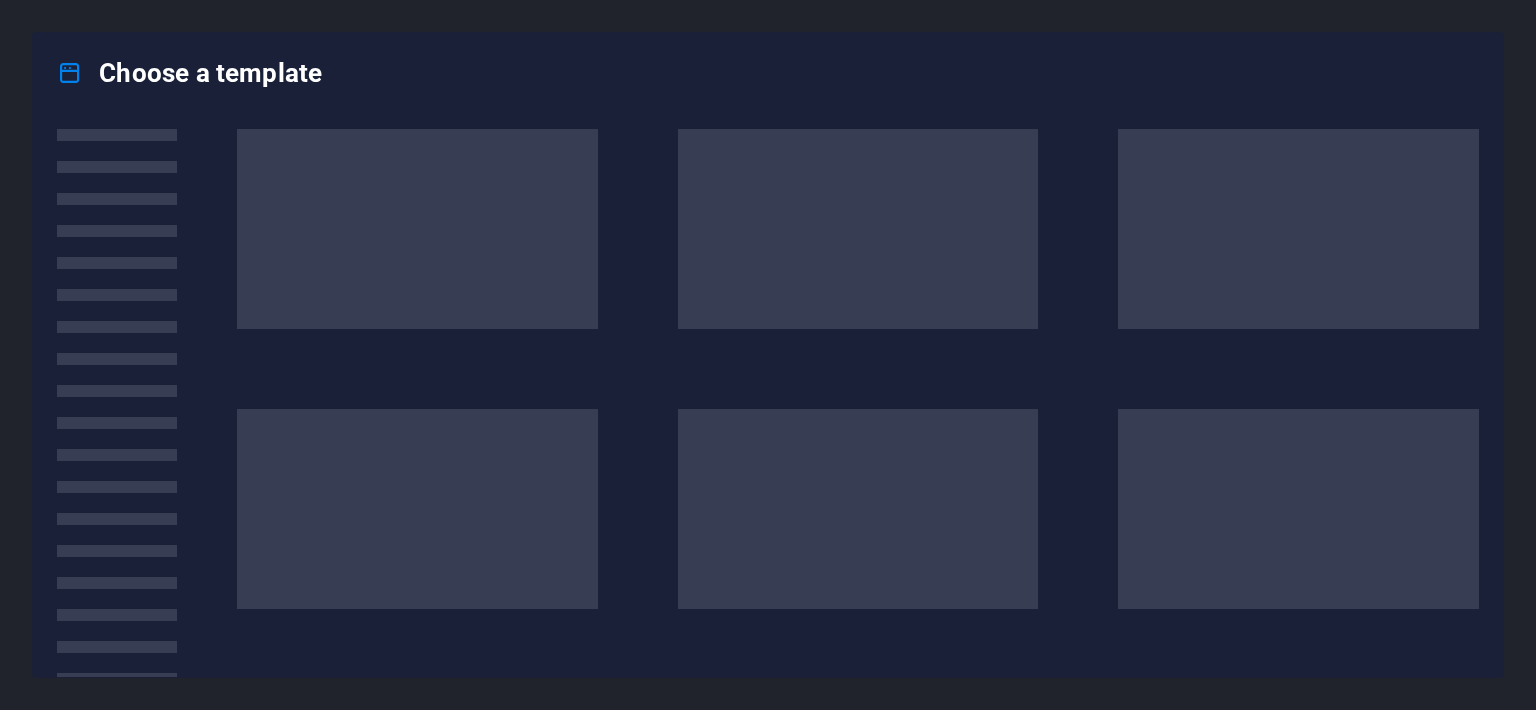 scroll, scrollTop: 0, scrollLeft: 0, axis: both 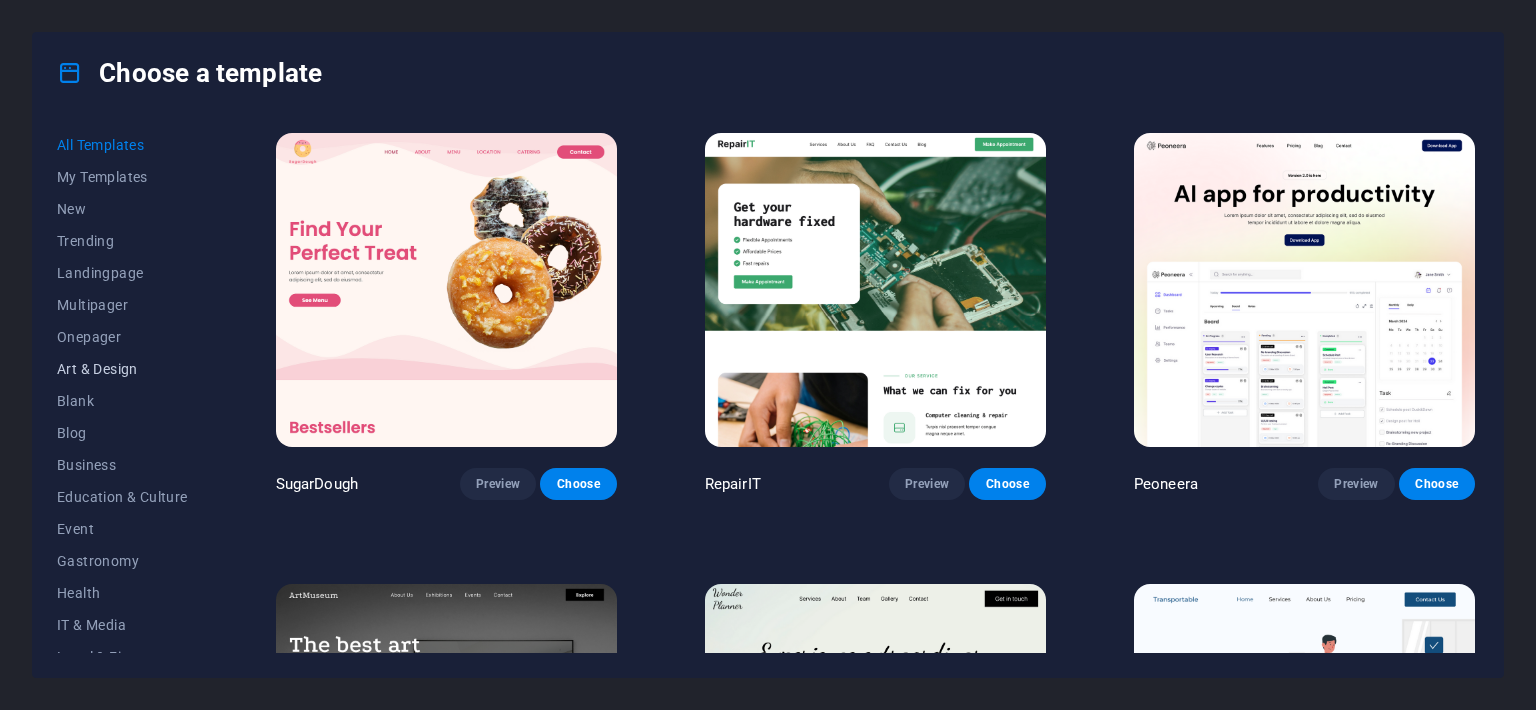 click on "Art & Design" at bounding box center (122, 369) 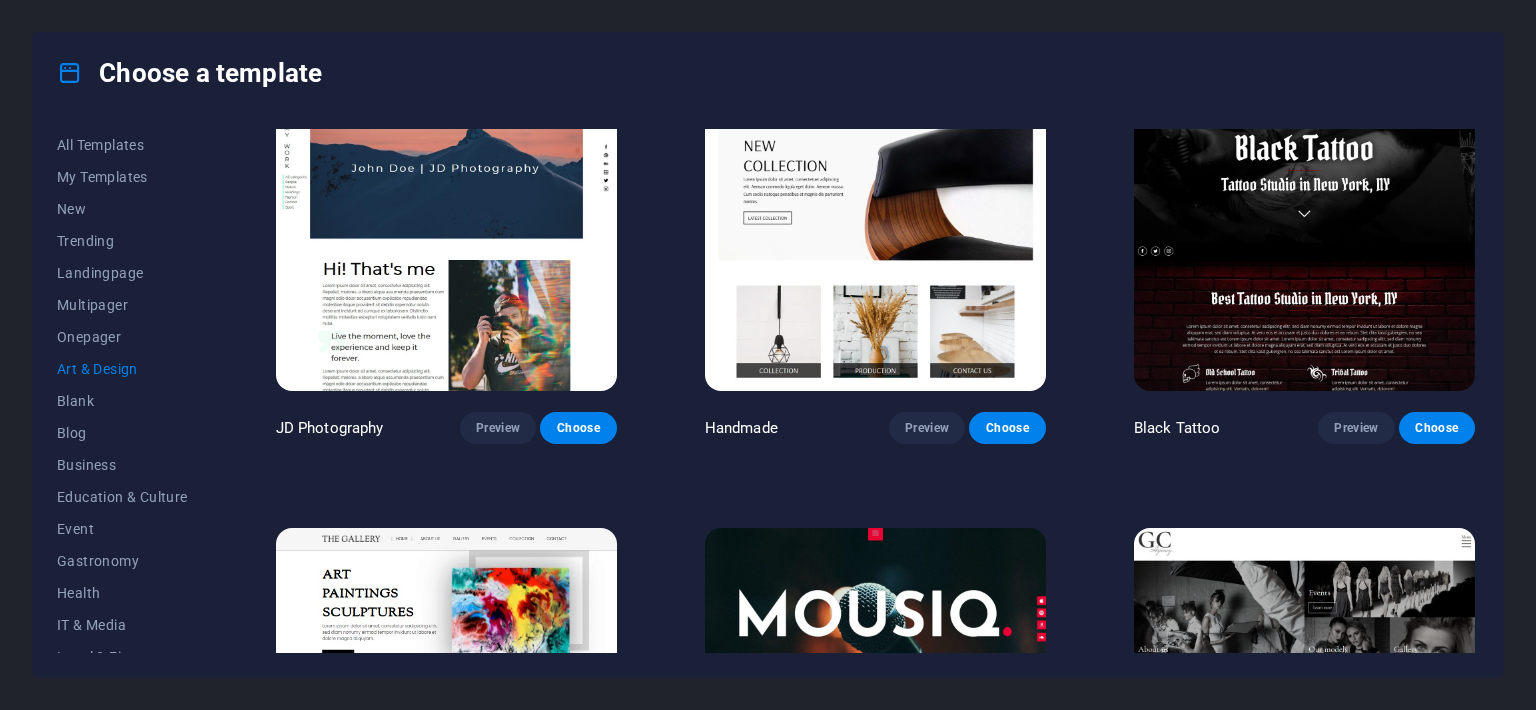 scroll, scrollTop: 326, scrollLeft: 0, axis: vertical 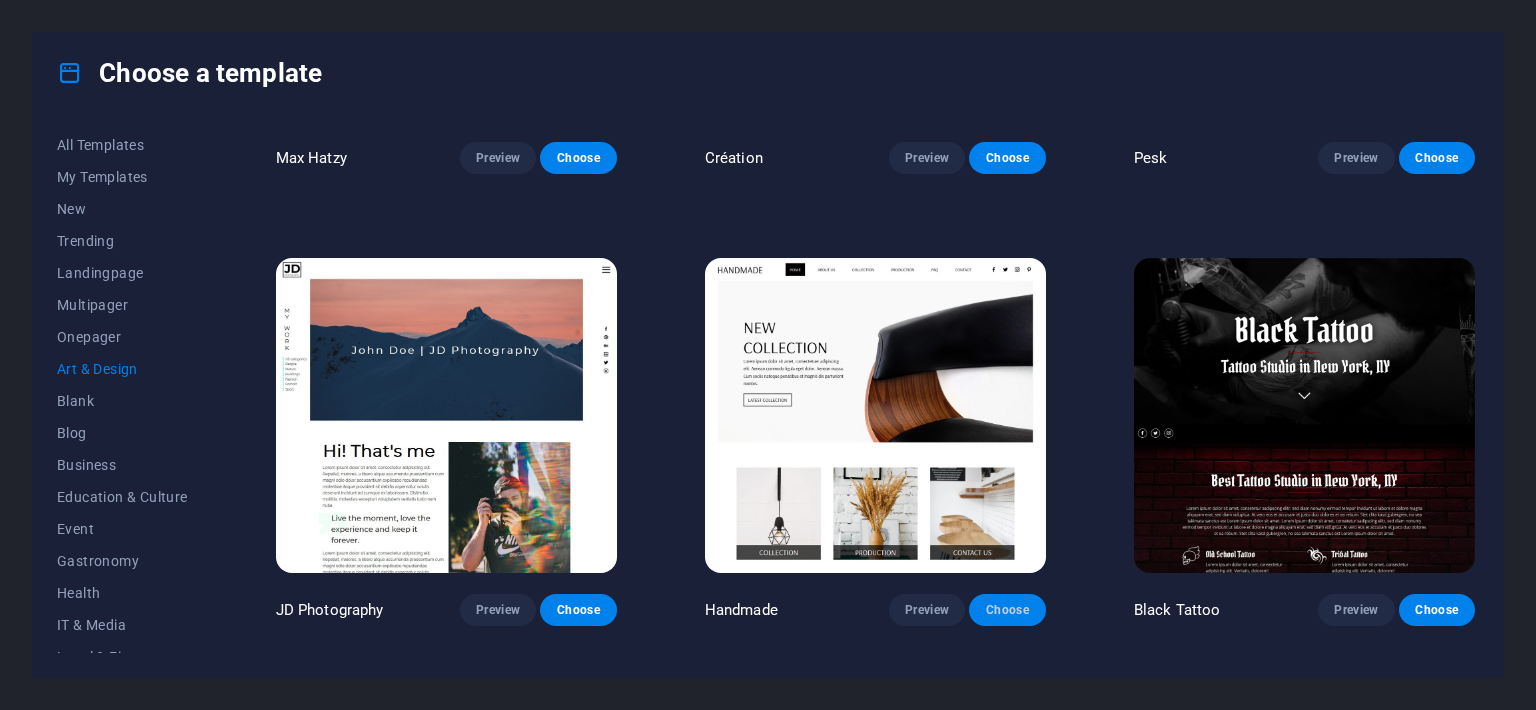 click on "Choose" at bounding box center [1007, 610] 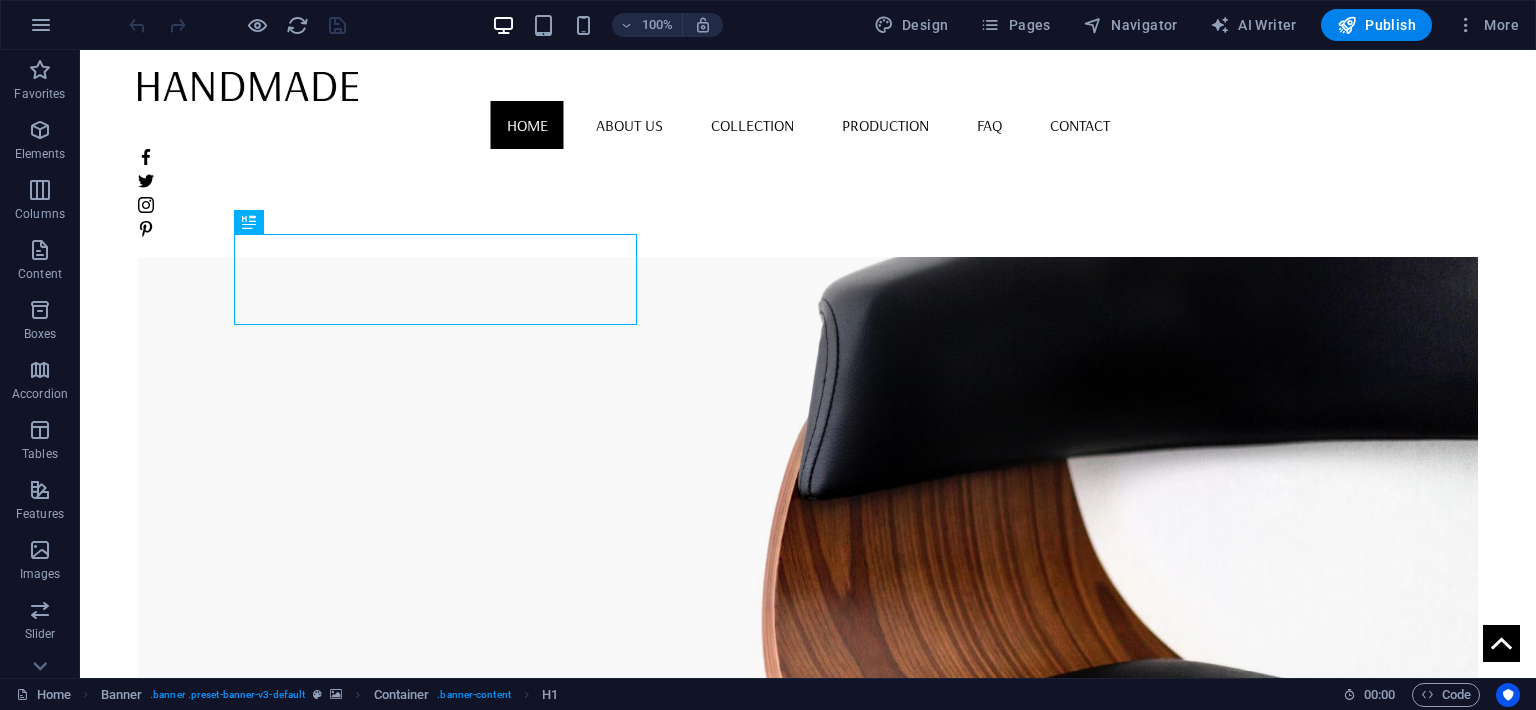 scroll, scrollTop: 0, scrollLeft: 0, axis: both 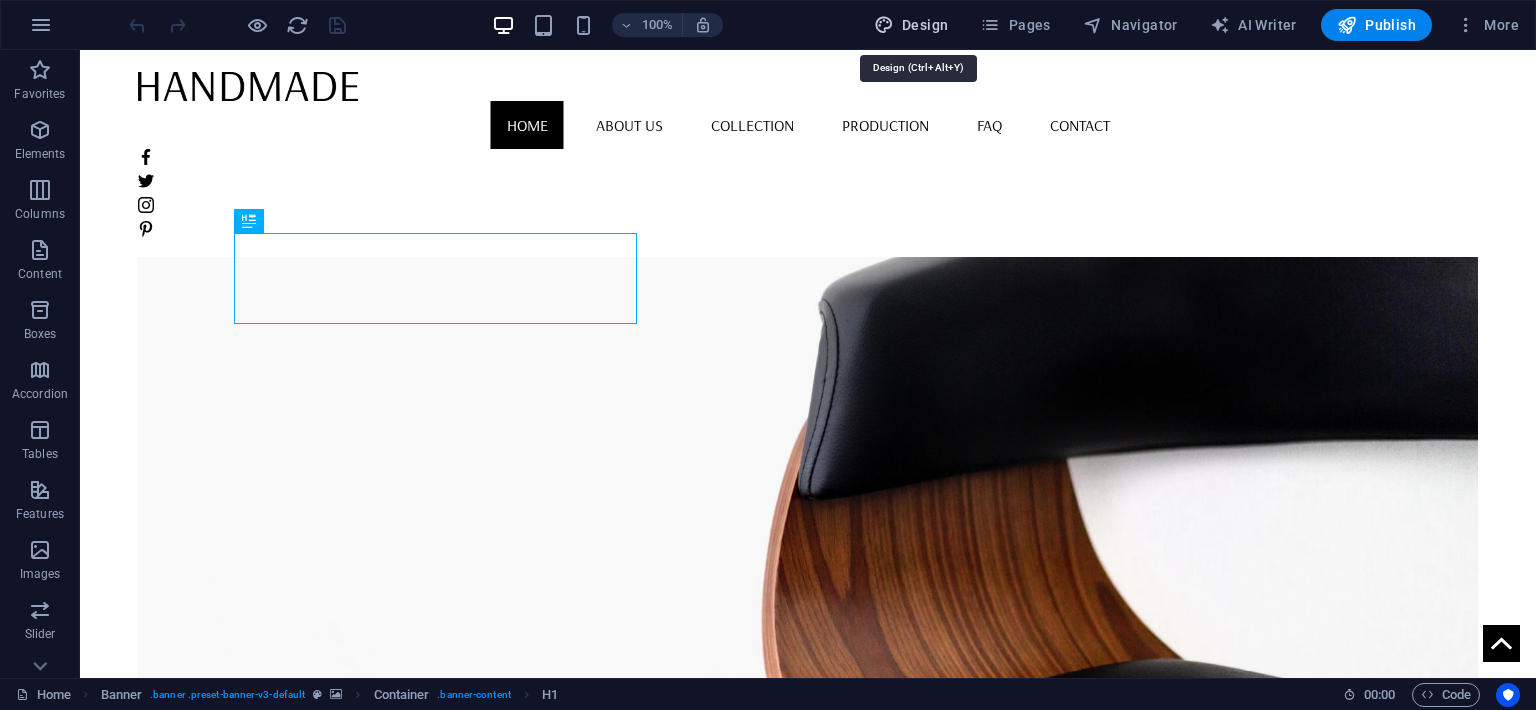 click on "Design" at bounding box center [911, 25] 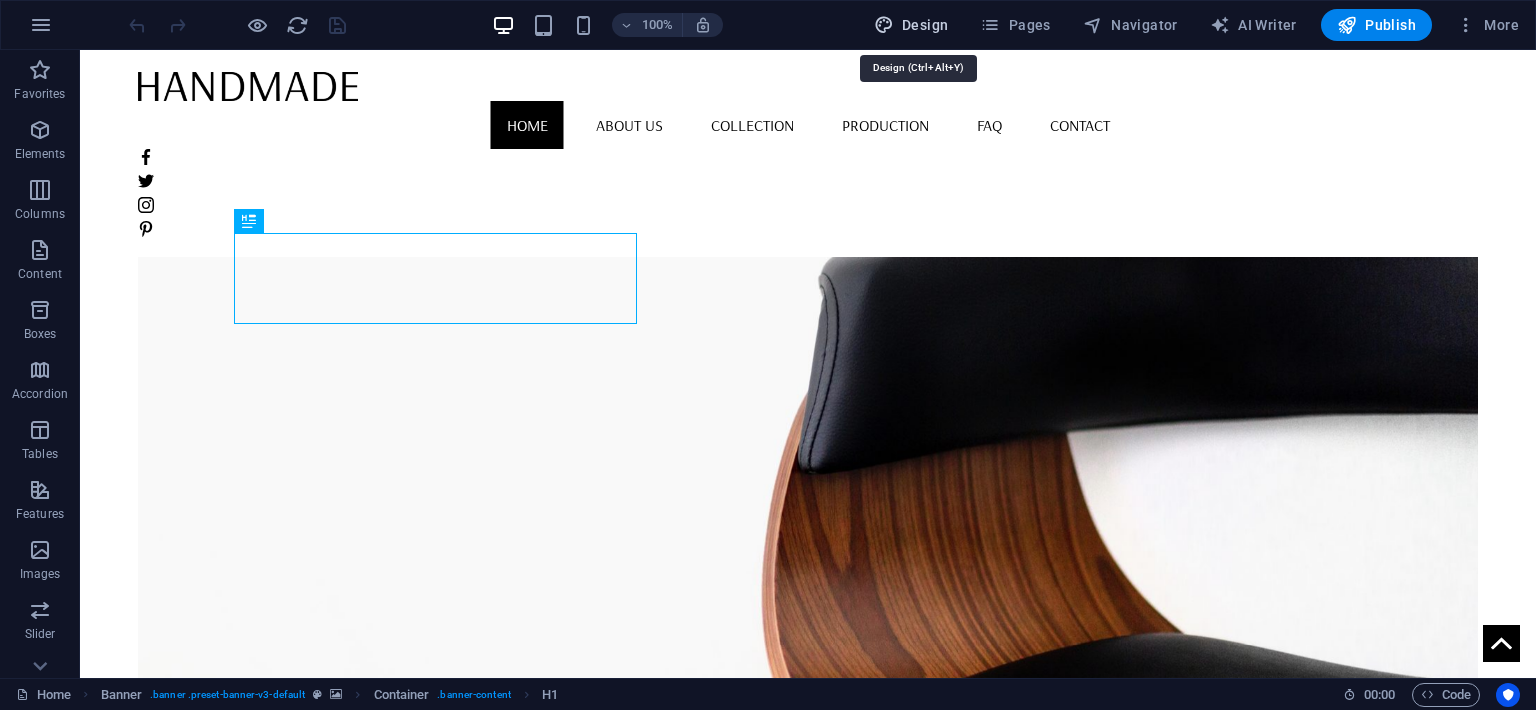 select on "rem" 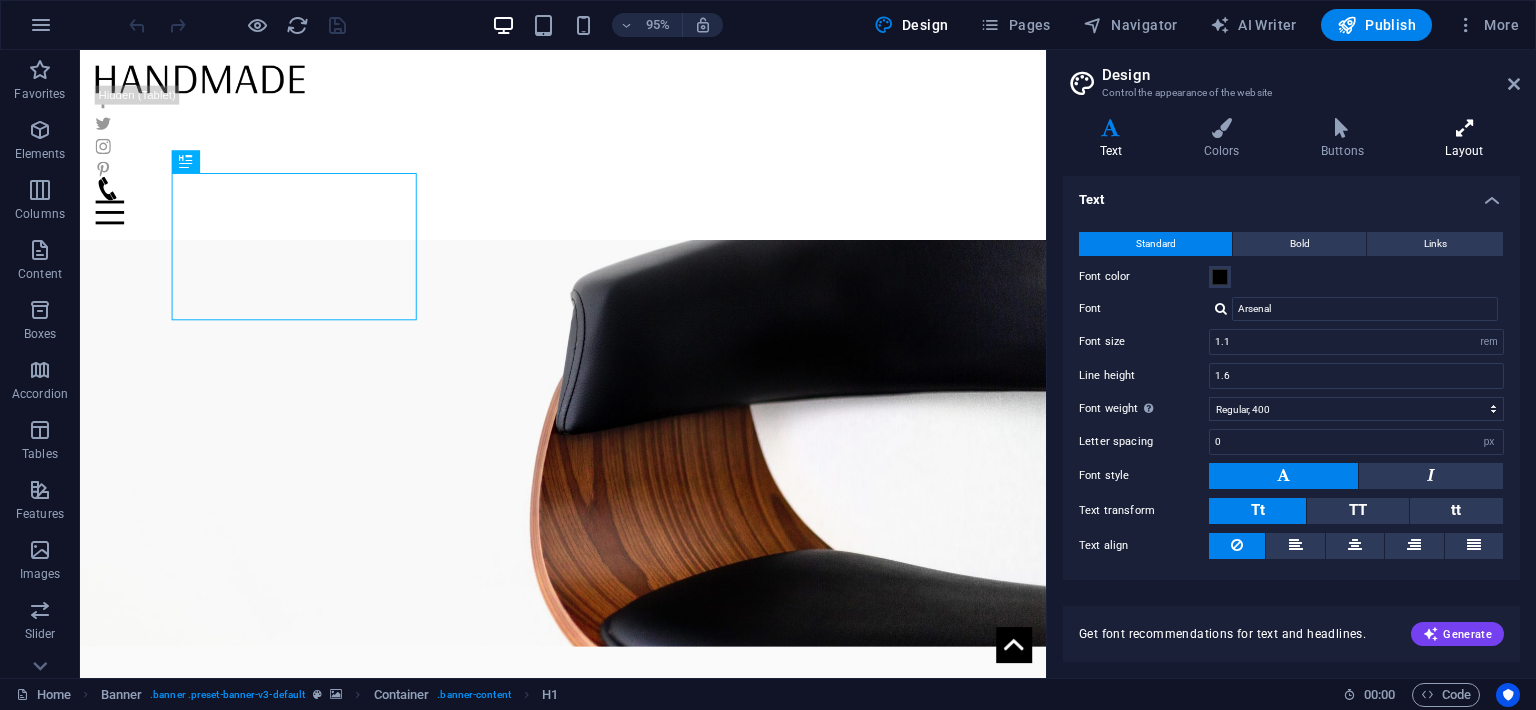 click at bounding box center (1464, 128) 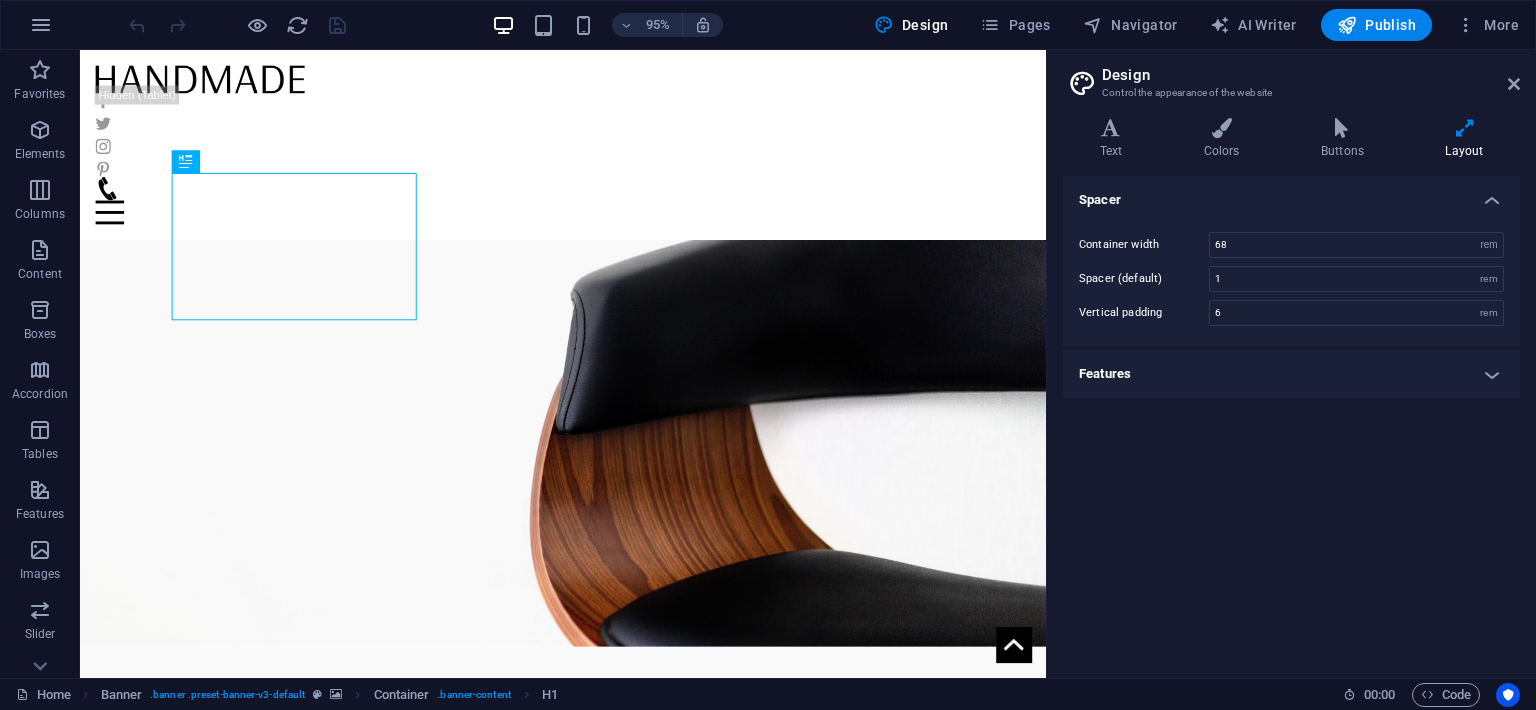 click on "Design" at bounding box center [1311, 75] 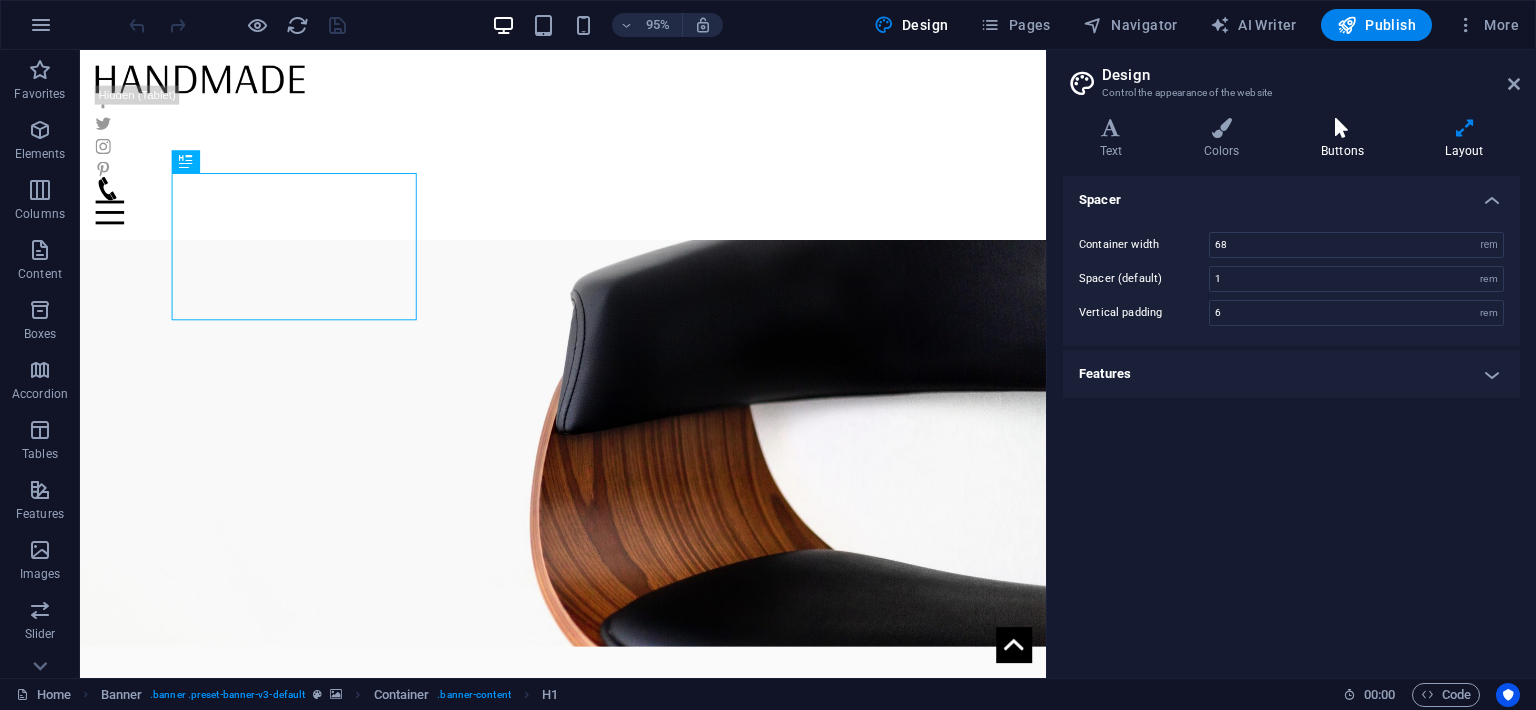click at bounding box center (1342, 128) 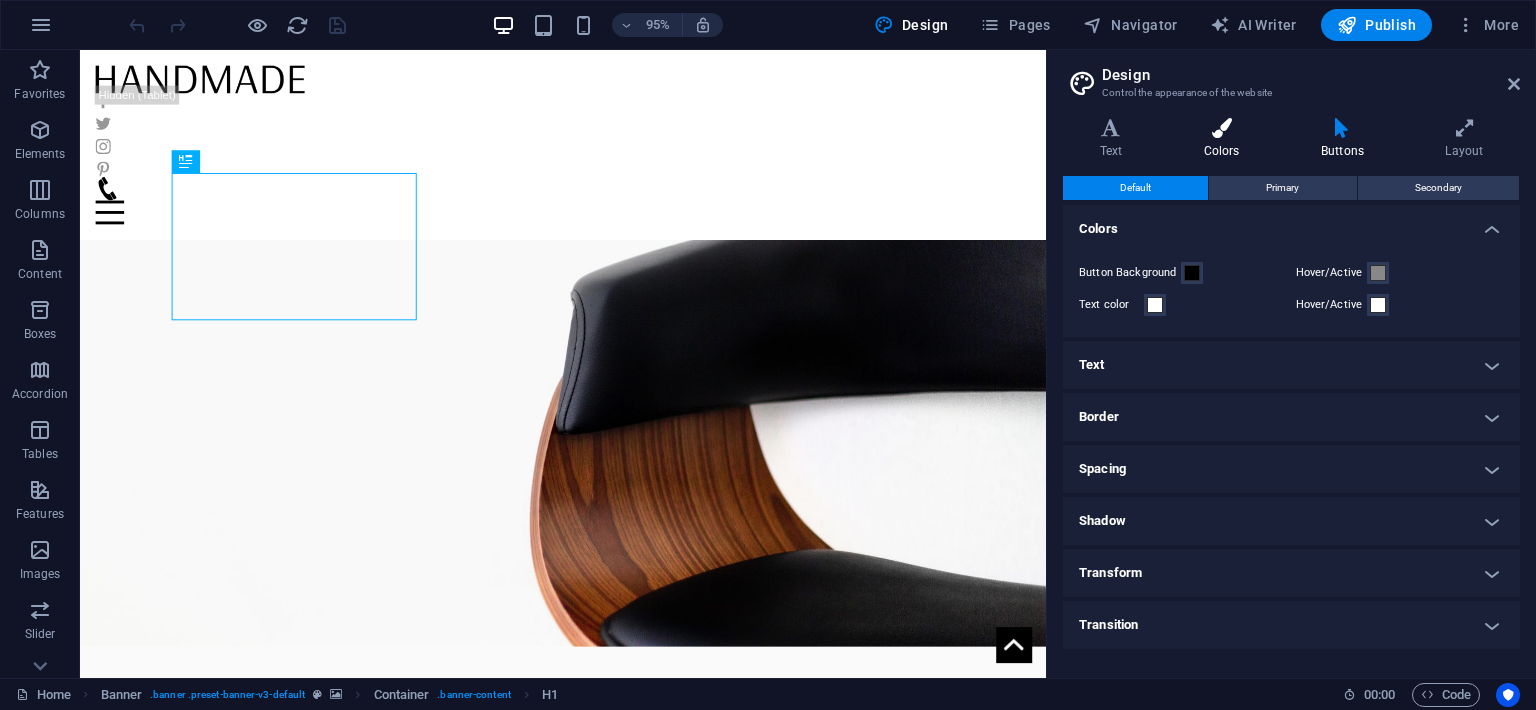 click at bounding box center [1221, 128] 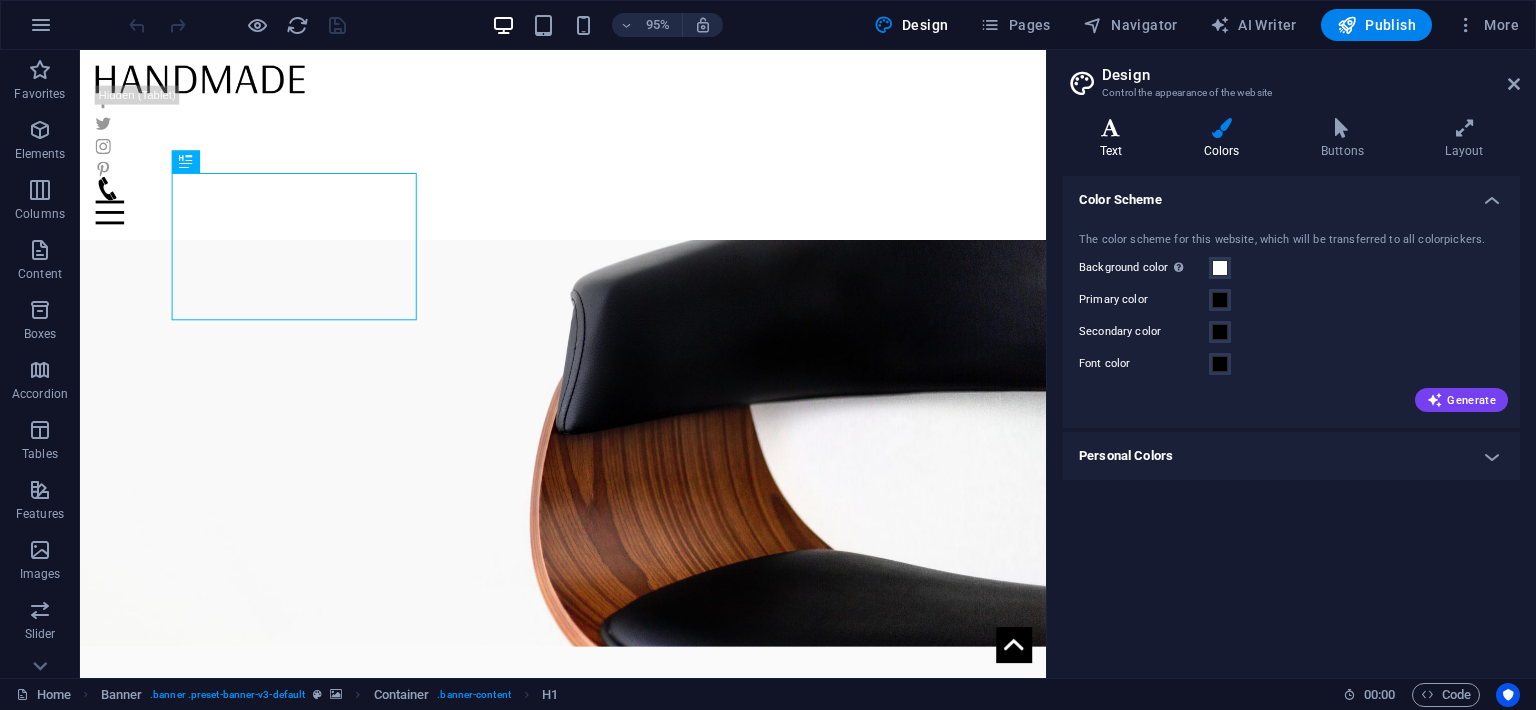 click at bounding box center [1111, 128] 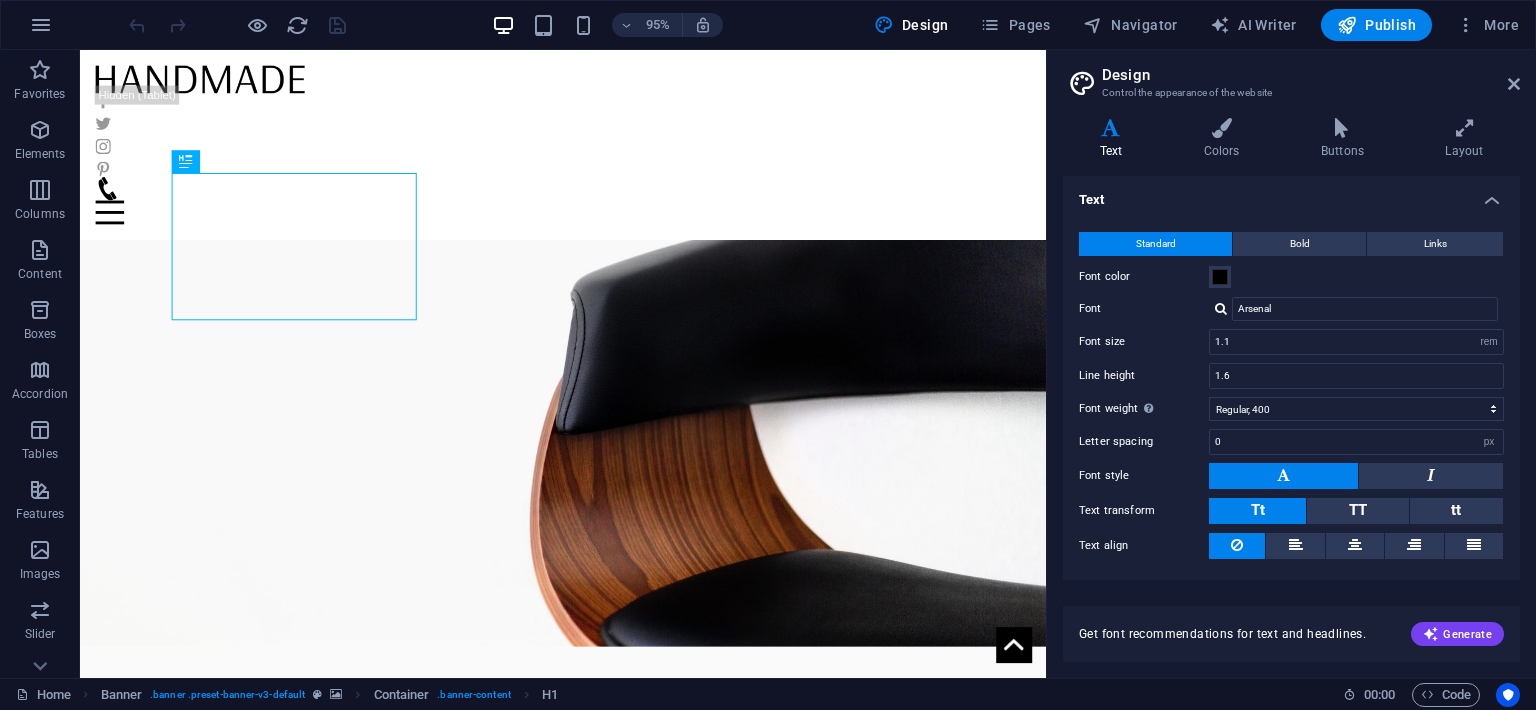 click on "Design" at bounding box center [1311, 75] 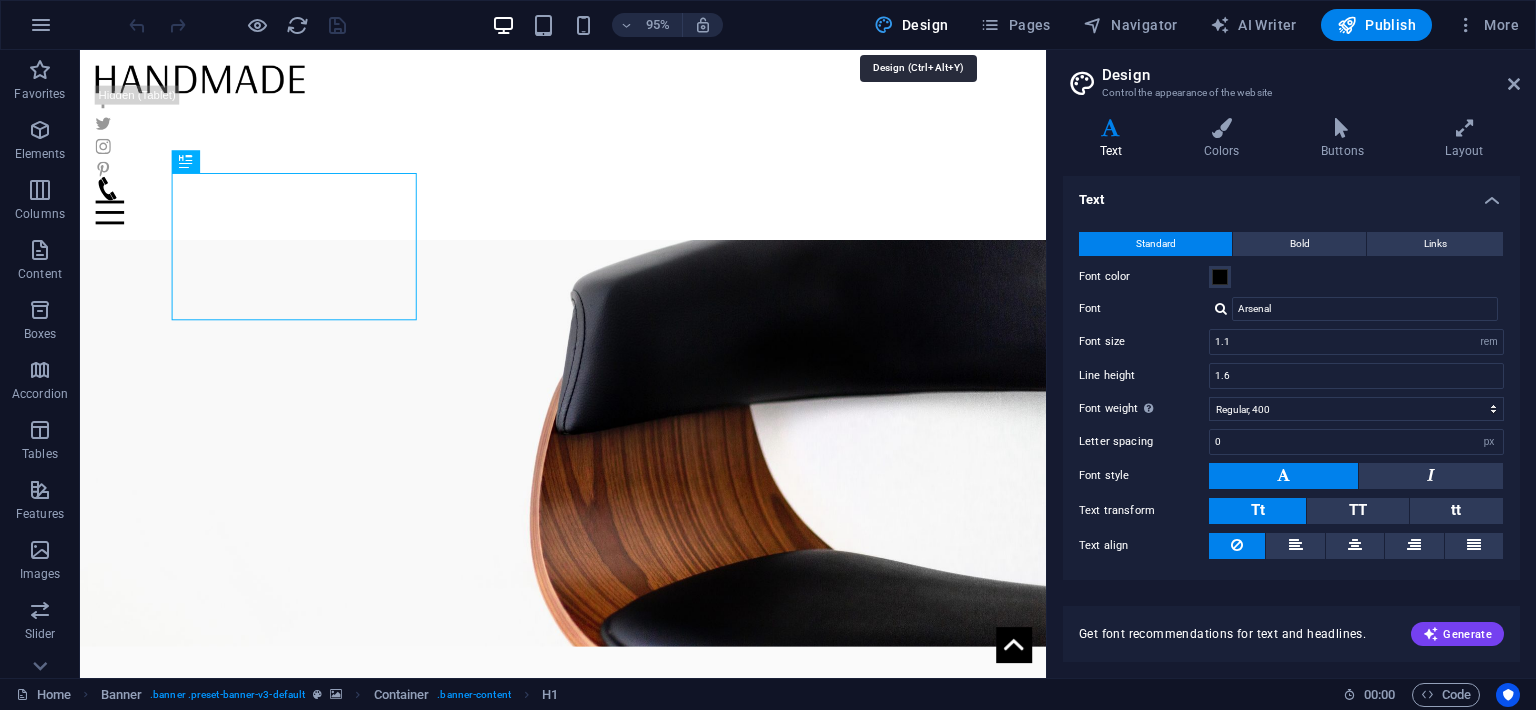 click on "Design" at bounding box center (911, 25) 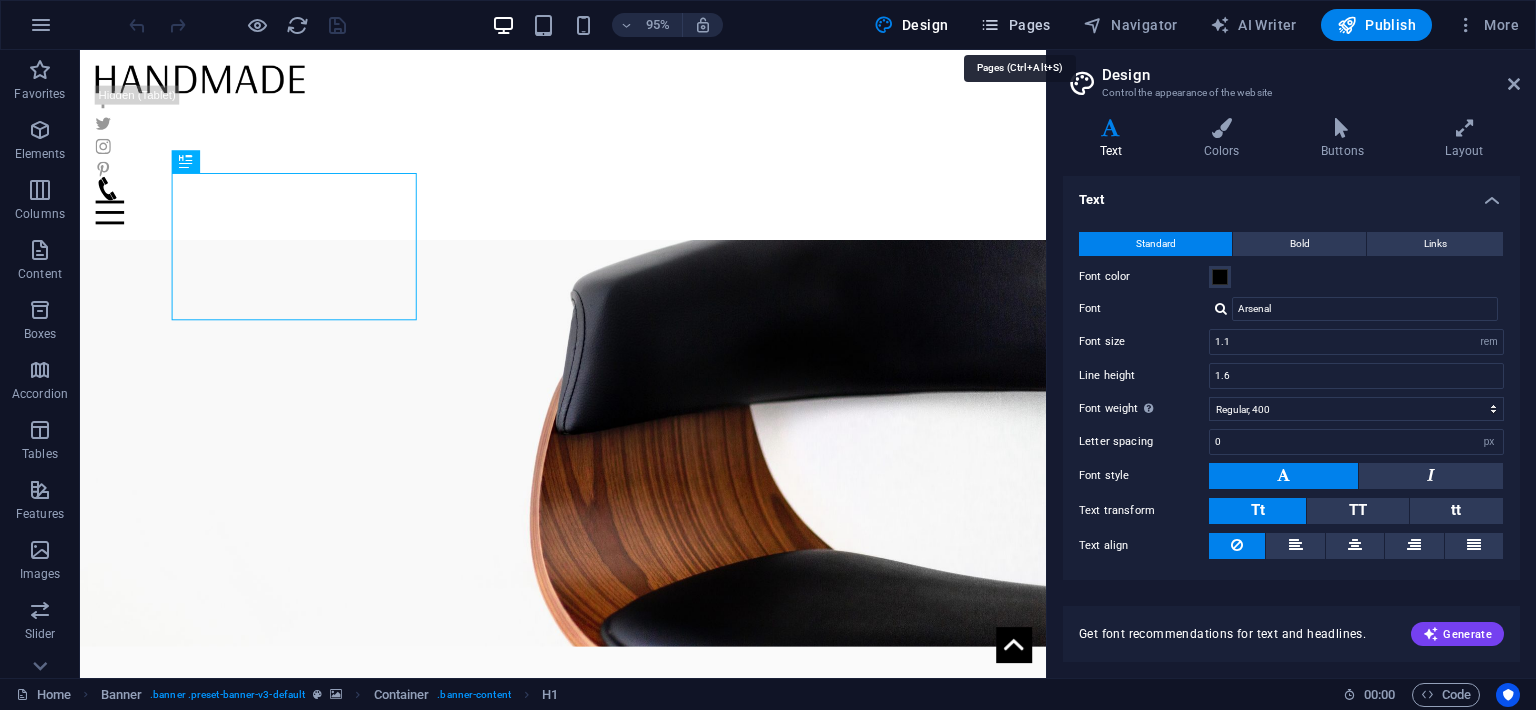 click on "Pages" at bounding box center [1015, 25] 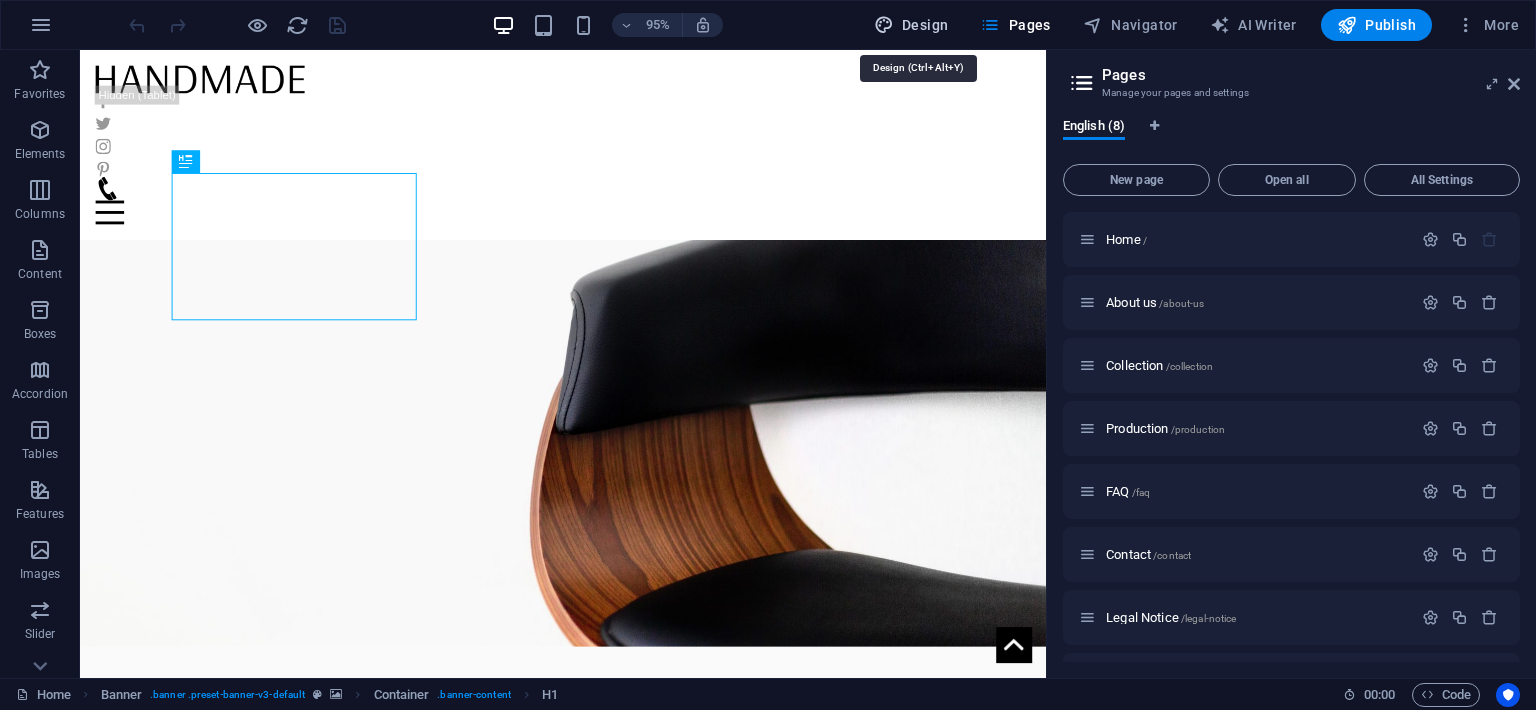 click on "Design" at bounding box center (911, 25) 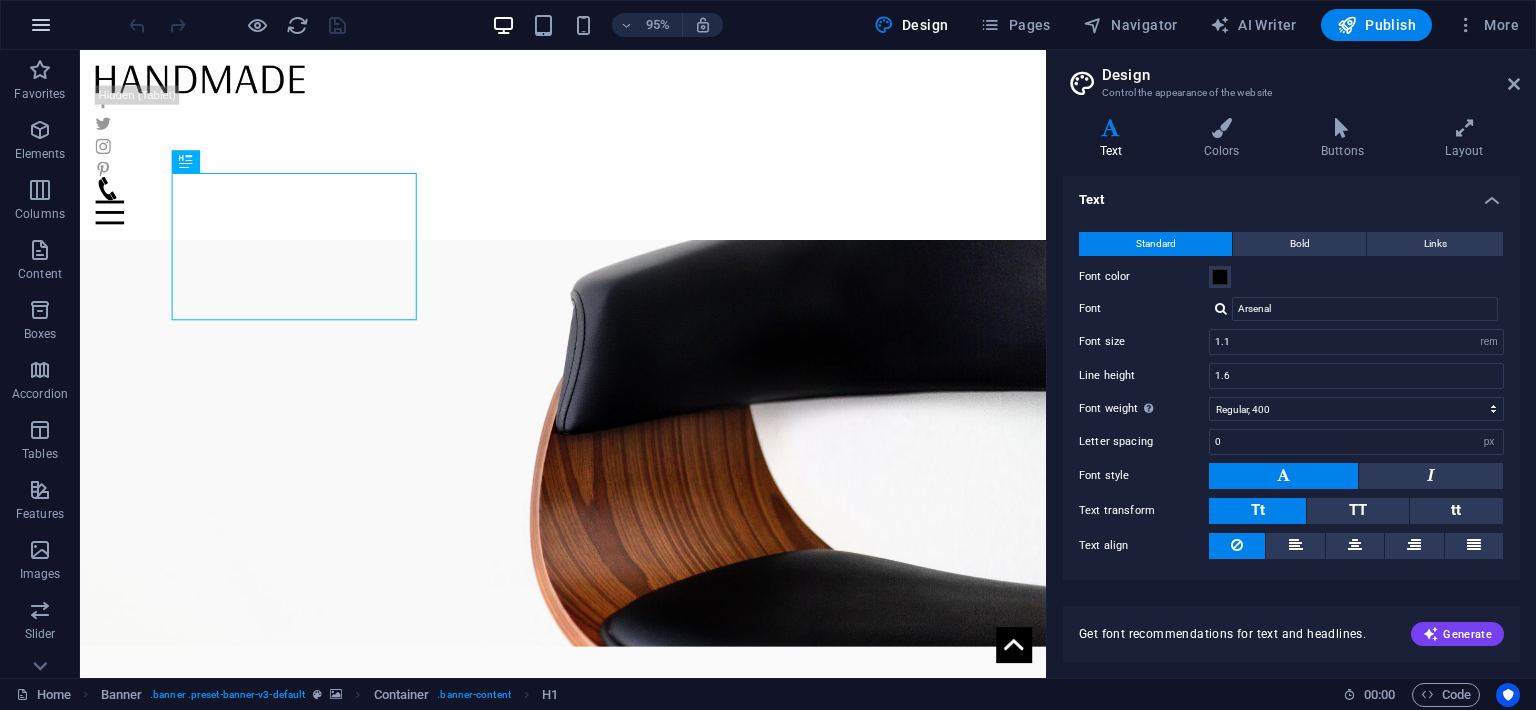 click at bounding box center (41, 25) 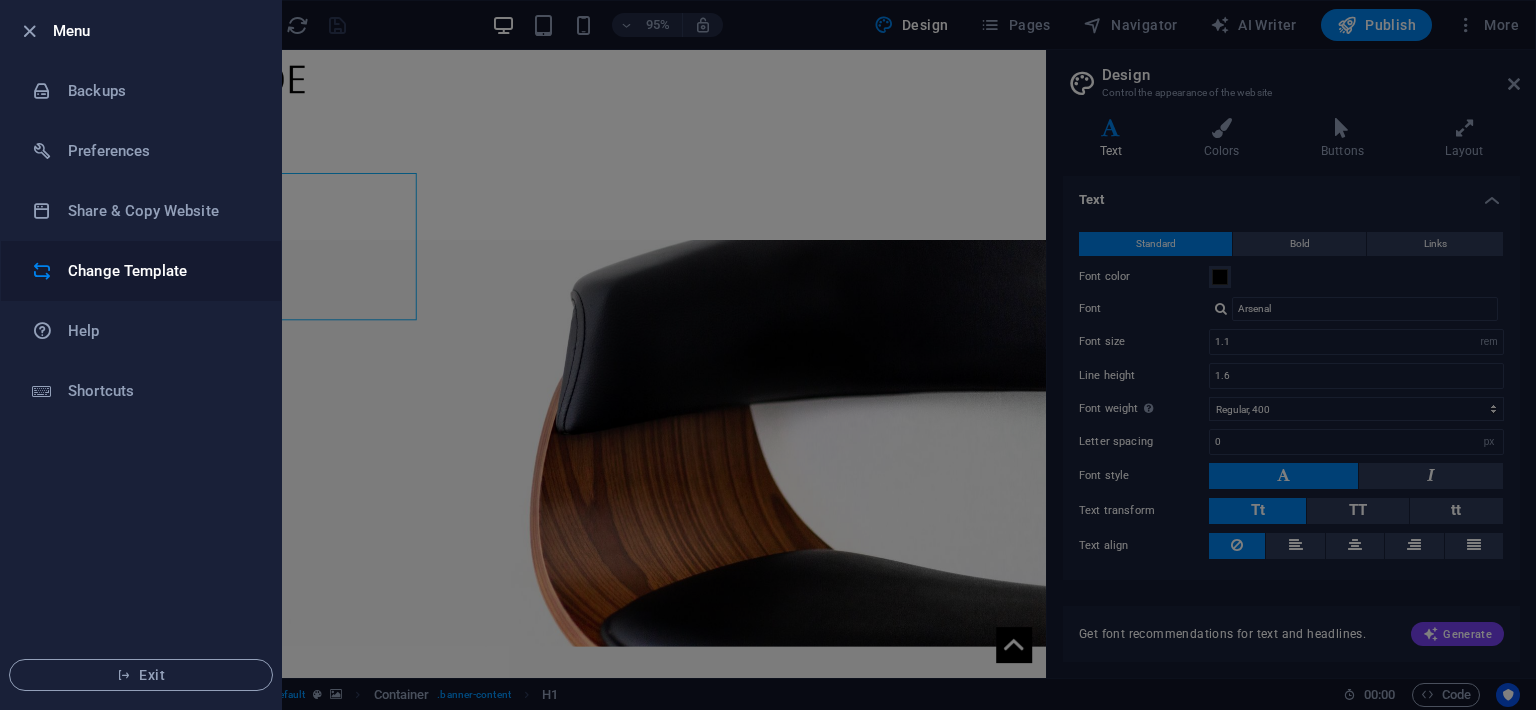 click on "Change Template" at bounding box center (160, 271) 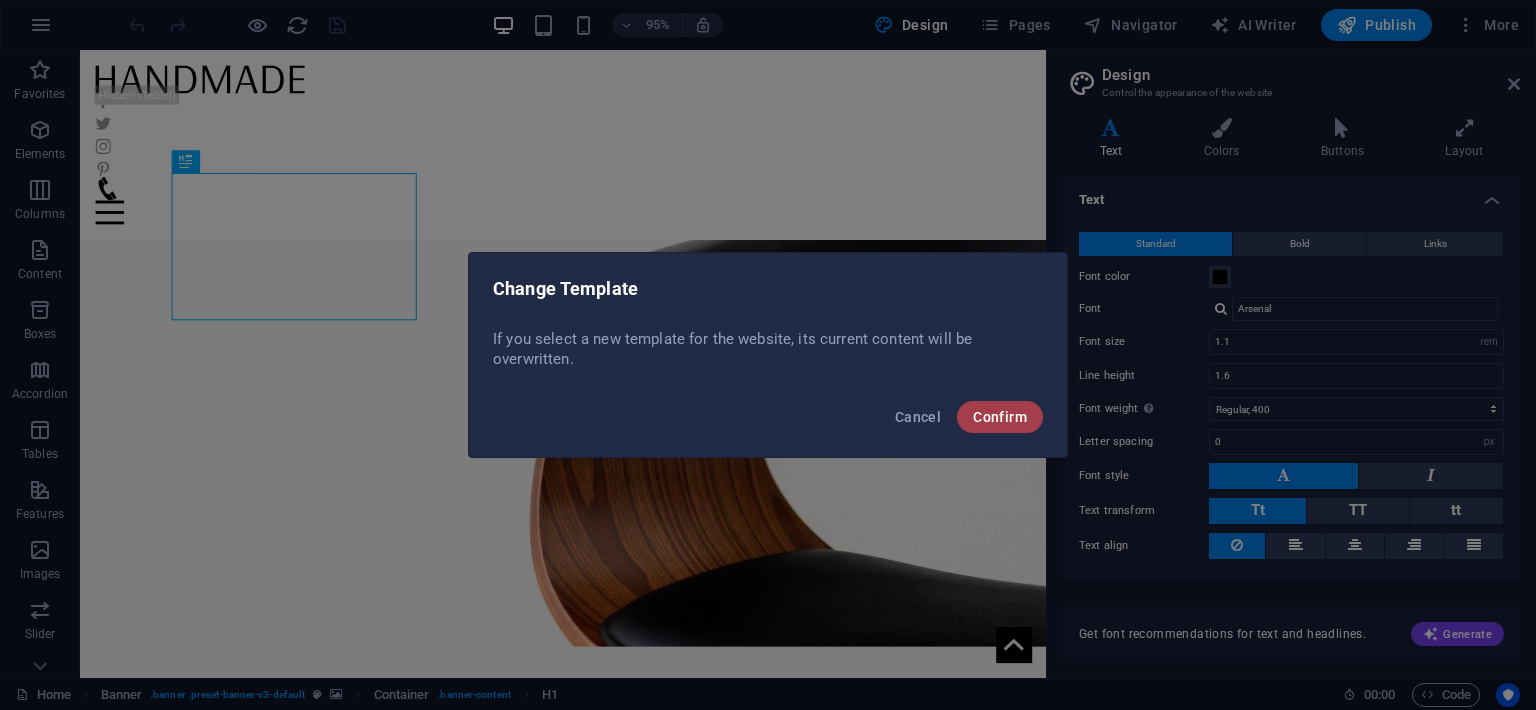 click on "Confirm" at bounding box center (1000, 417) 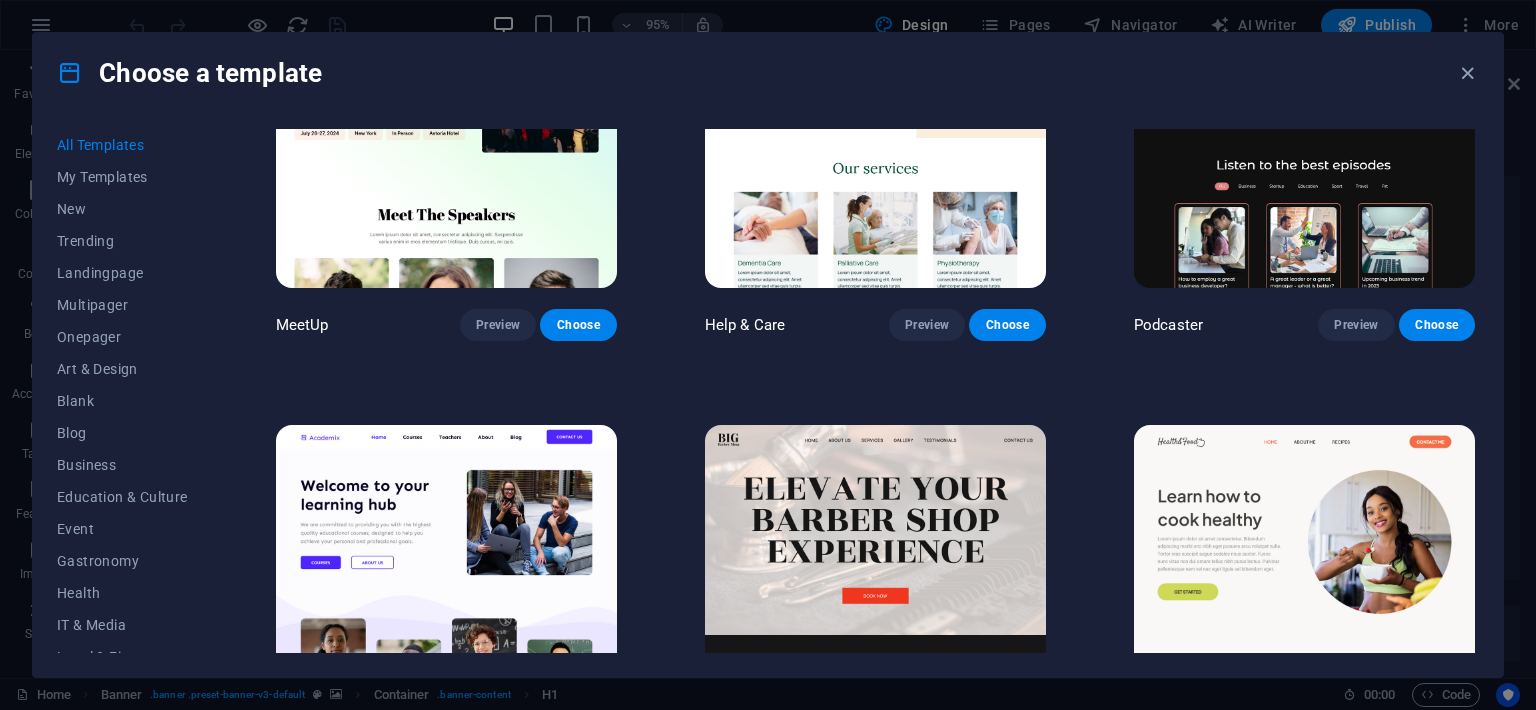 scroll, scrollTop: 1642, scrollLeft: 0, axis: vertical 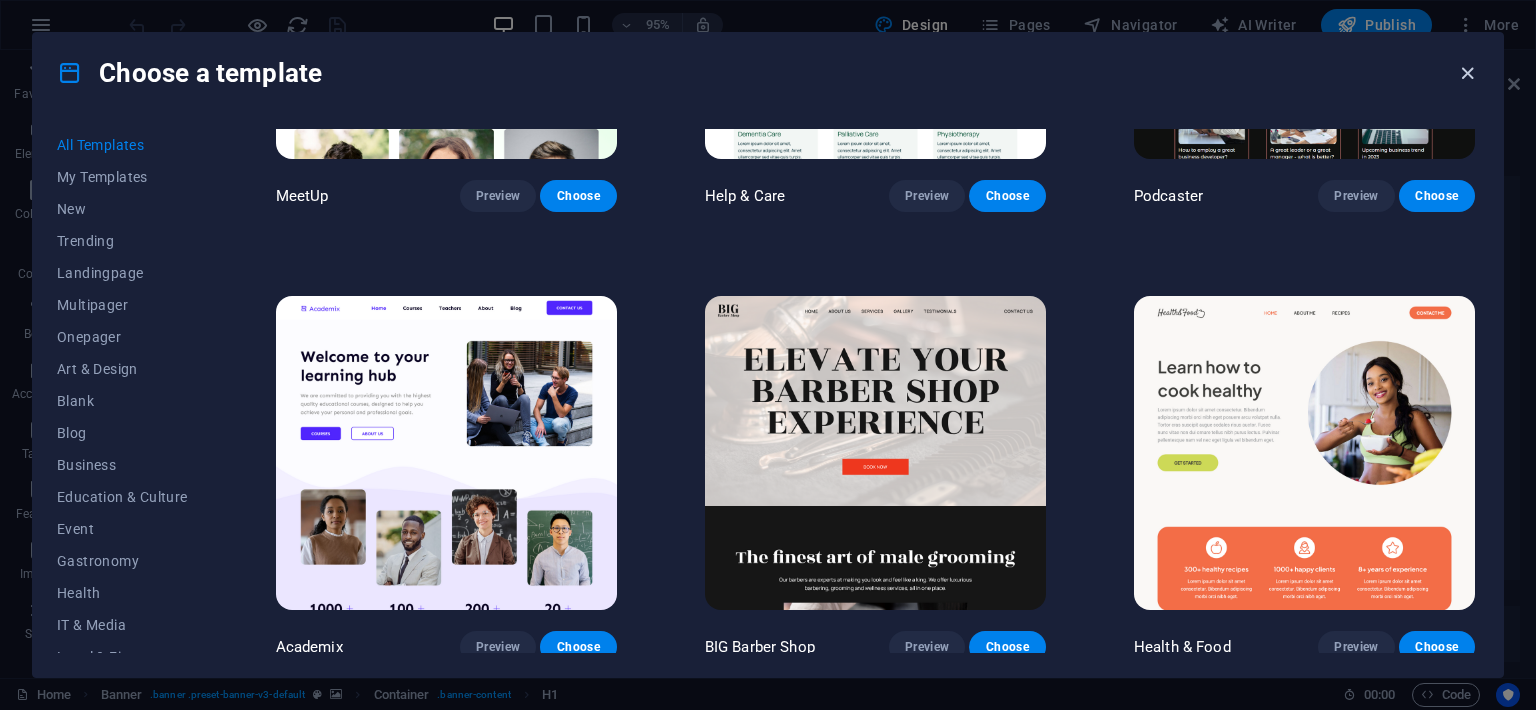 click at bounding box center [1467, 73] 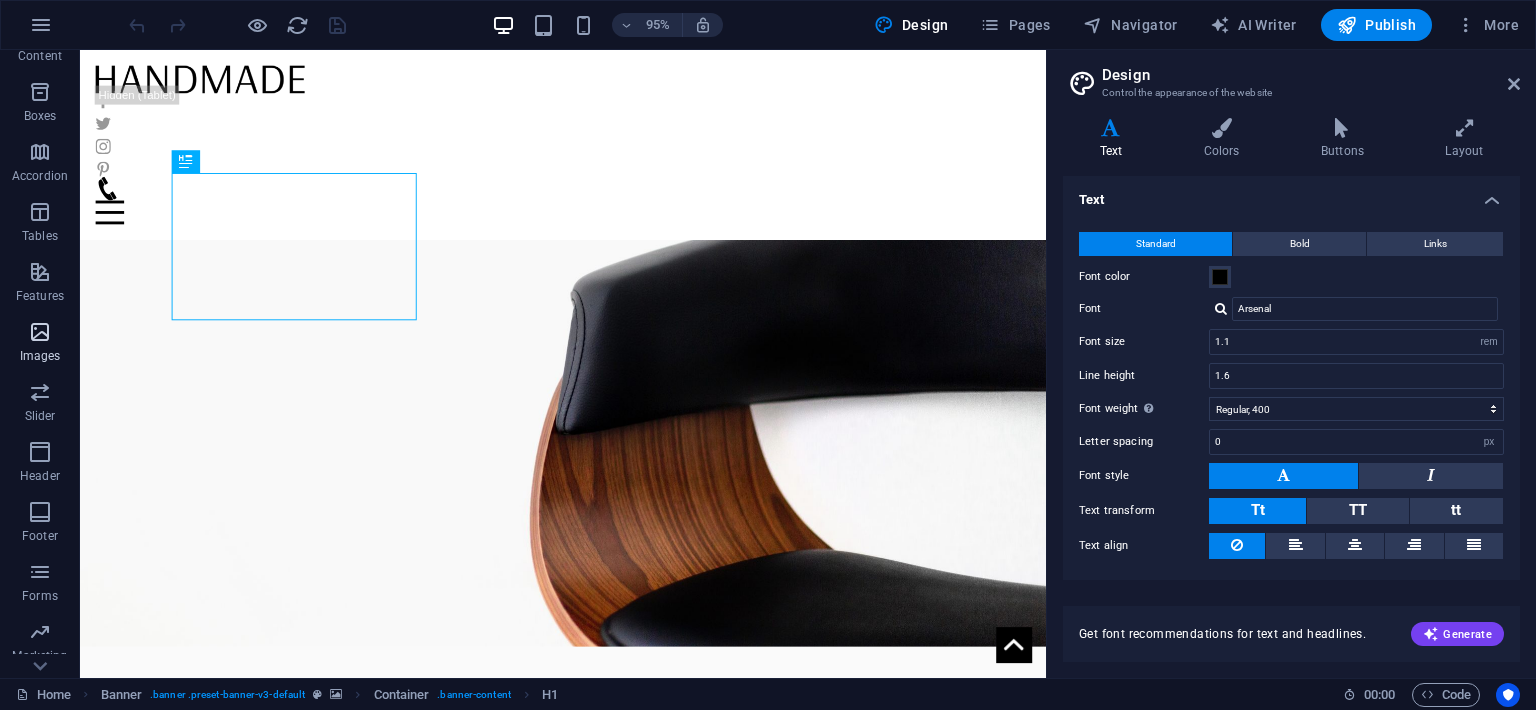 scroll, scrollTop: 272, scrollLeft: 0, axis: vertical 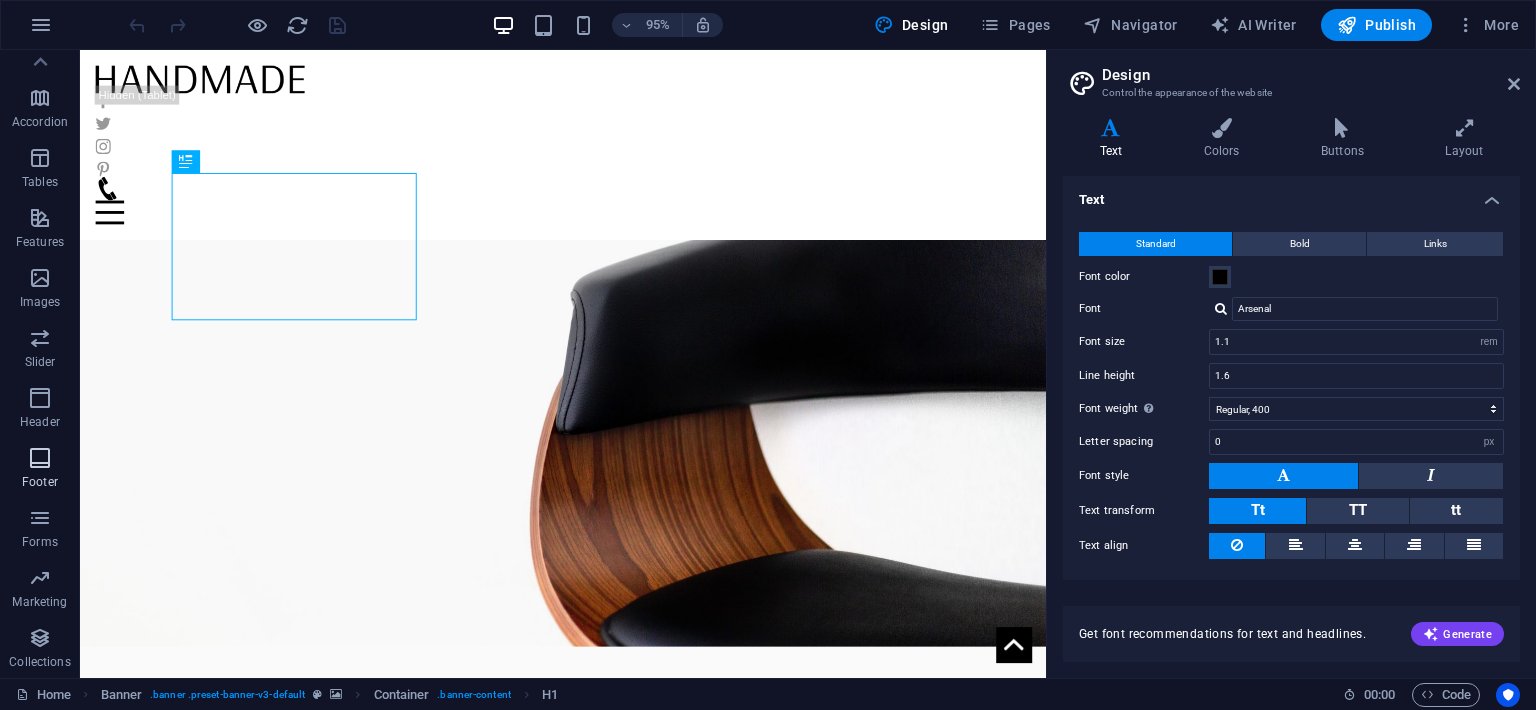 click on "Footer" at bounding box center (40, 470) 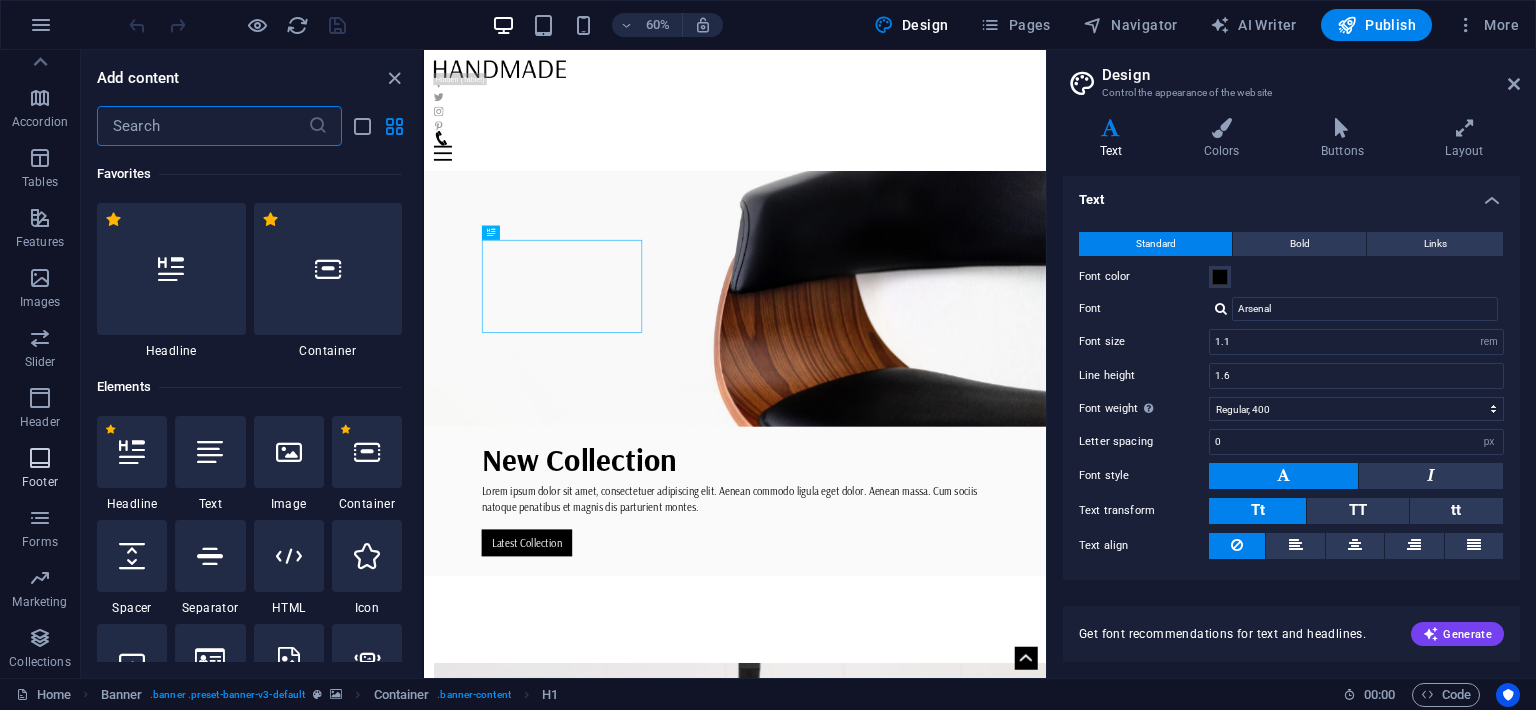 scroll, scrollTop: 272, scrollLeft: 0, axis: vertical 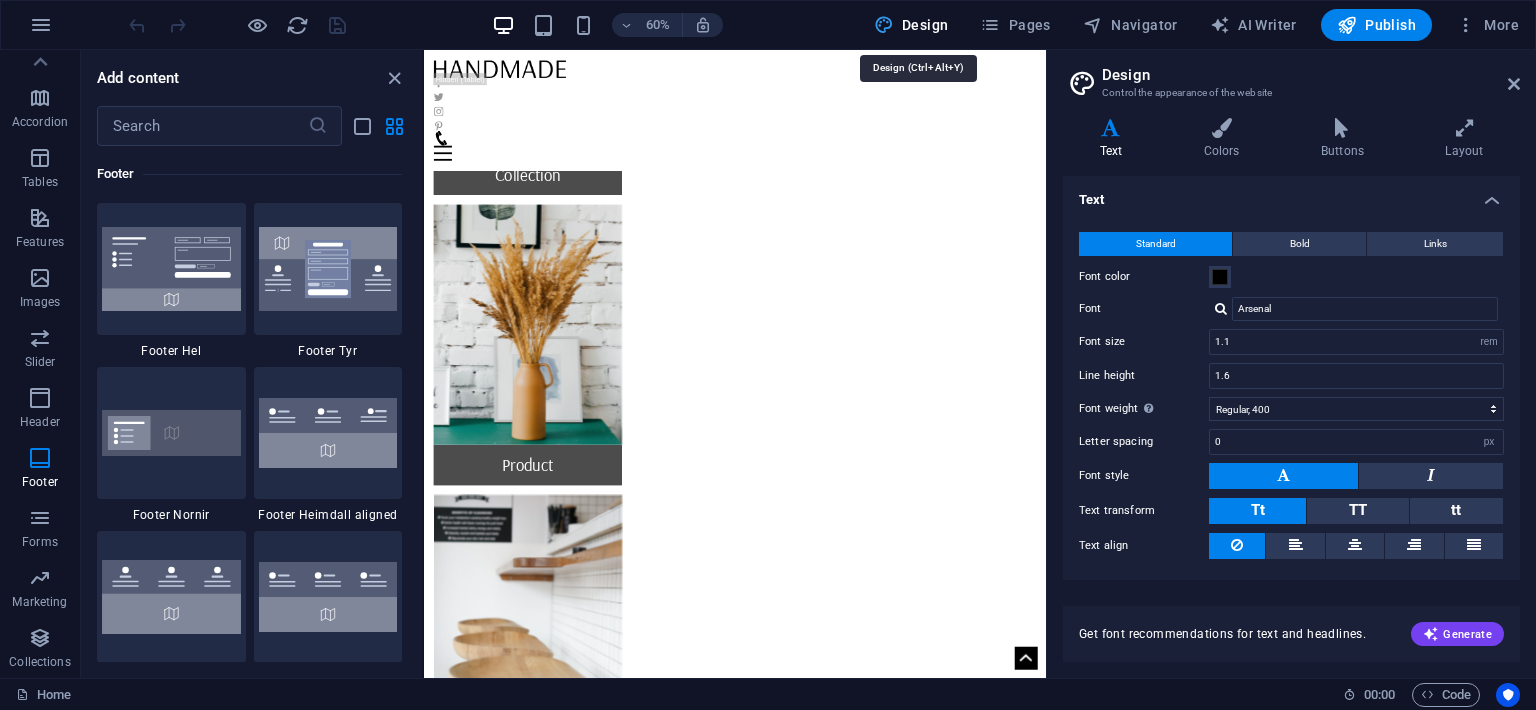 click on "Design" at bounding box center [911, 25] 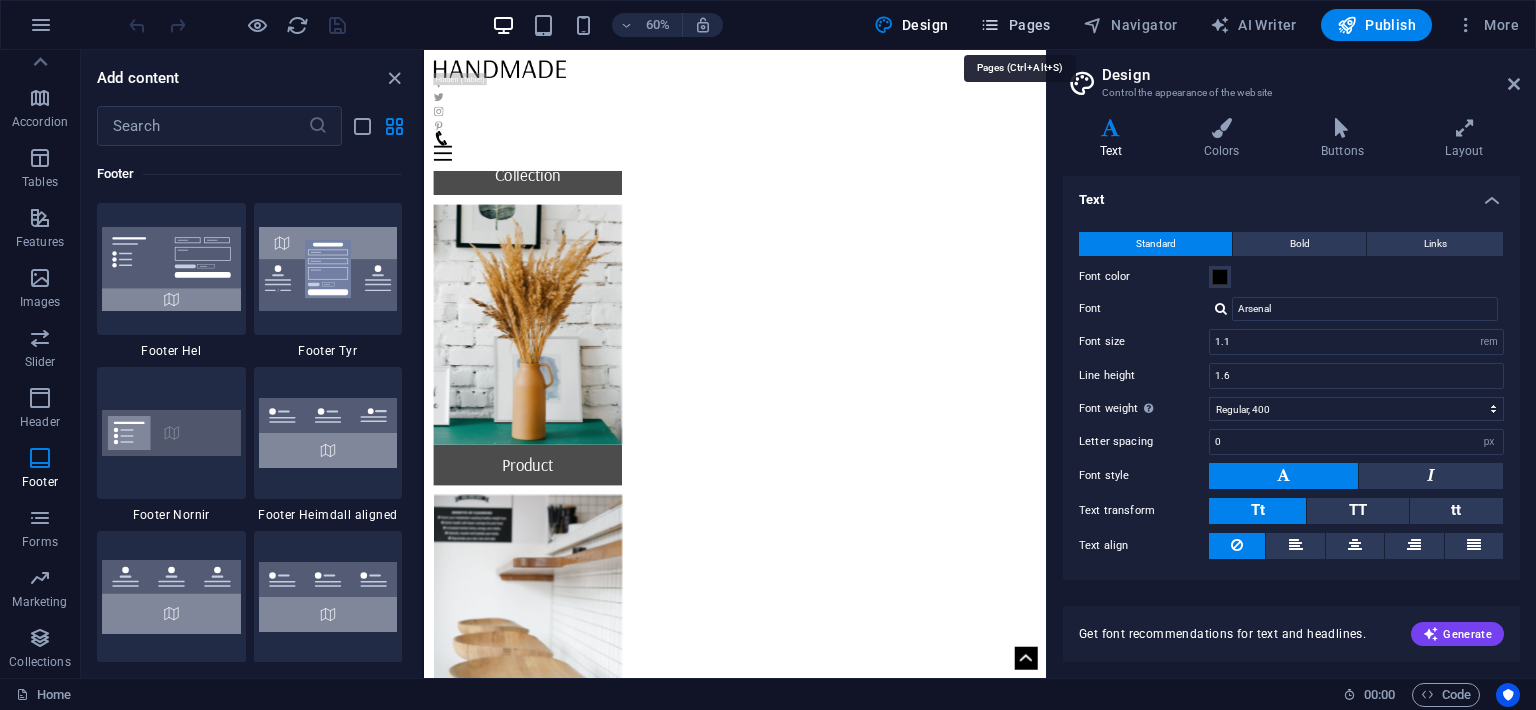 click on "Pages" at bounding box center (1015, 25) 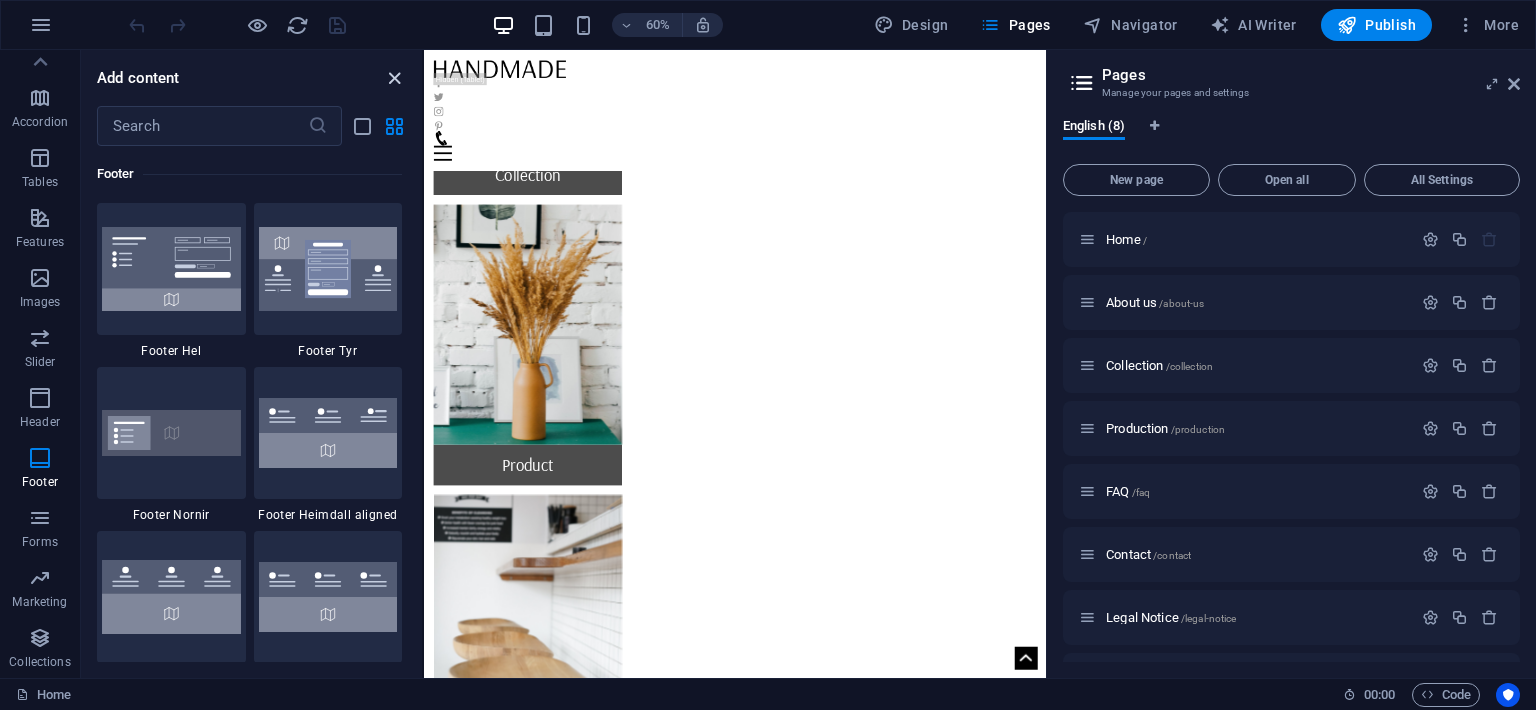 click at bounding box center [394, 78] 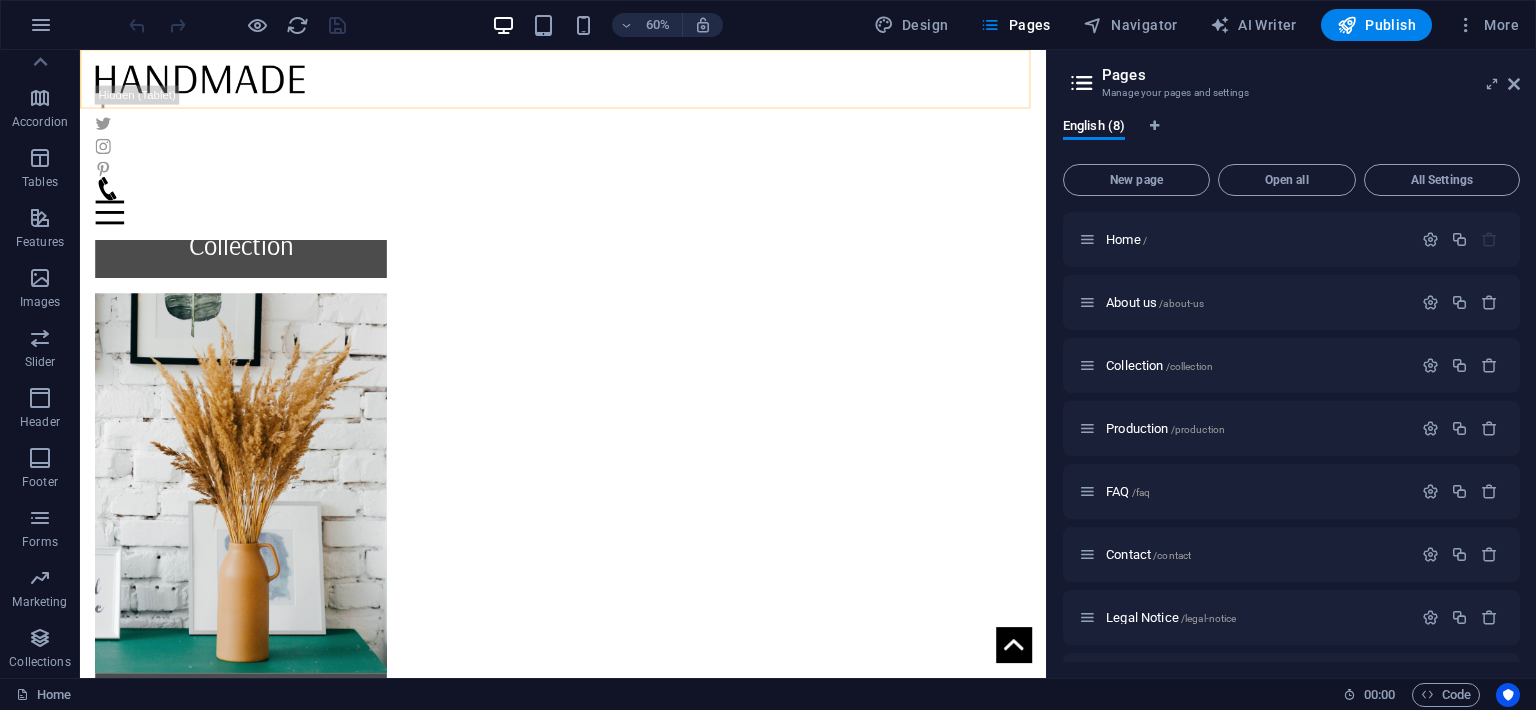 scroll, scrollTop: 272, scrollLeft: 0, axis: vertical 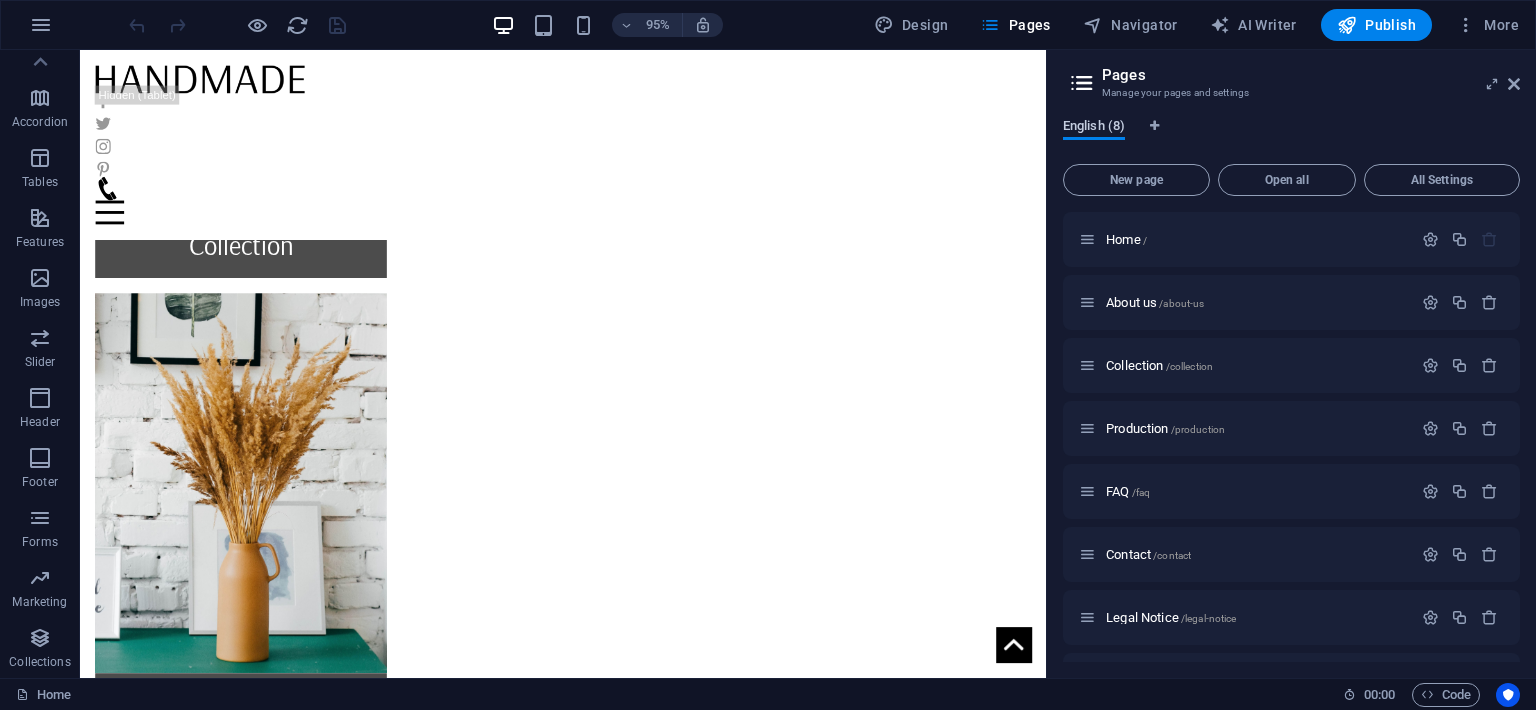 click on "English (8)" at bounding box center [1094, 128] 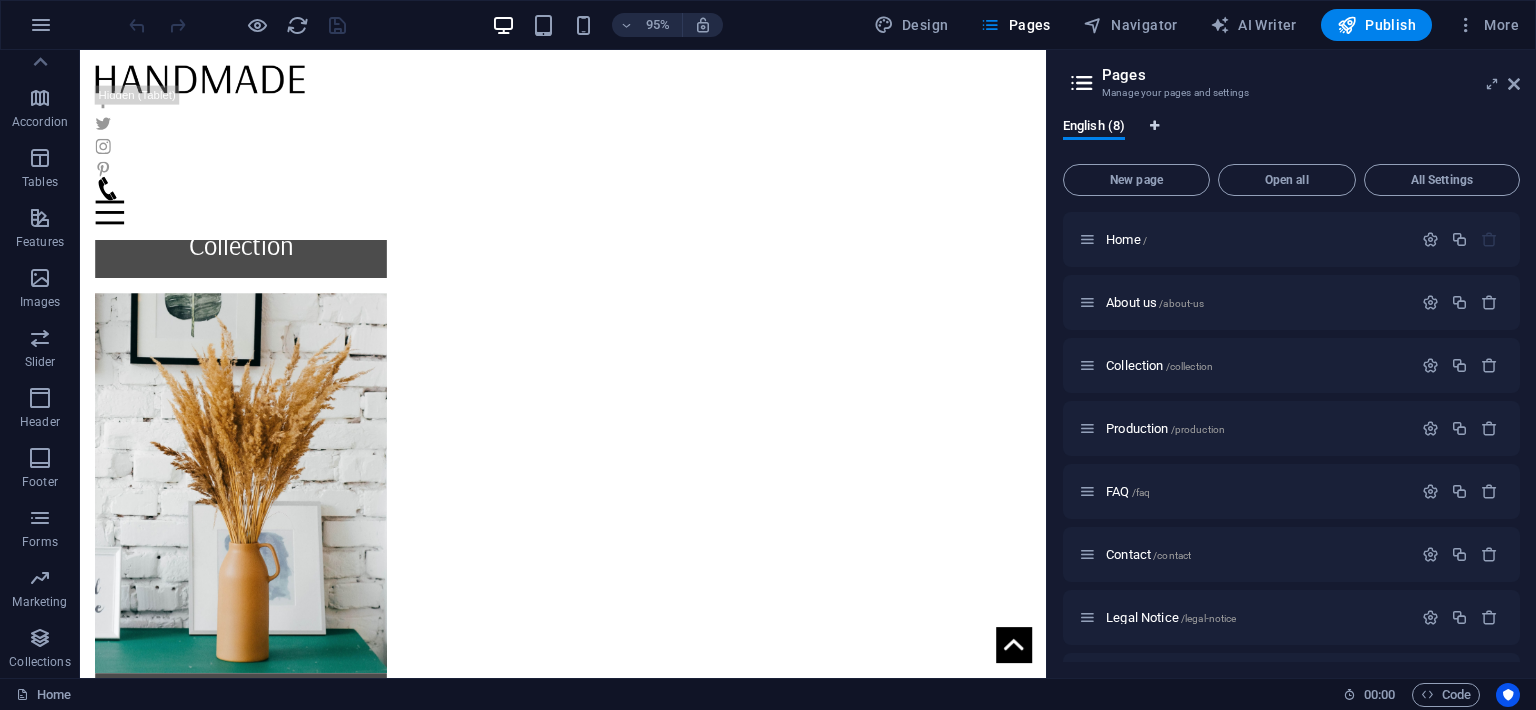 click at bounding box center [1154, 126] 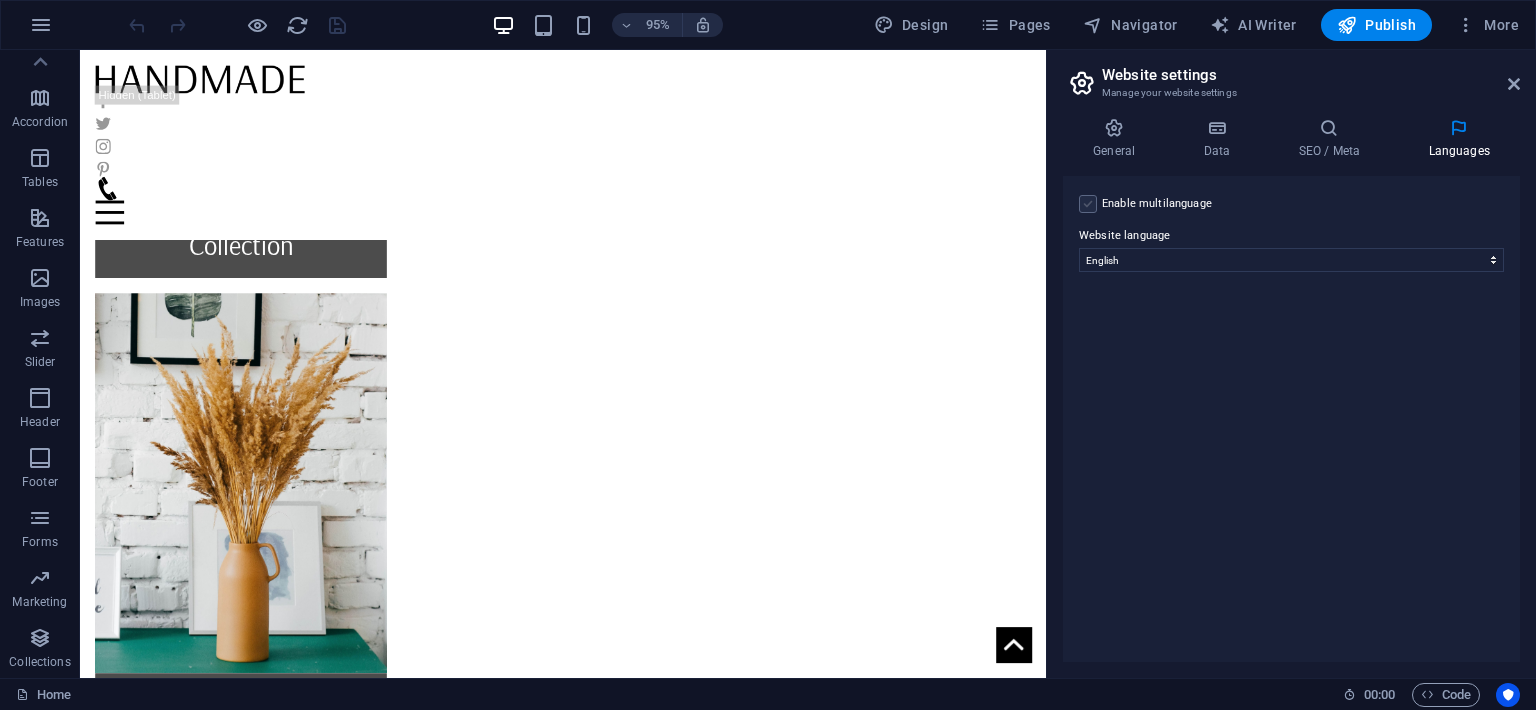 click at bounding box center [1088, 204] 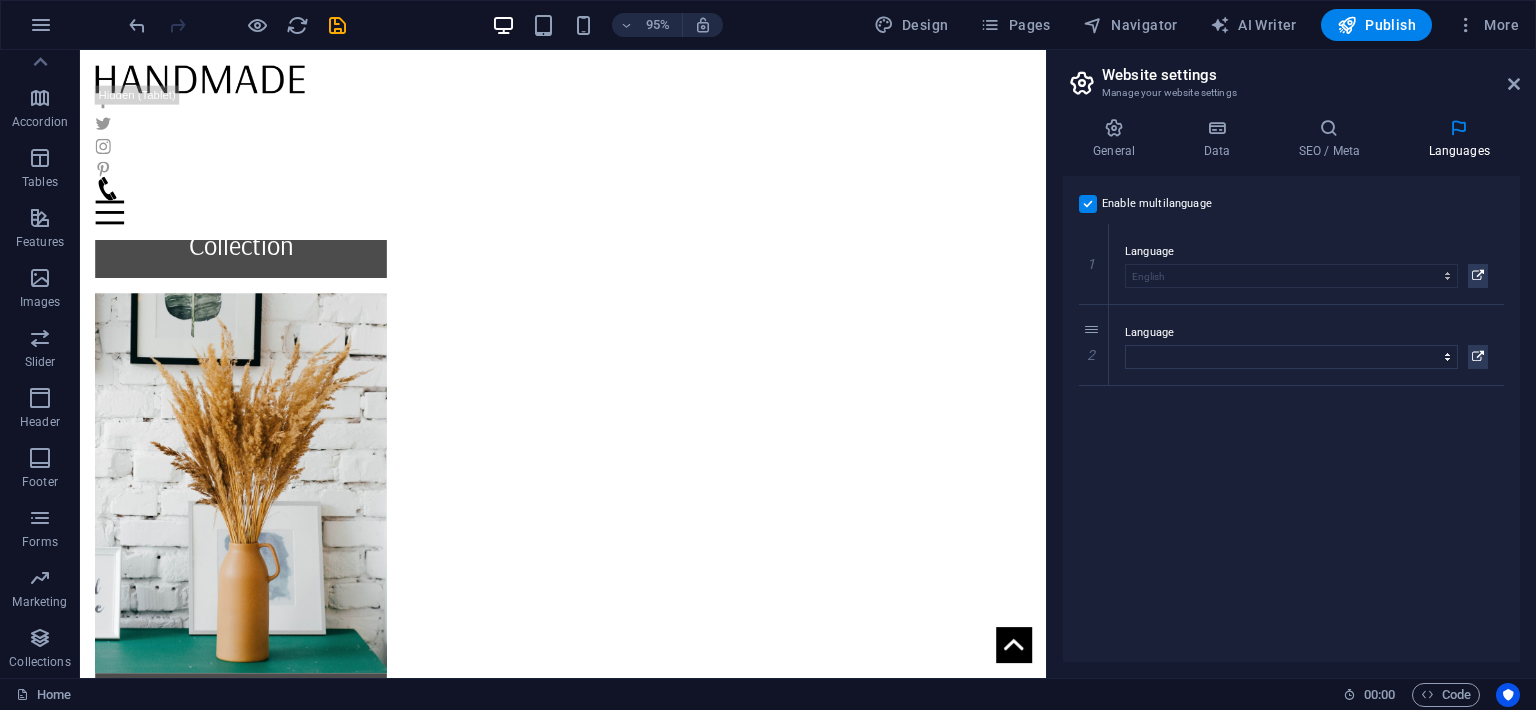 click on "Enable multilanguage To disable multilanguage delete all languages until only one language remains. Website language Abkhazian Afar Afrikaans Akan Albanian Amharic Arabic Aragonese Armenian Assamese Avaric Avestan Aymara Azerbaijani Bambara Bashkir Basque Belarusian Bengali Bihari languages Bislama Bokmål Bosnian Breton Bulgarian Burmese Catalan Central Khmer Chamorro Chechen Chinese Church Slavic Chuvash Cornish Corsican Cree Croatian Czech Danish Dutch Dzongkha English Esperanto Estonian Ewe Faroese Farsi (Persian) Fijian Finnish French Fulah Gaelic Galician Ganda Georgian German Greek Greenlandic Guaraní Gujarati Haitian Creole Hausa Hebrew Herero Hindi Hiri Motu Hungarian Icelandic Ido Igbo Indonesian Interlingua Interlingue Inuktitut Inupiaq Irish Italian Japanese Javanese Kannada Kanuri Kashmiri Kazakh Kikuyu Kinyarwanda Komi Kongo Korean Kurdish Kwanyama Kyrgyz Lao Latin Latvian Limburgish Lingala Lithuanian Luba-Katanga Luxembourgish Macedonian Malagasy Malay Malayalam Maldivian Maltese Manx Maori 1" at bounding box center (1291, 419) 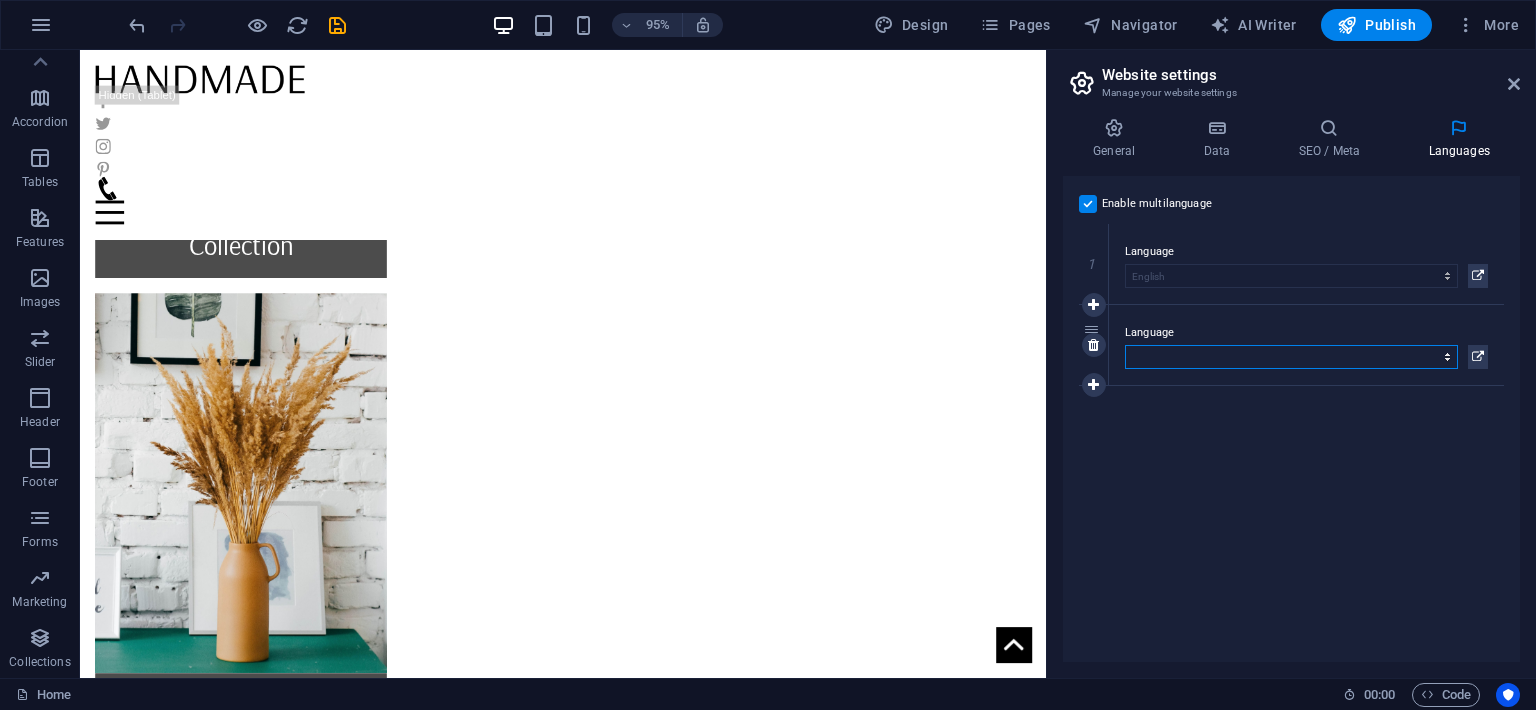 click on "Abkhazian Afar Afrikaans Akan Albanian Amharic Arabic Aragonese Armenian Assamese Avaric Avestan Aymara Azerbaijani Bambara Bashkir Basque Belarusian Bengali Bihari languages Bislama Bokmål Bosnian Breton Bulgarian Burmese Catalan Central Khmer Chamorro Chechen Chinese Church Slavic Chuvash Cornish Corsican Cree Croatian Czech Danish Dutch Dzongkha English Esperanto Estonian Ewe Faroese Farsi (Persian) Fijian Finnish French Fulah Gaelic Galician Ganda Georgian German Greek Greenlandic Guaraní Gujarati Haitian Creole Hausa Hebrew Herero Hindi Hiri Motu Hungarian Icelandic Ido Igbo Indonesian Interlingua Interlingue Inuktitut Inupiaq Irish Italian Japanese Javanese Kannada Kanuri Kashmiri Kazakh Kikuyu Kinyarwanda Komi Kongo Korean Kurdish Kwanyama Kyrgyz Lao Latin Latvian Limburgish Lingala Lithuanian Luba-Katanga Luxembourgish Macedonian Malagasy Malay Malayalam Maldivian Maltese Manx Maori Marathi Marshallese Mongolian Nauru Navajo Ndonga Nepali North Ndebele Northern Sami Norwegian Norwegian Nynorsk Nuosu" at bounding box center [1291, 357] 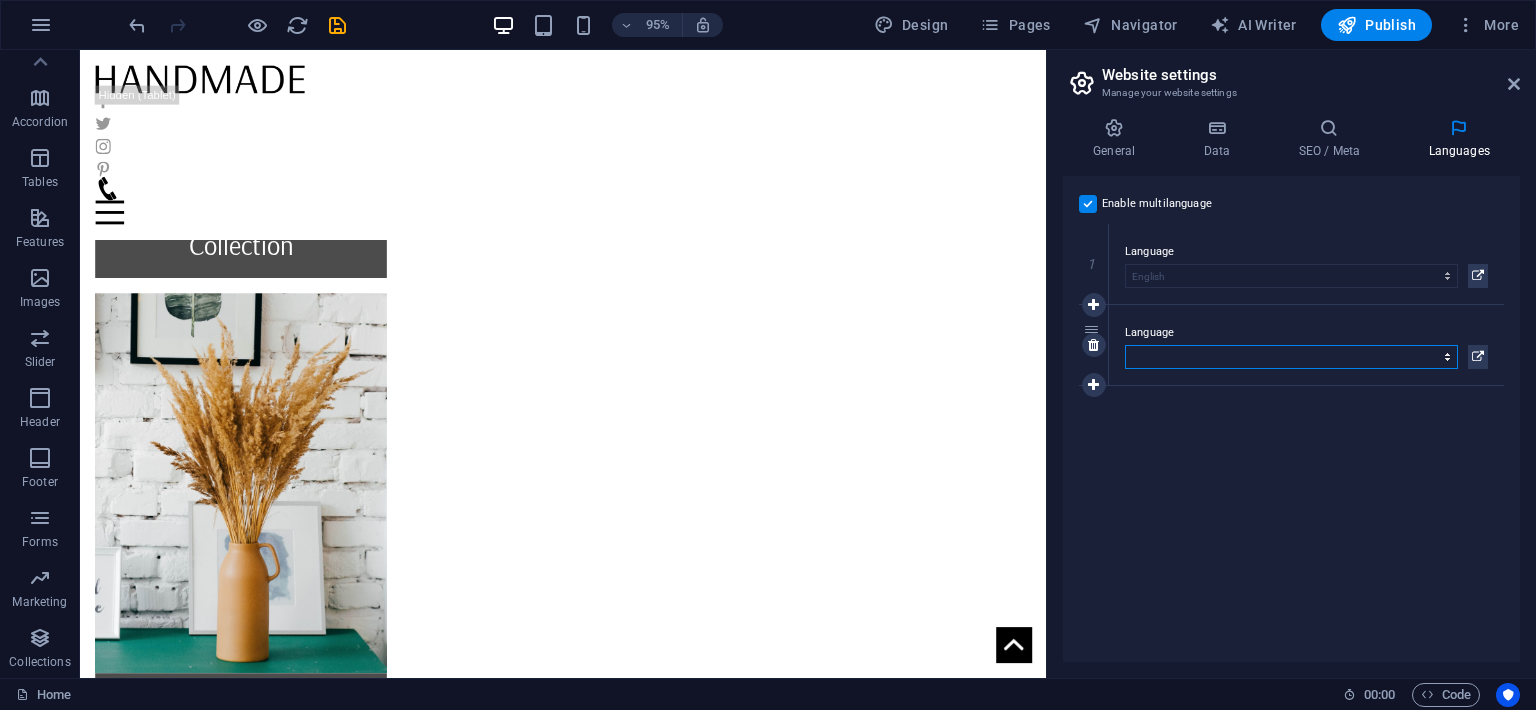 select on "55" 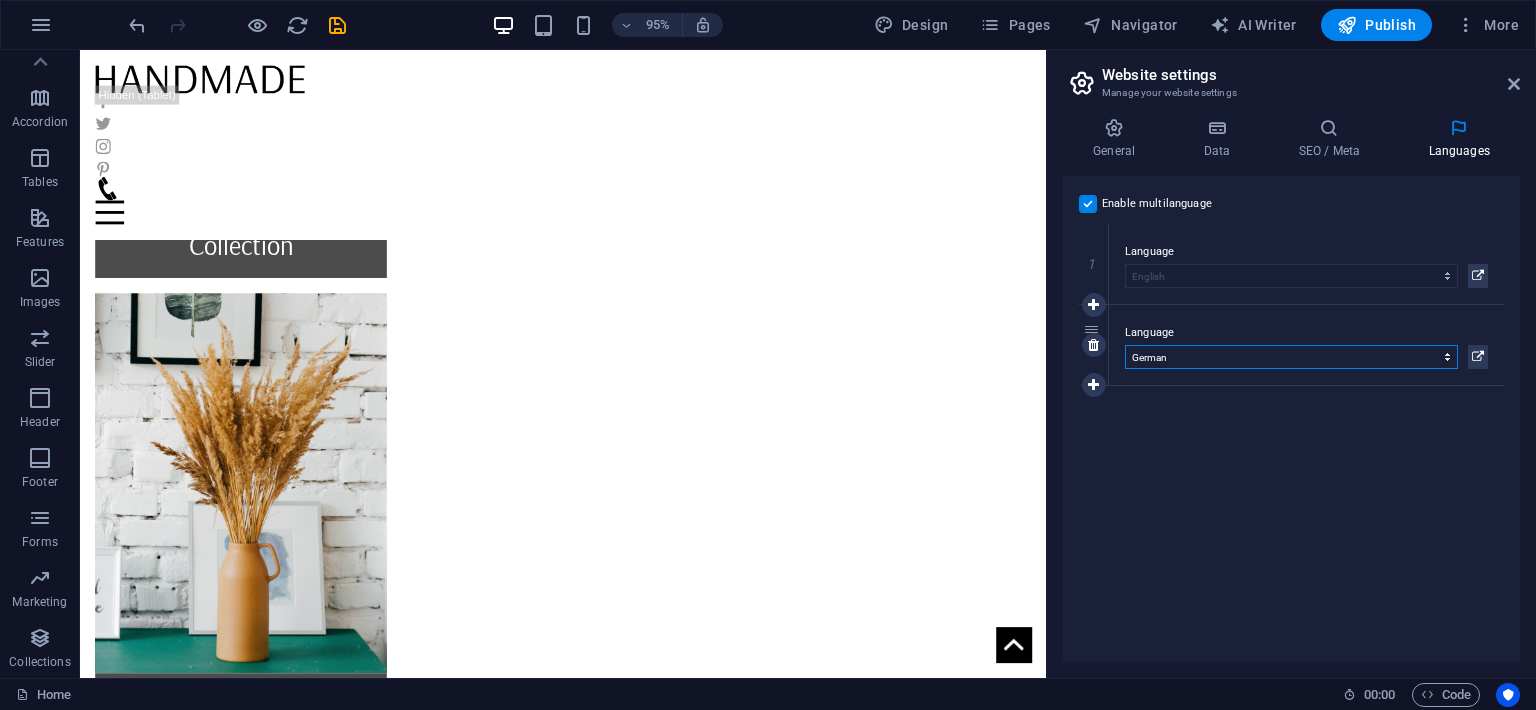 click on "German" at bounding box center [0, 0] 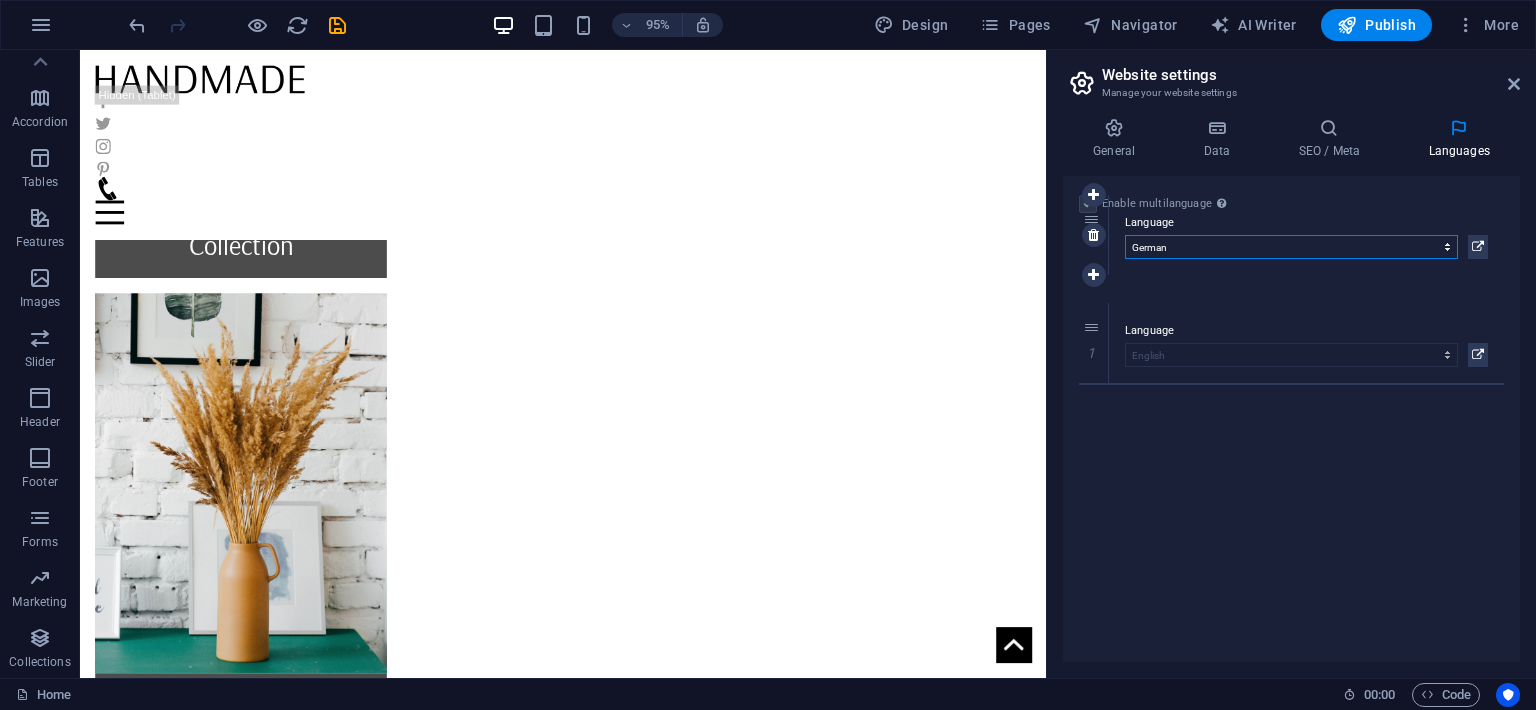 drag, startPoint x: 1090, startPoint y: 327, endPoint x: 1091, endPoint y: 218, distance: 109.004585 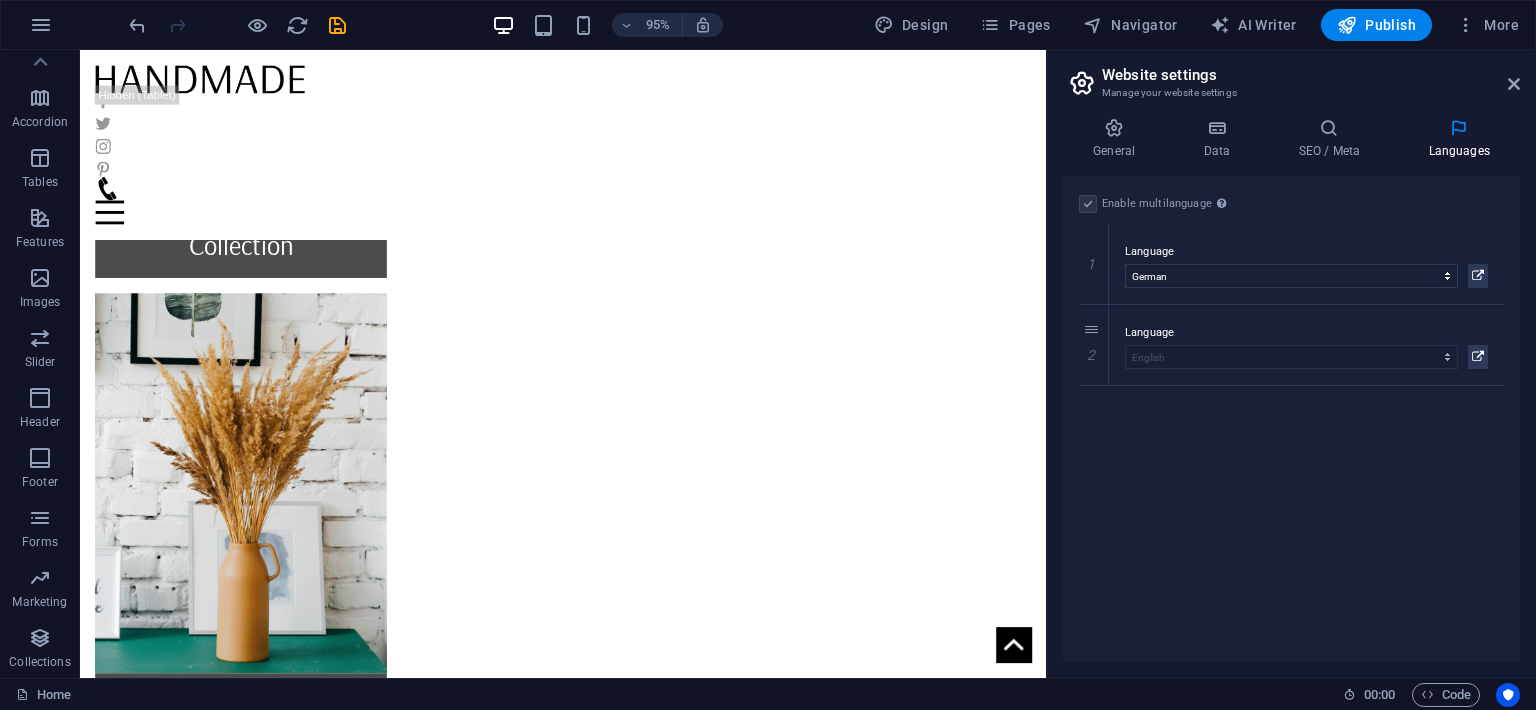 click on "Enable multilanguage To disable multilanguage delete all languages until only one language remains. Website language Abkhazian Afar Afrikaans Akan Albanian Amharic Arabic Aragonese Armenian Assamese Avaric Avestan Aymara Azerbaijani Bambara Bashkir Basque Belarusian Bengali Bihari languages Bislama Bokmål Bosnian Breton Bulgarian Burmese Catalan Central Khmer Chamorro Chechen Chinese Church Slavic Chuvash Cornish Corsican Cree Croatian Czech Danish Dutch Dzongkha English Esperanto Estonian Ewe Faroese Farsi (Persian) Fijian Finnish French Fulah Gaelic Galician Ganda Georgian German Greek Greenlandic Guaraní Gujarati Haitian Creole Hausa Hebrew Herero Hindi Hiri Motu Hungarian Icelandic Ido Igbo Indonesian Interlingua Interlingue Inuktitut Inupiaq Irish Italian Japanese Javanese Kannada Kanuri Kashmiri Kazakh Kikuyu Kinyarwanda Komi Kongo Korean Kurdish Kwanyama Kyrgyz Lao Latin Latvian Limburgish Lingala Lithuanian Luba-Katanga Luxembourgish Macedonian Malagasy Malay Malayalam Maldivian Maltese Manx Maori 1" at bounding box center [1291, 419] 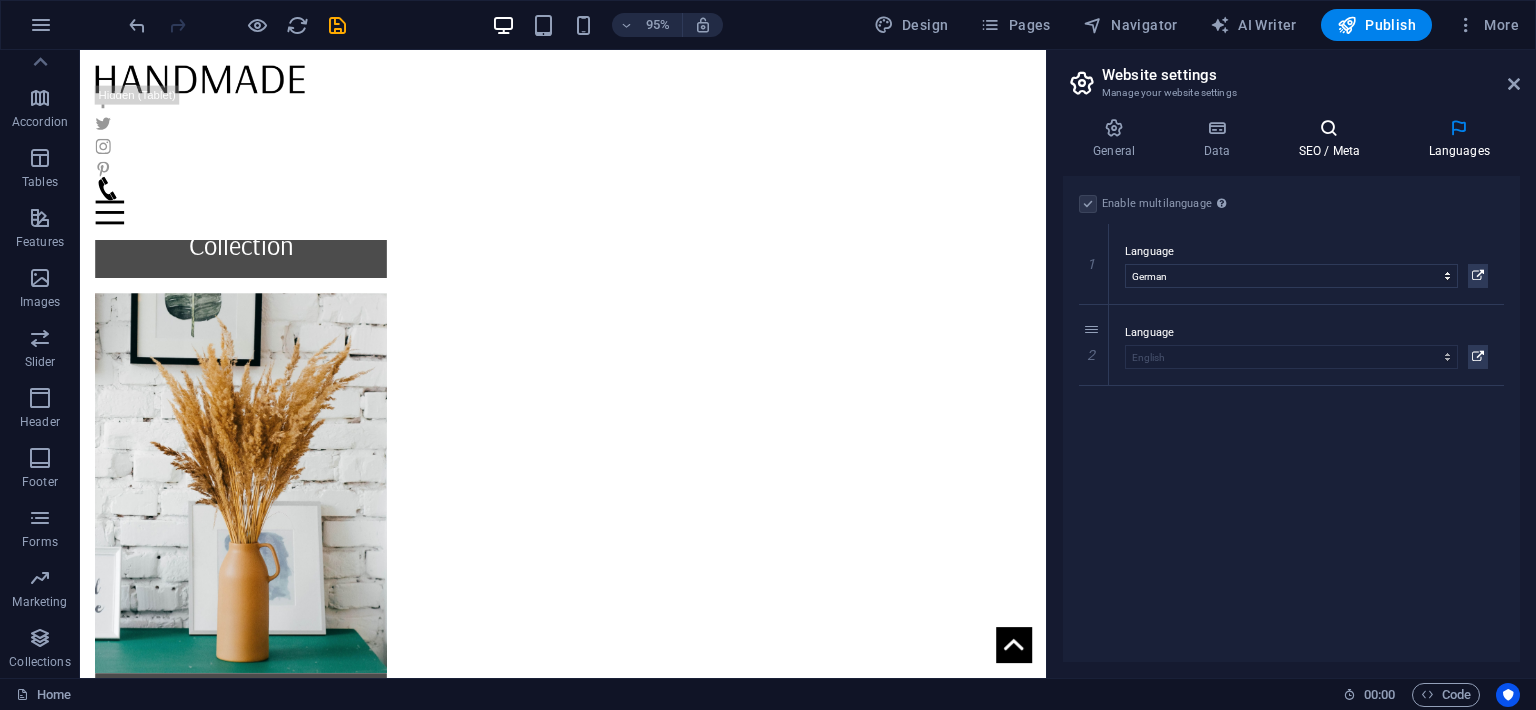 click on "SEO / Meta" at bounding box center (1333, 139) 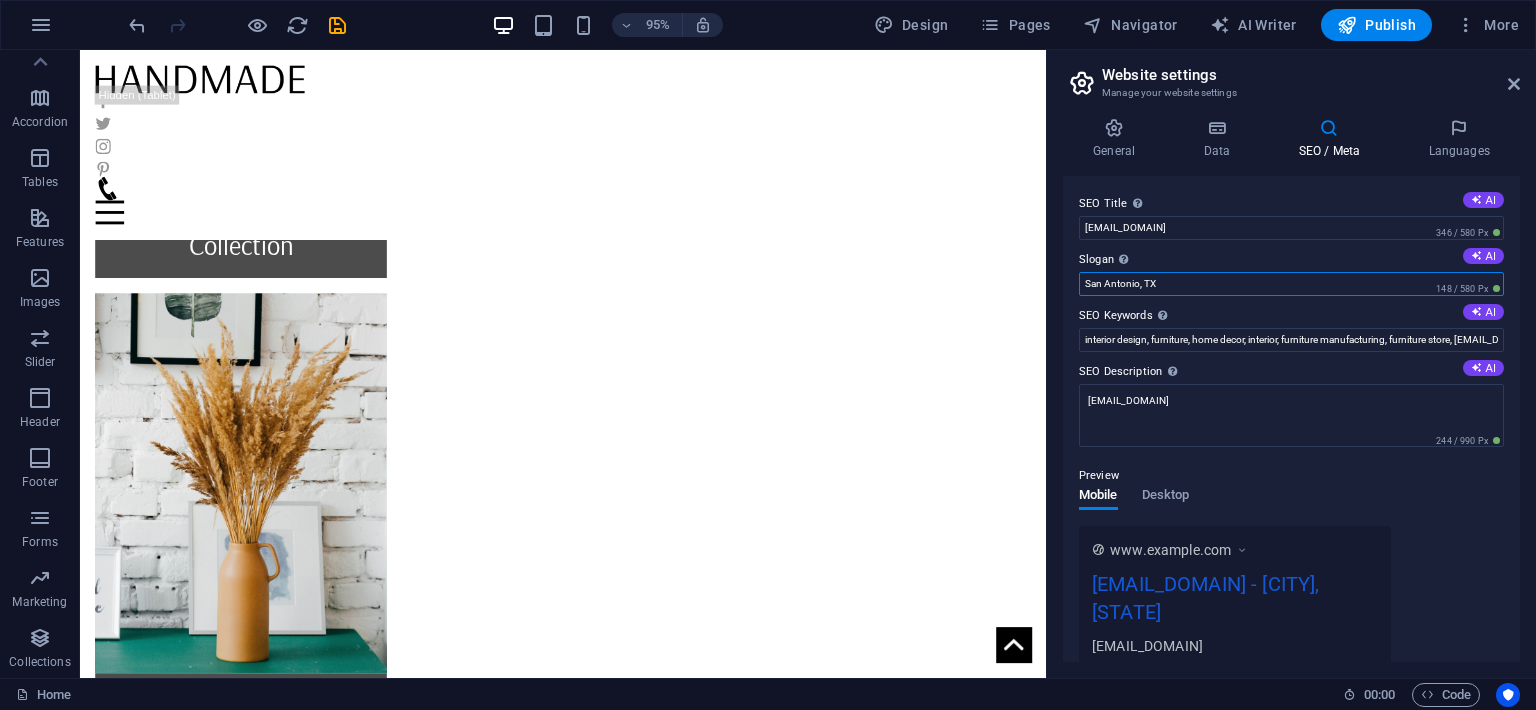 drag, startPoint x: 1206, startPoint y: 286, endPoint x: 984, endPoint y: 286, distance: 222 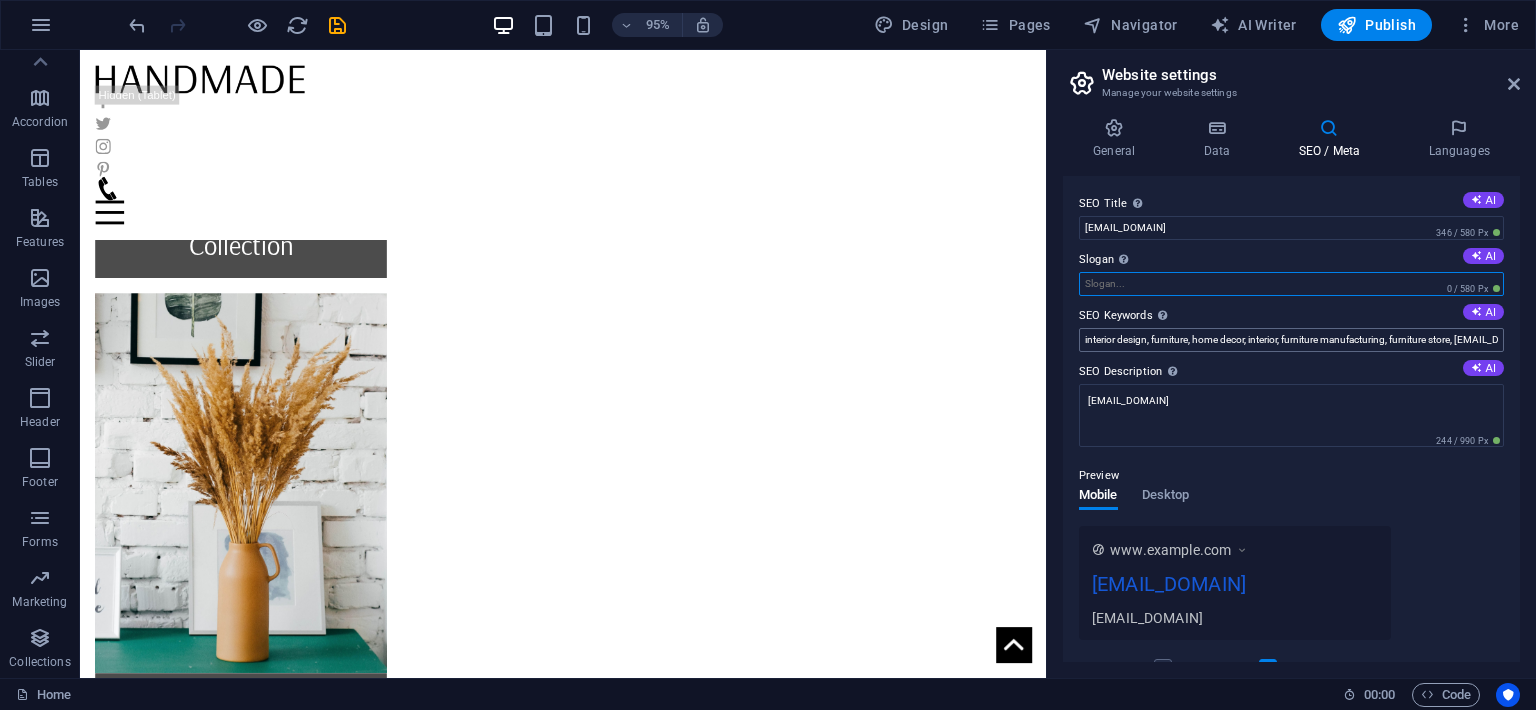 type 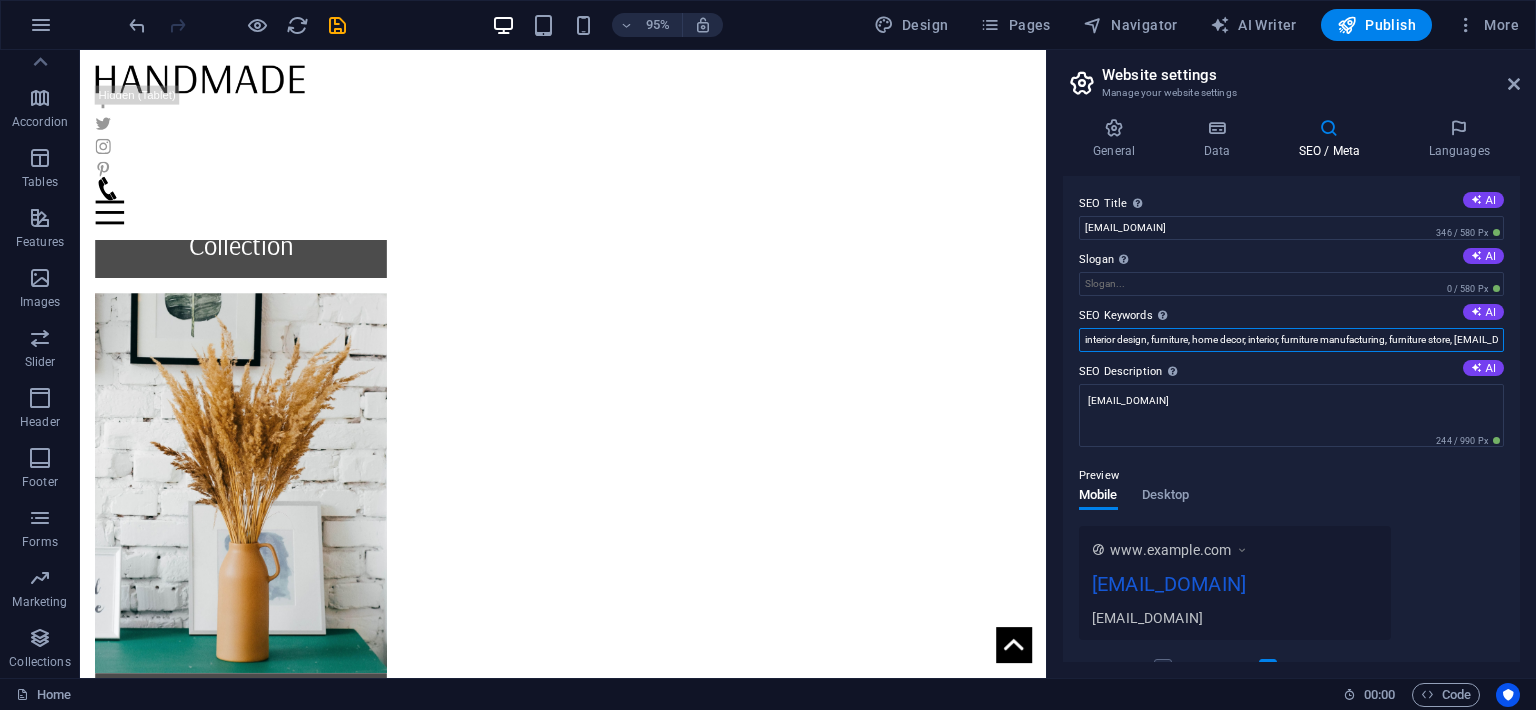 drag, startPoint x: 1412, startPoint y: 339, endPoint x: 968, endPoint y: 339, distance: 444 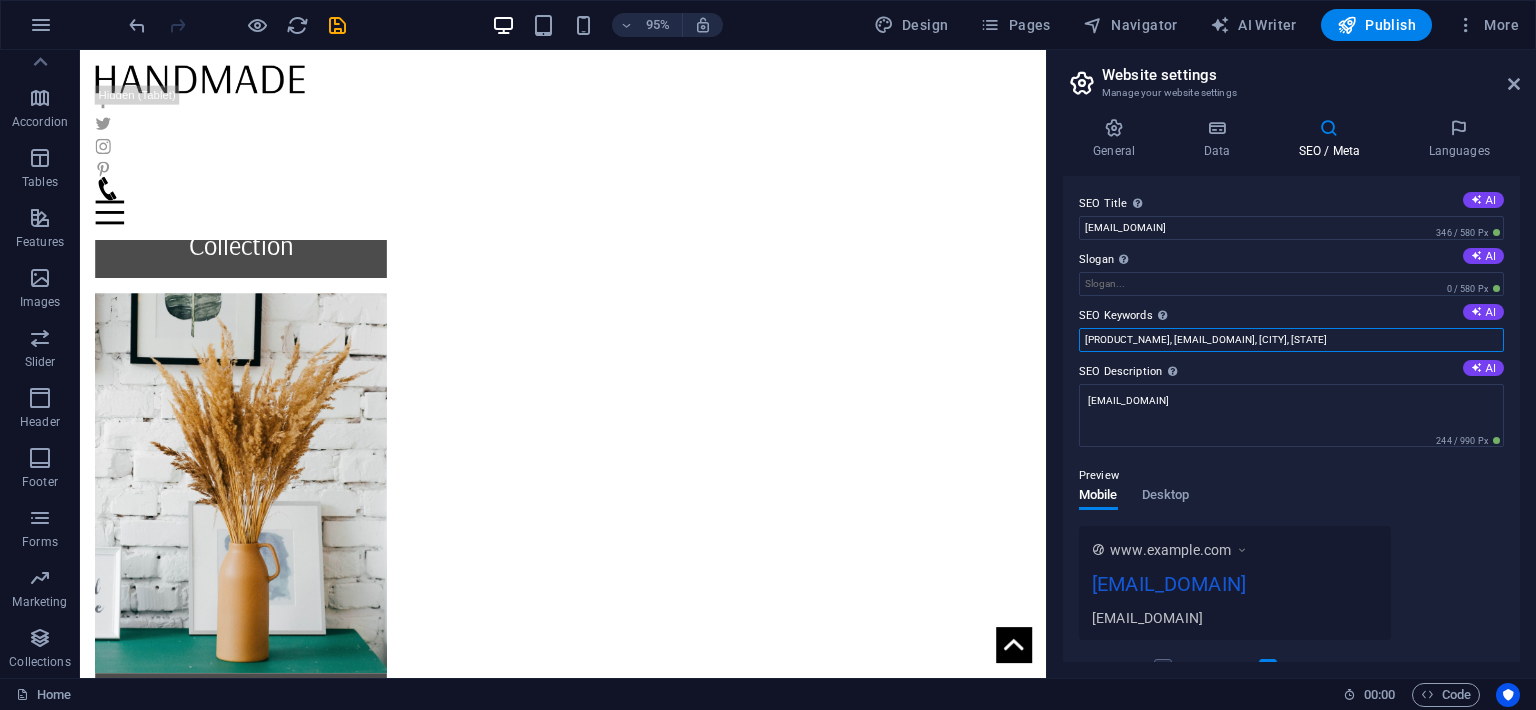 drag, startPoint x: 1412, startPoint y: 341, endPoint x: 937, endPoint y: 340, distance: 475.00104 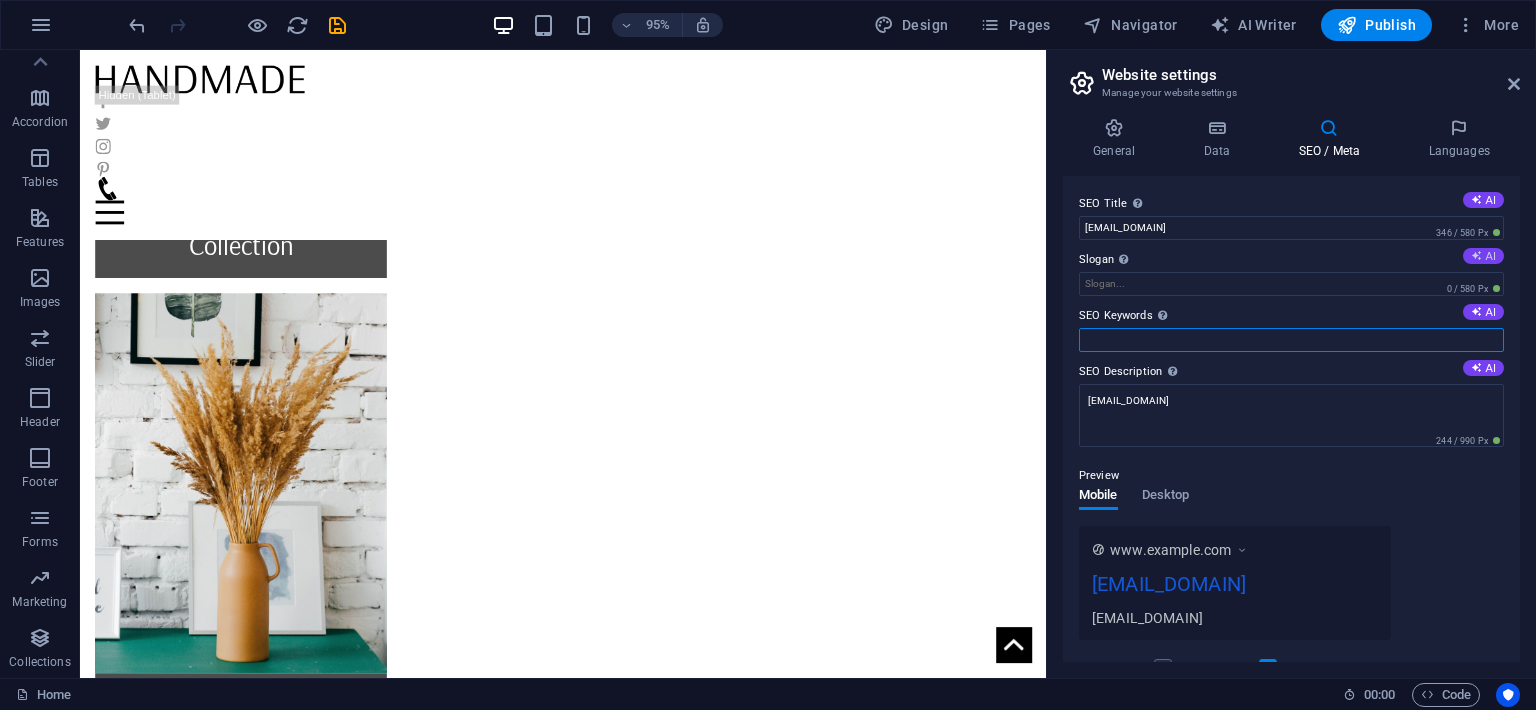 type 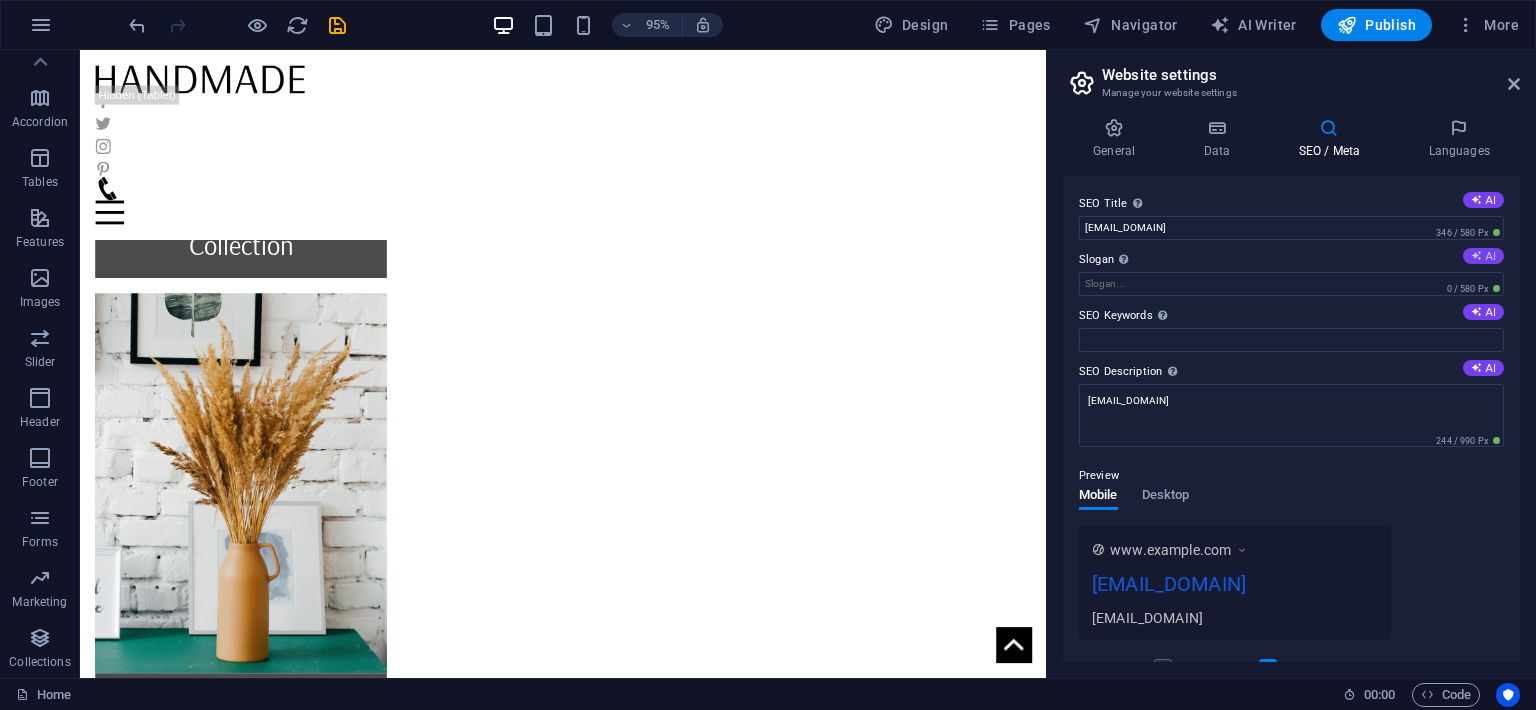 click on "AI" at bounding box center [1483, 256] 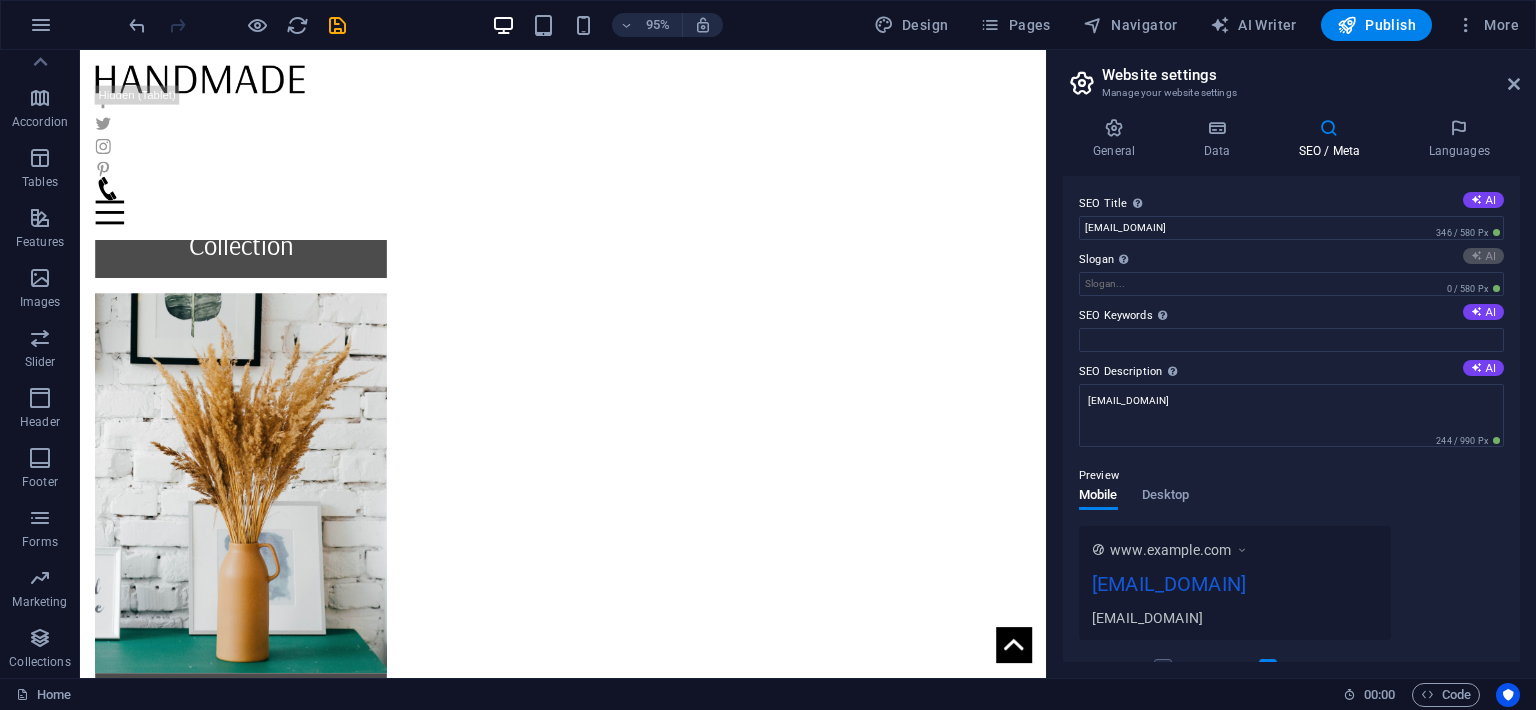 type on "Discover Unique Styles, Elevate Your Wardrobe Today!" 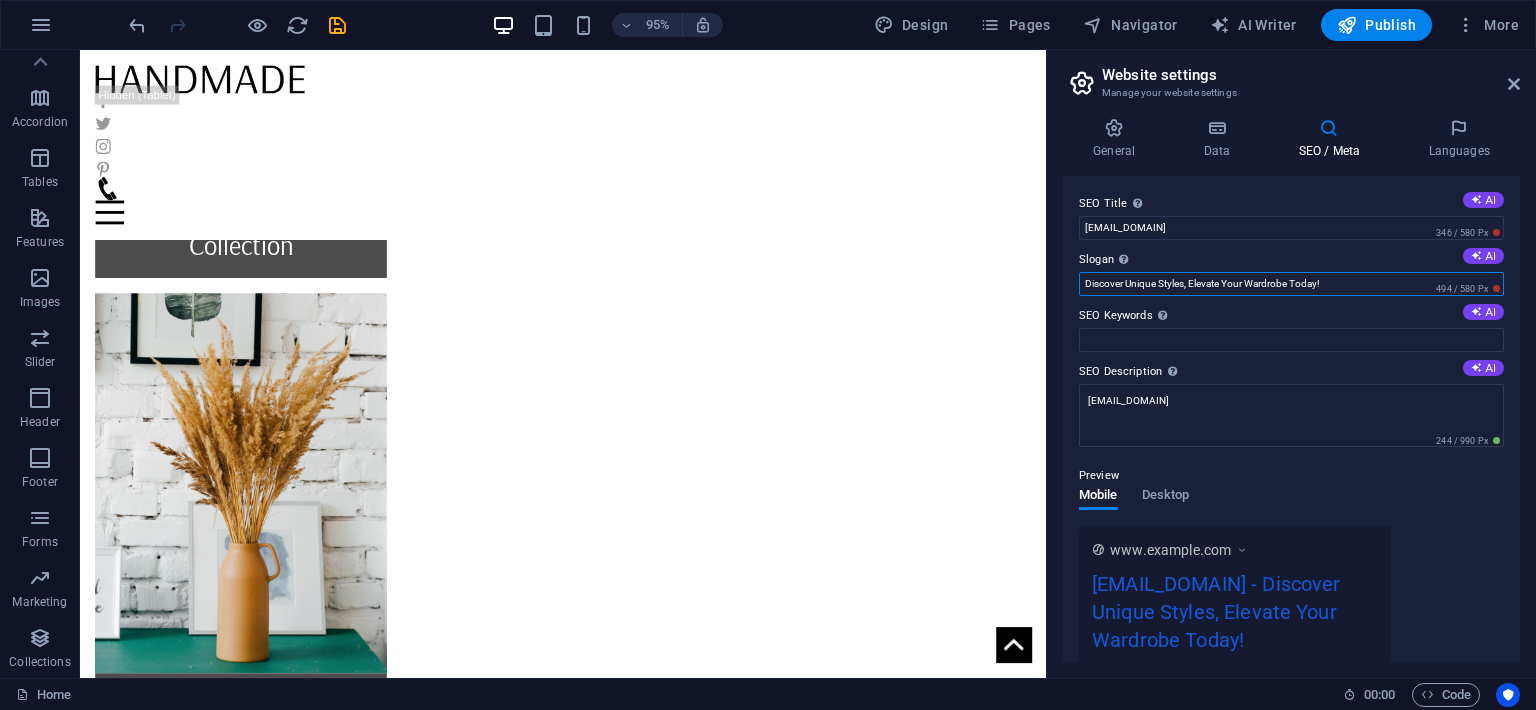 drag, startPoint x: 1364, startPoint y: 281, endPoint x: 1056, endPoint y: 291, distance: 308.1623 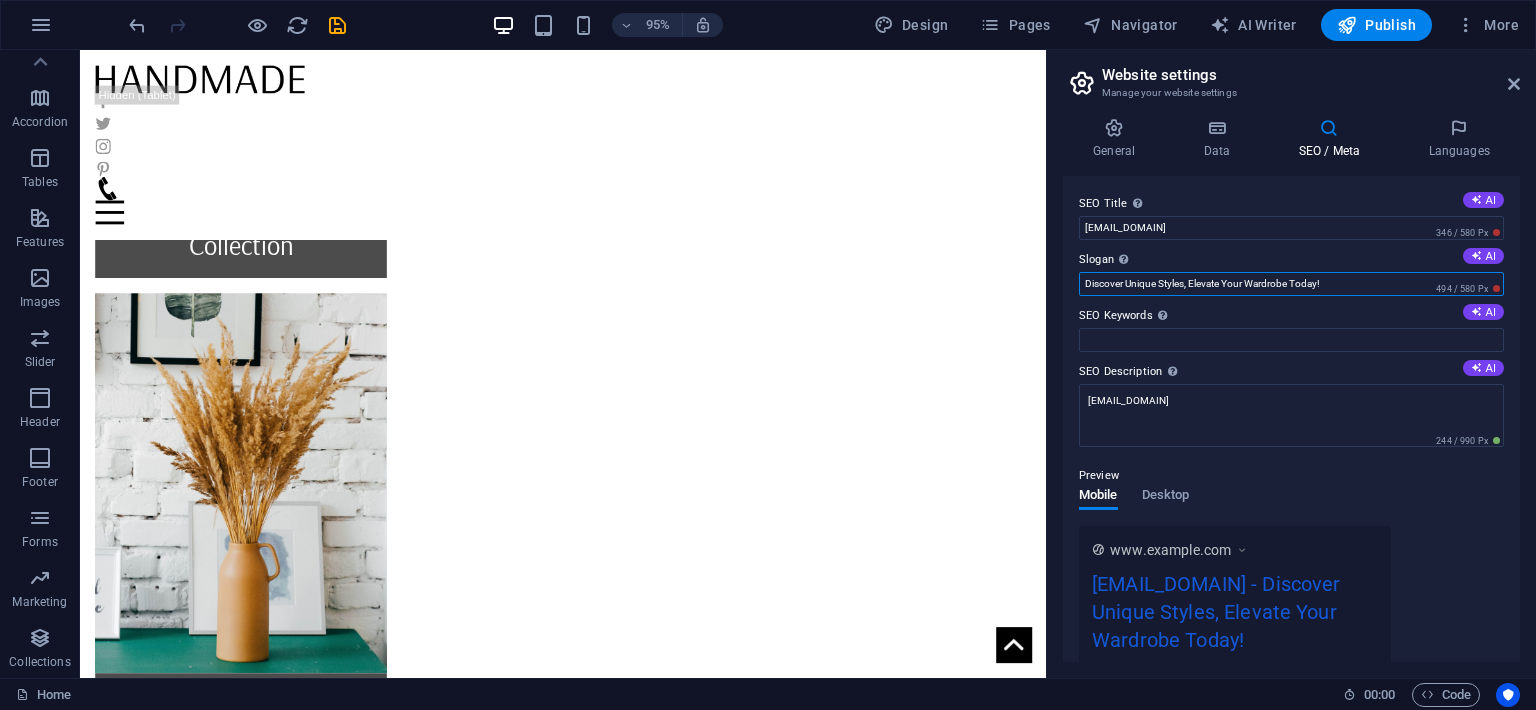 click on "Discover Unique Styles, Elevate Your Wardrobe Today!" at bounding box center [1291, 284] 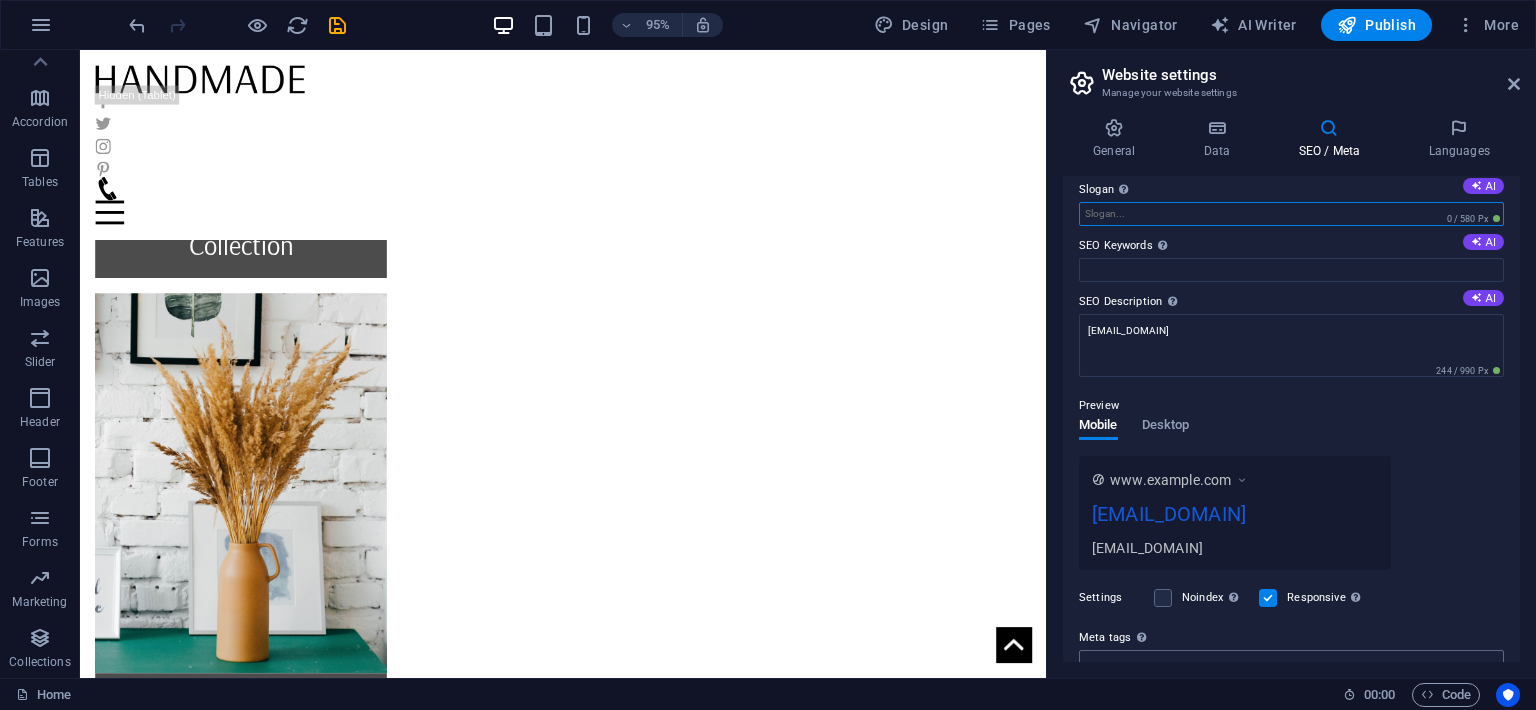 scroll, scrollTop: 0, scrollLeft: 0, axis: both 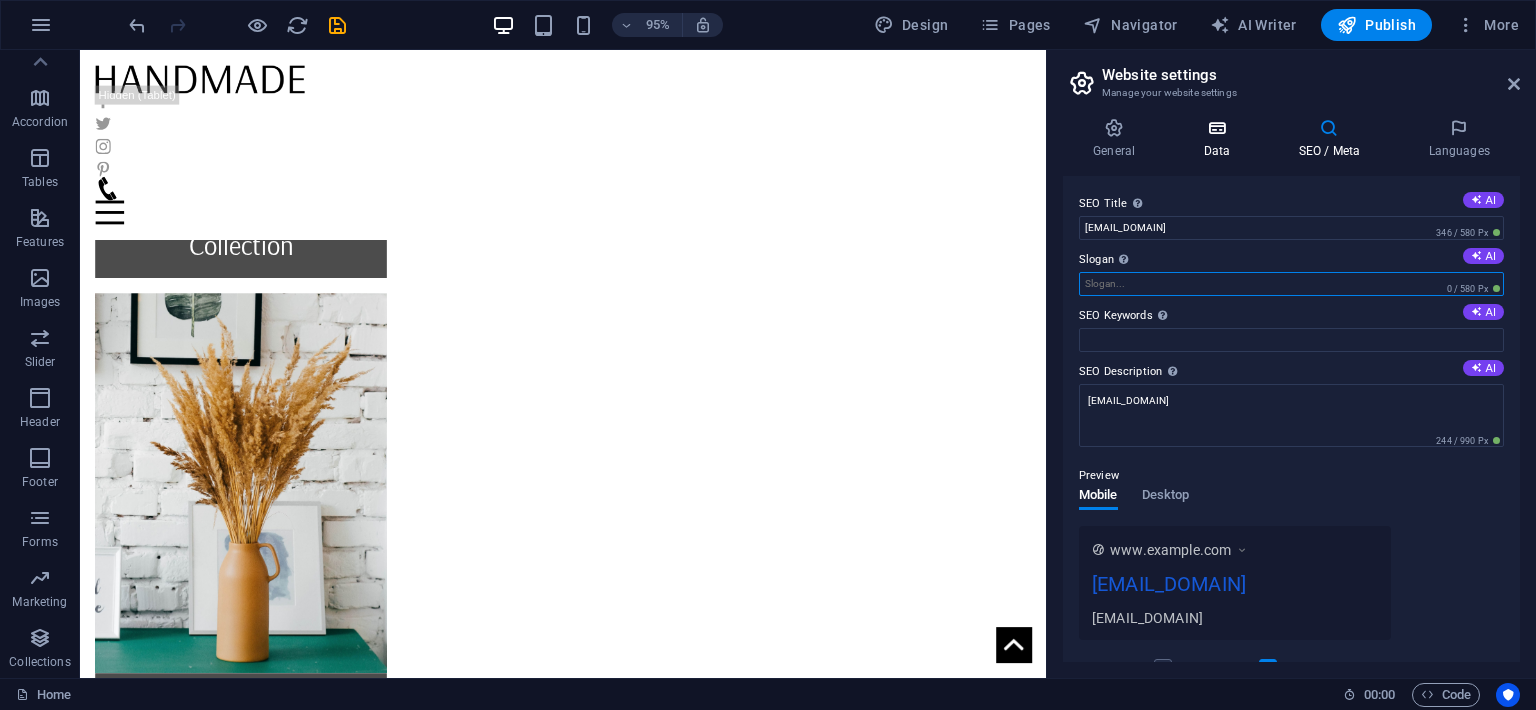 type 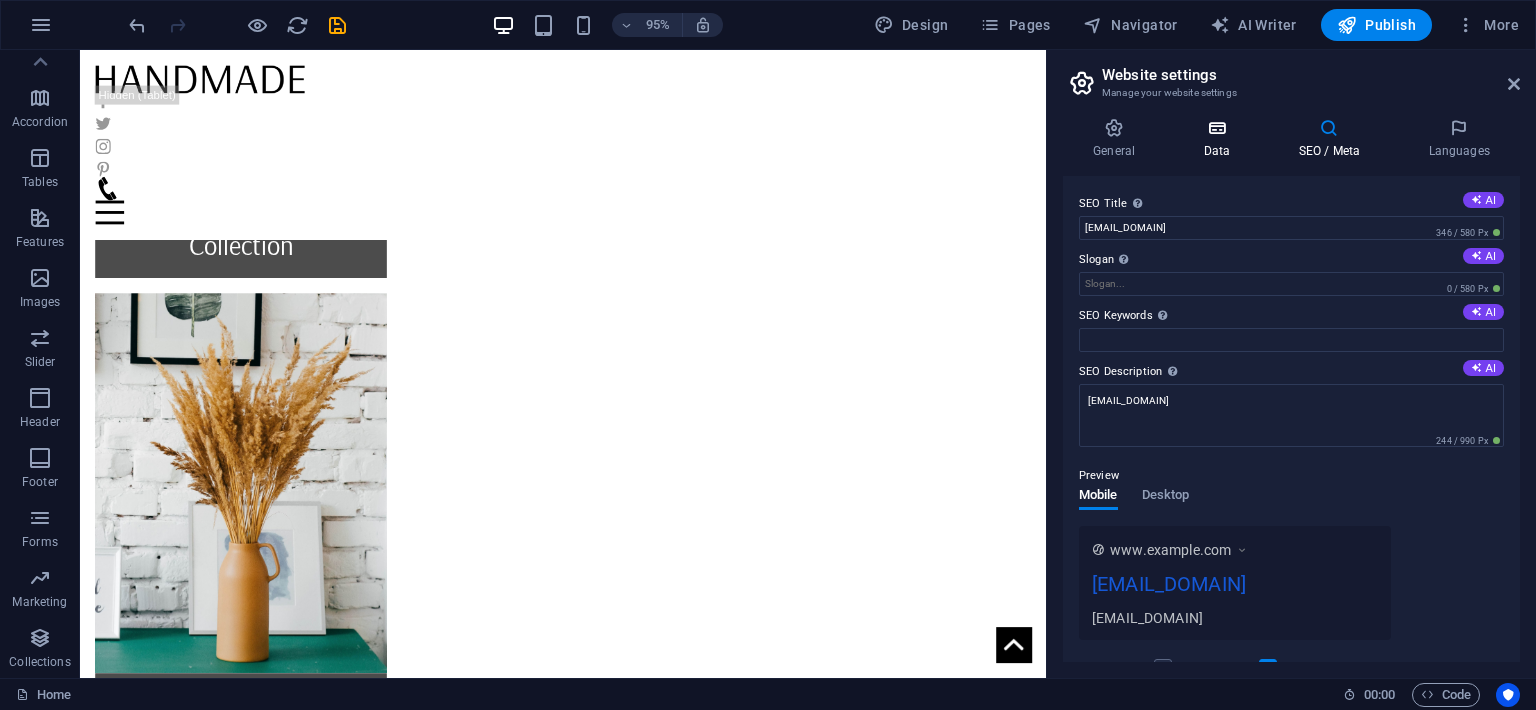 click at bounding box center [1216, 128] 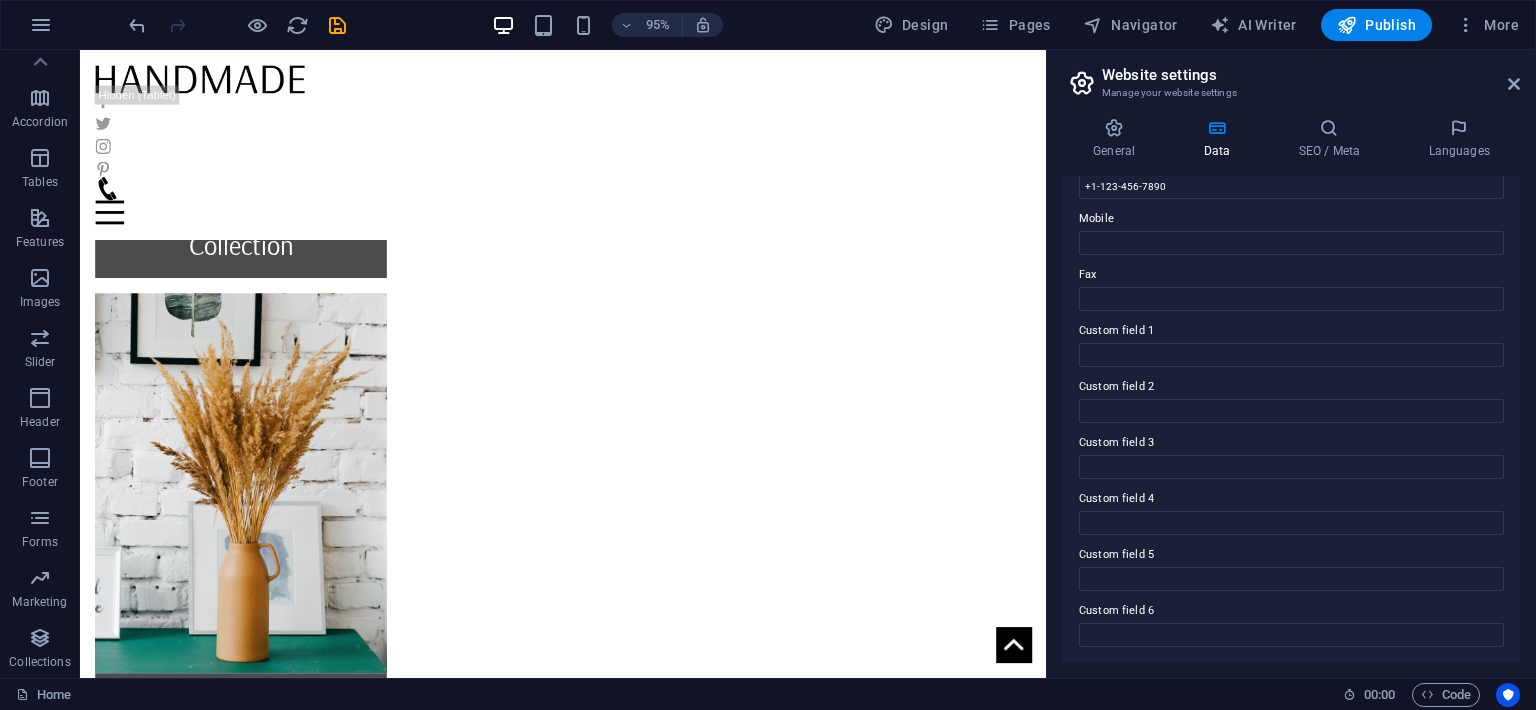 scroll, scrollTop: 0, scrollLeft: 0, axis: both 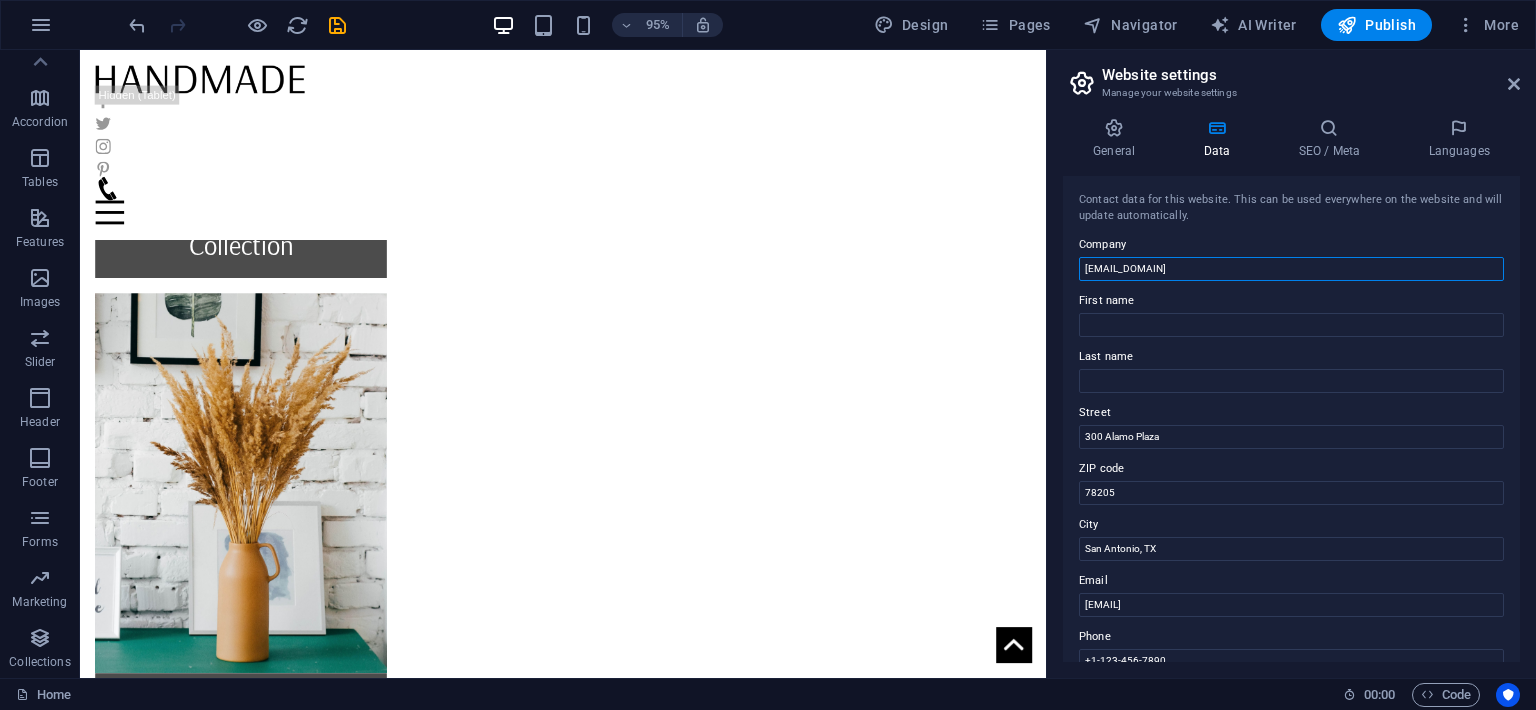 click on "[EMAIL_DOMAIN]" at bounding box center (1291, 269) 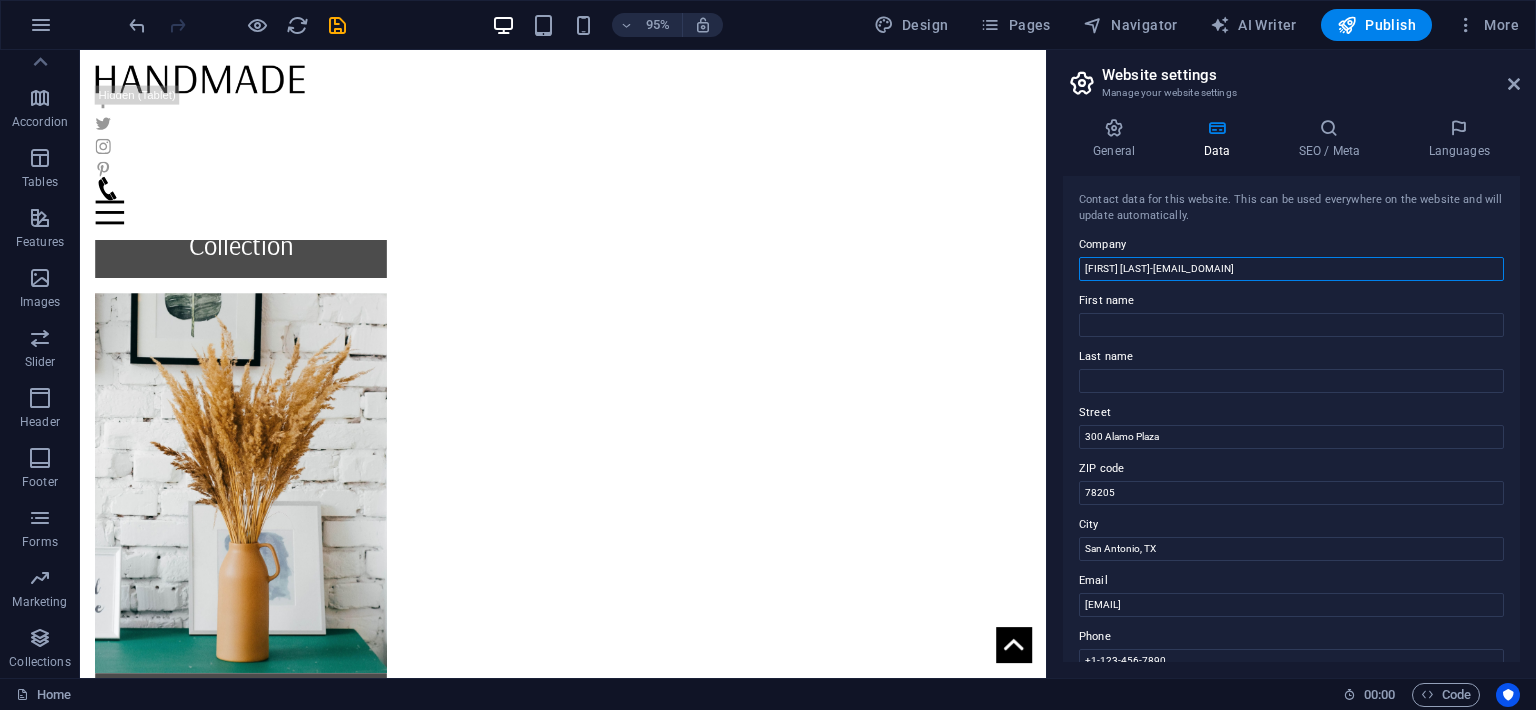 click on "[FIRST] [LAST]-[EMAIL_DOMAIN]" at bounding box center (1291, 269) 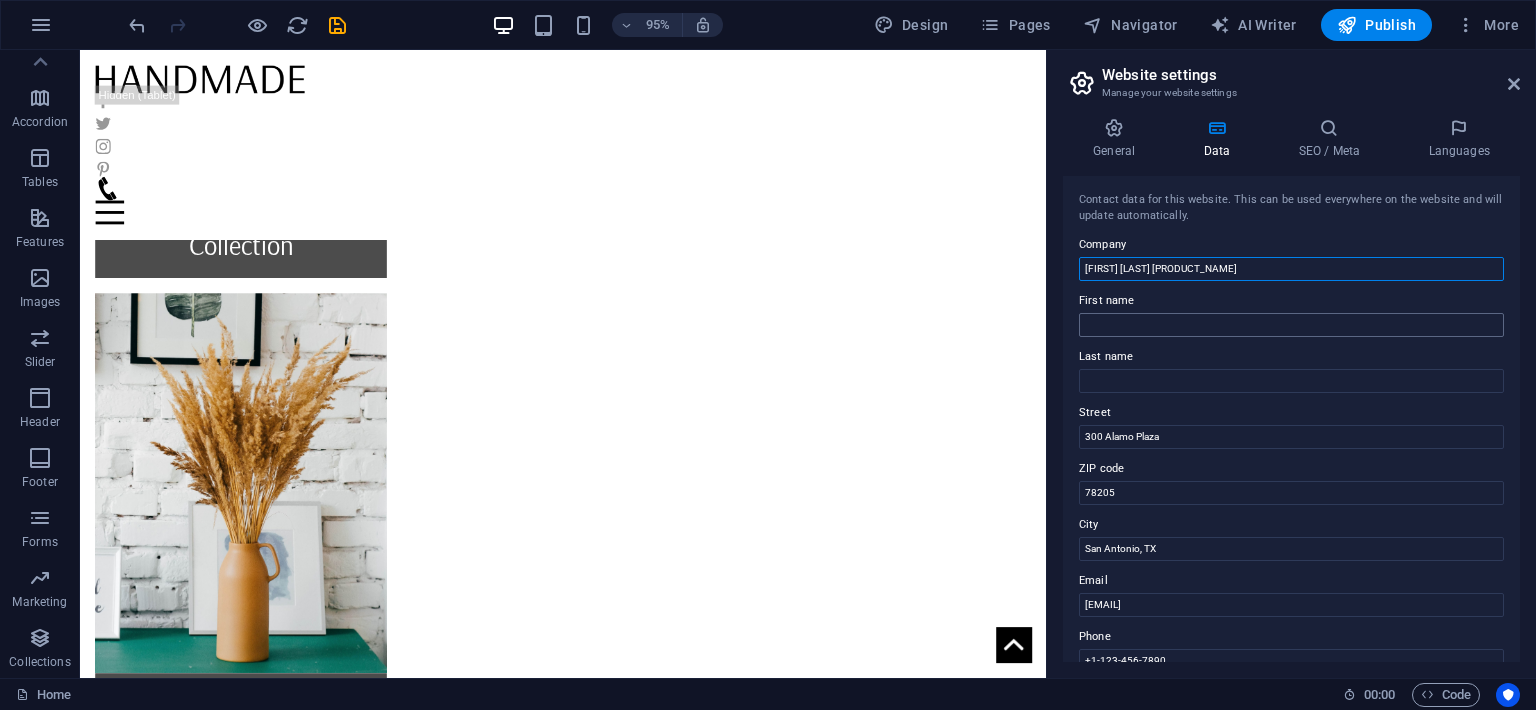 type on "[FIRST] [LAST] [PRODUCT_NAME]" 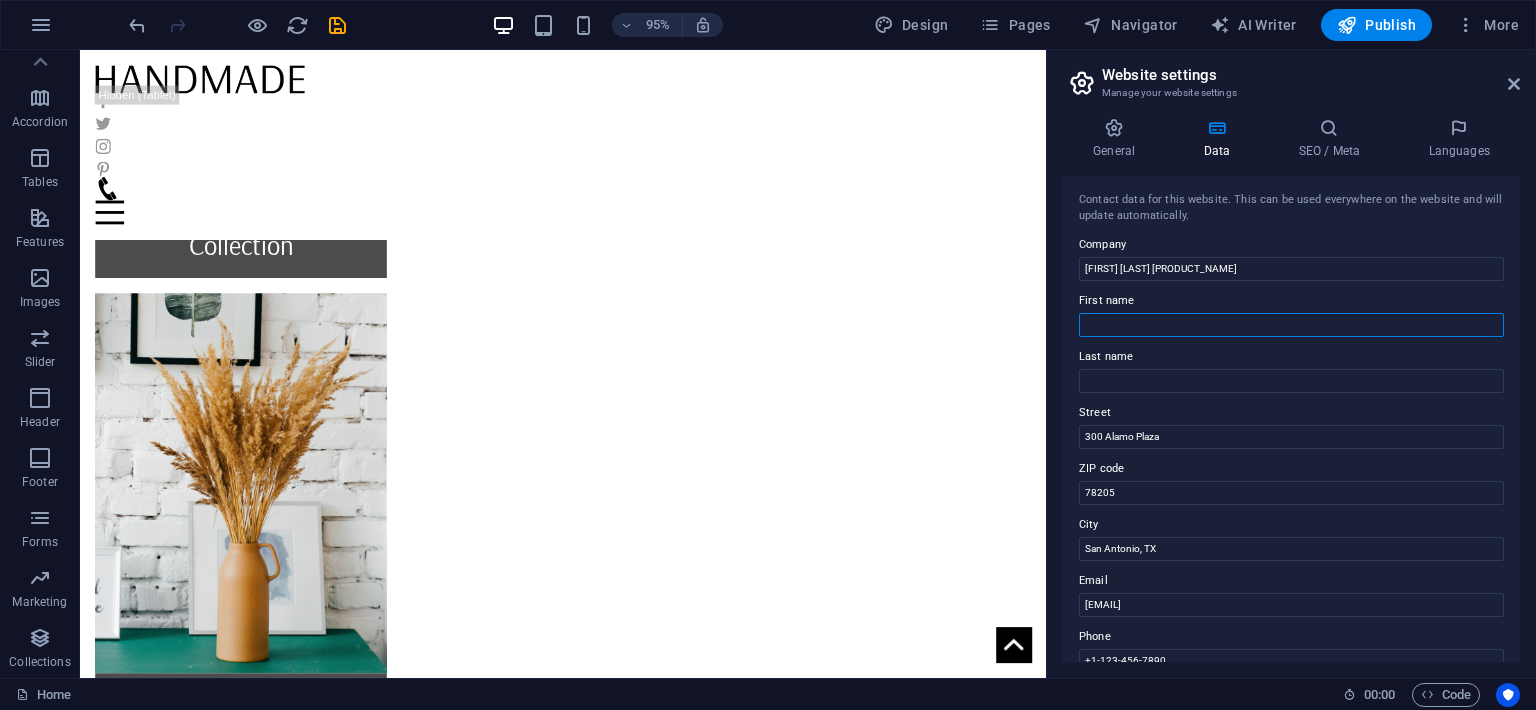 click on "First name" at bounding box center (1291, 325) 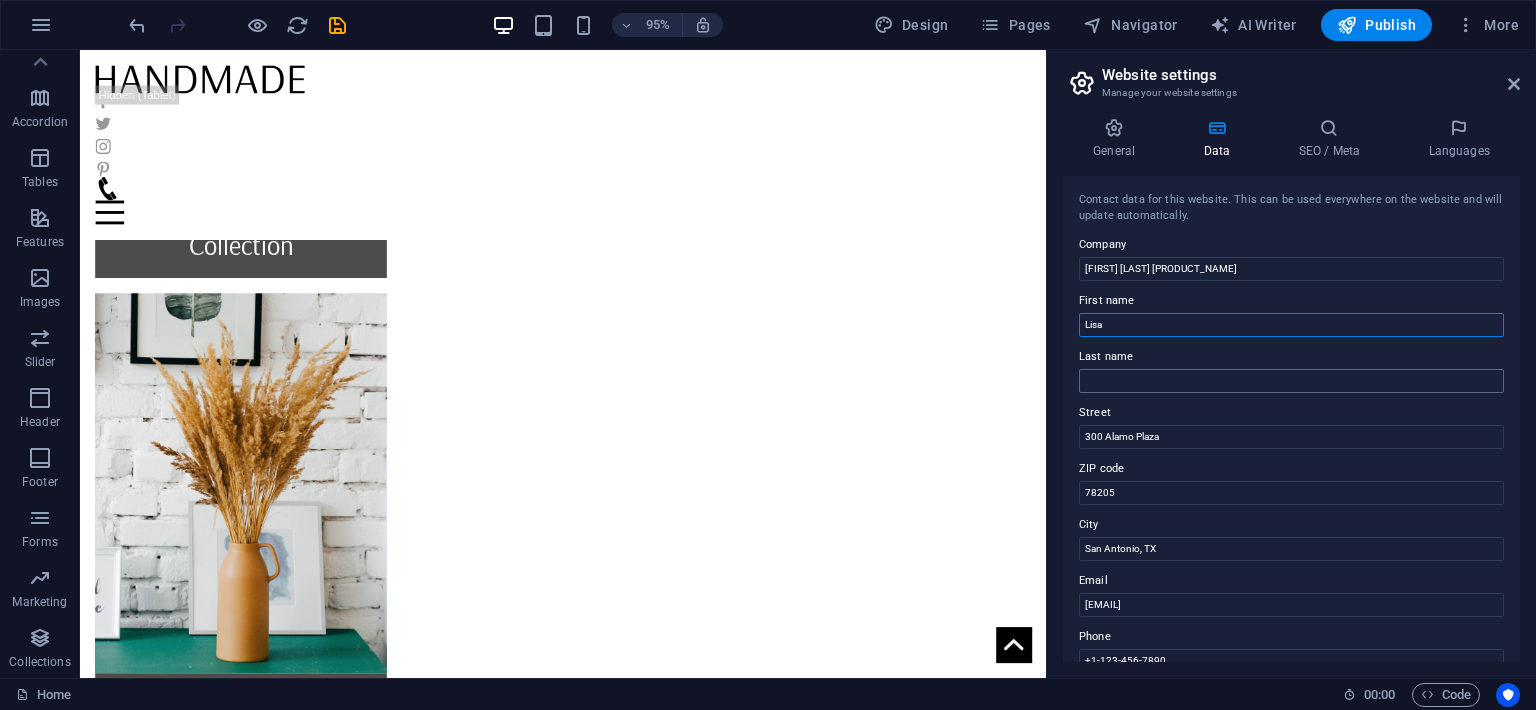 type on "Lisa" 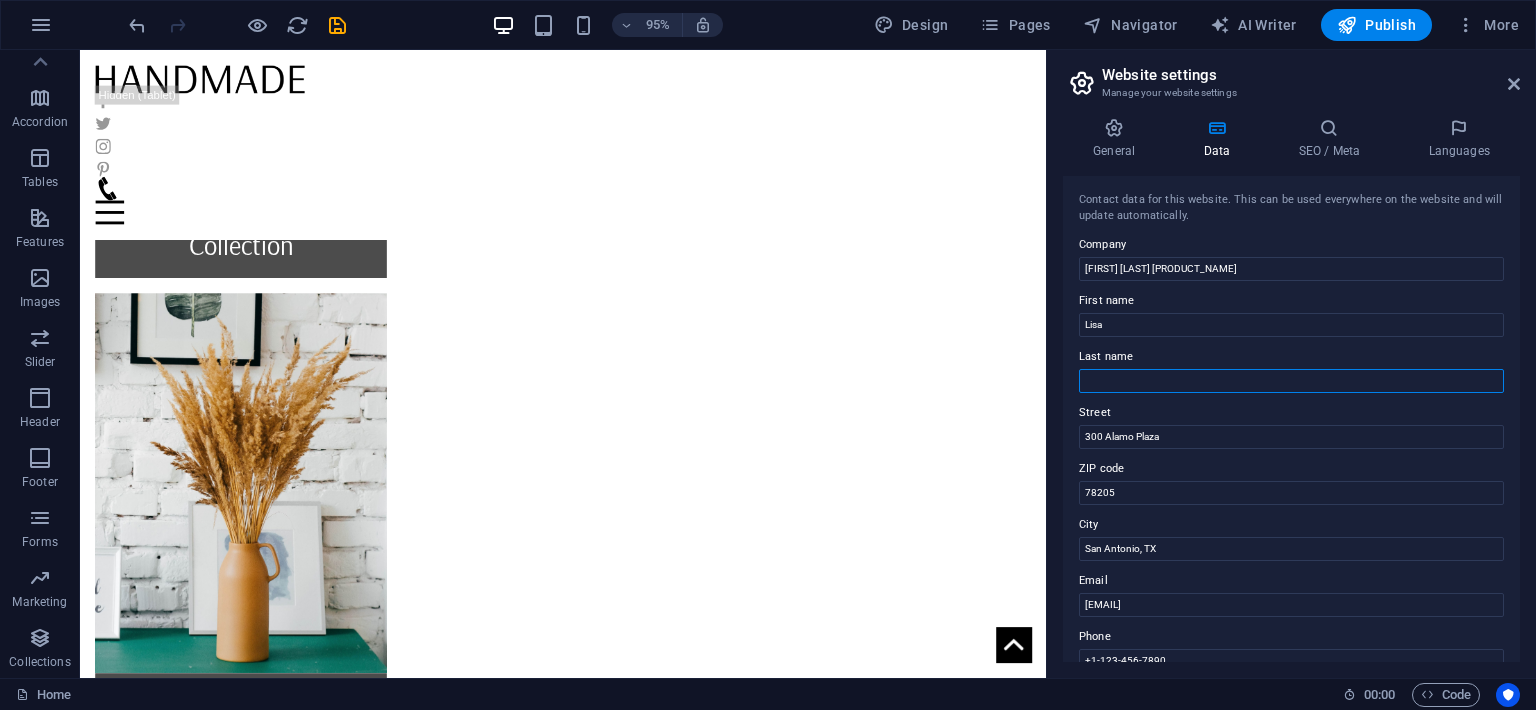 click on "Last name" at bounding box center (1291, 381) 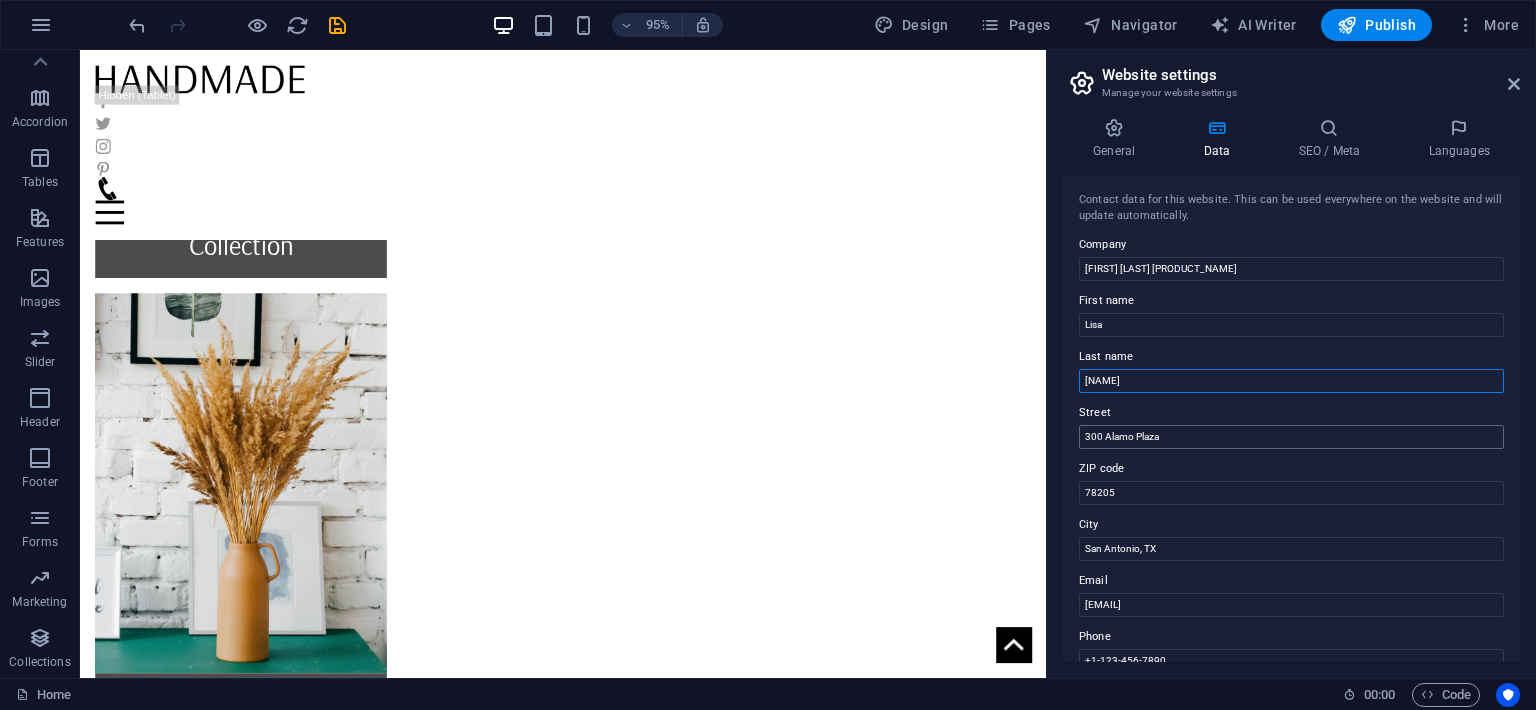 type on "[NAME]" 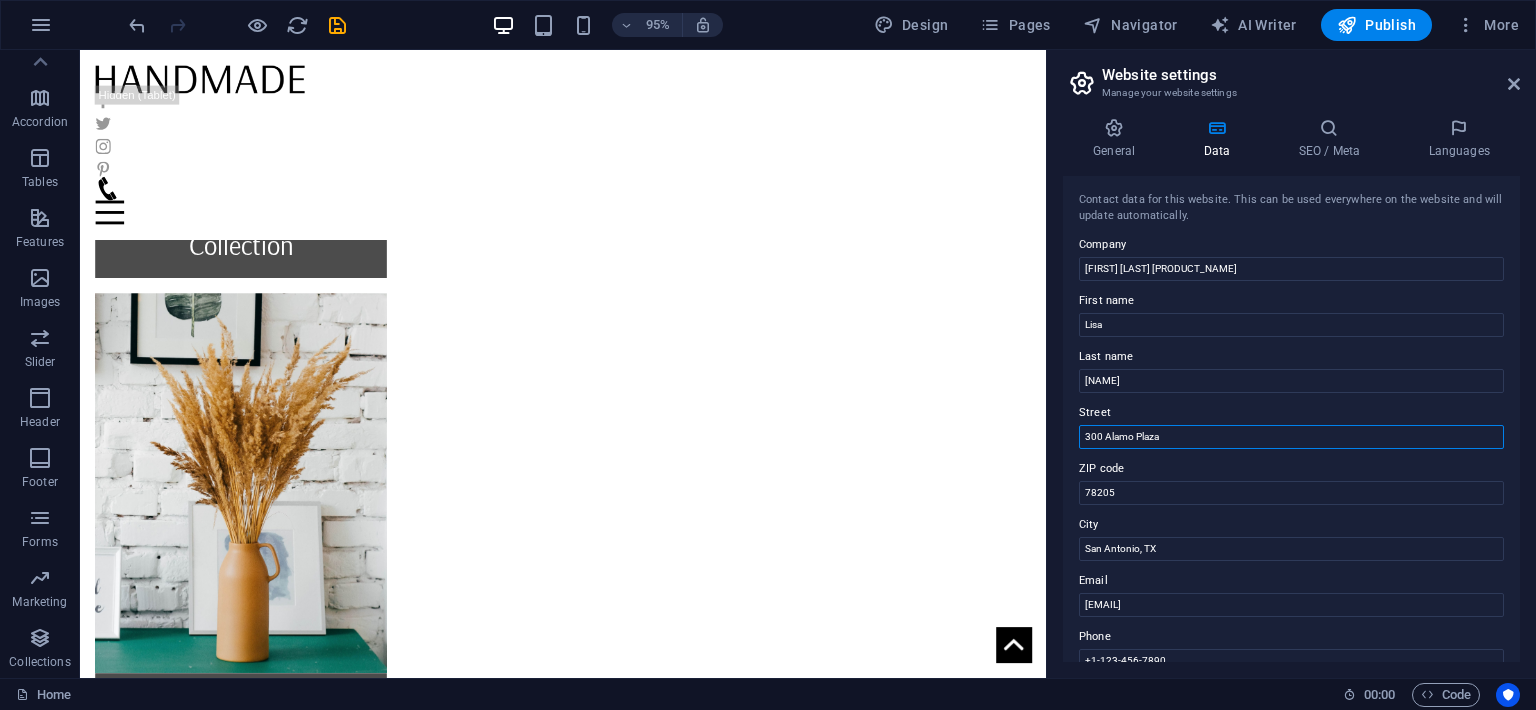 drag, startPoint x: 1217, startPoint y: 440, endPoint x: 1021, endPoint y: 442, distance: 196.01021 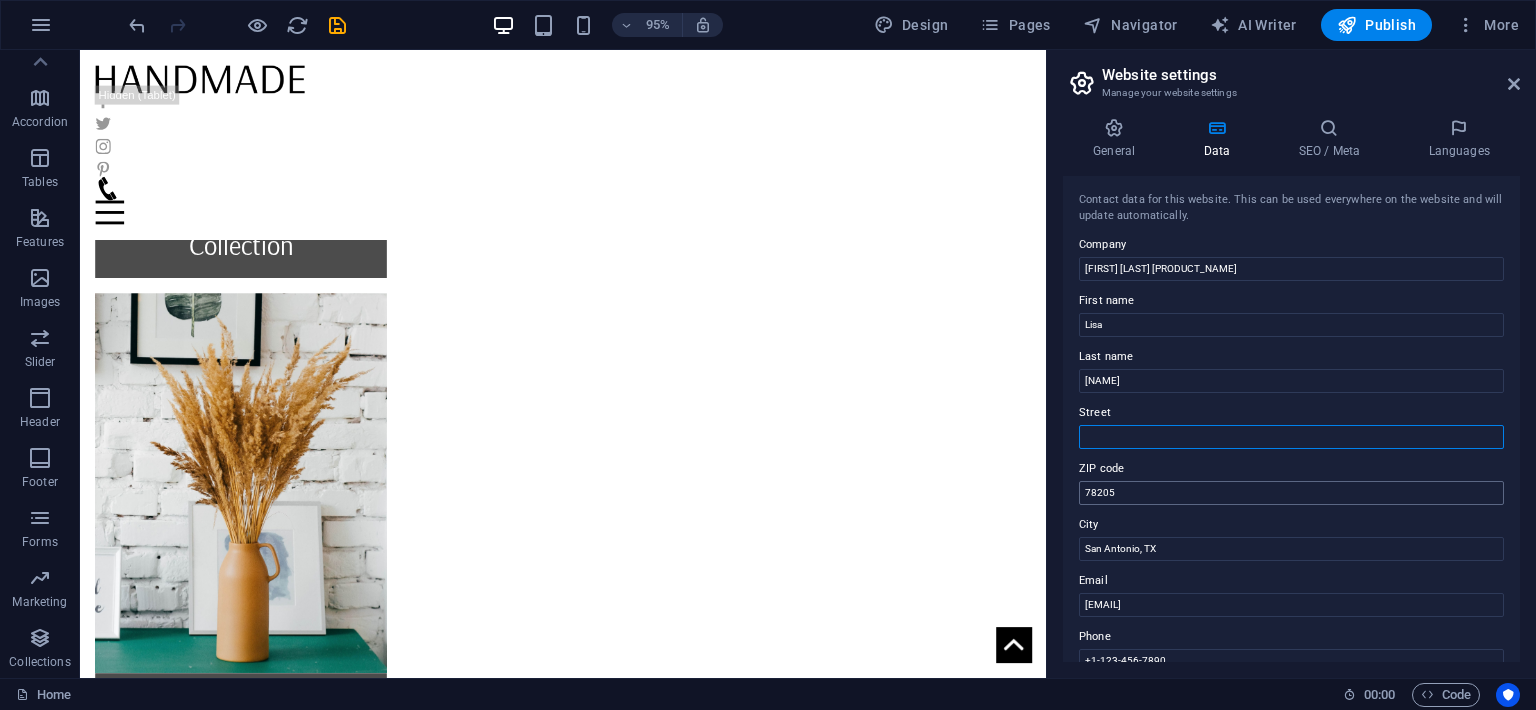 type 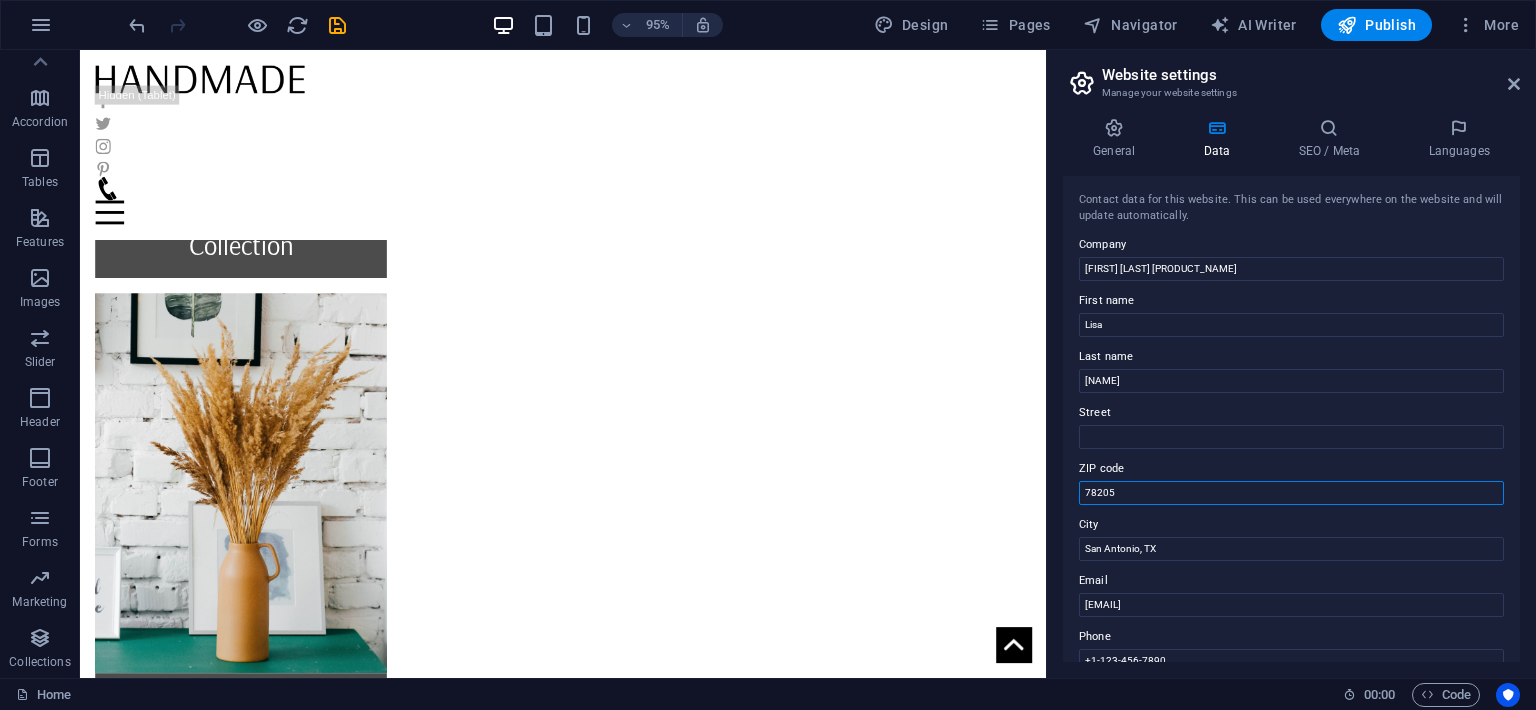 drag, startPoint x: 1174, startPoint y: 486, endPoint x: 1030, endPoint y: 479, distance: 144.17004 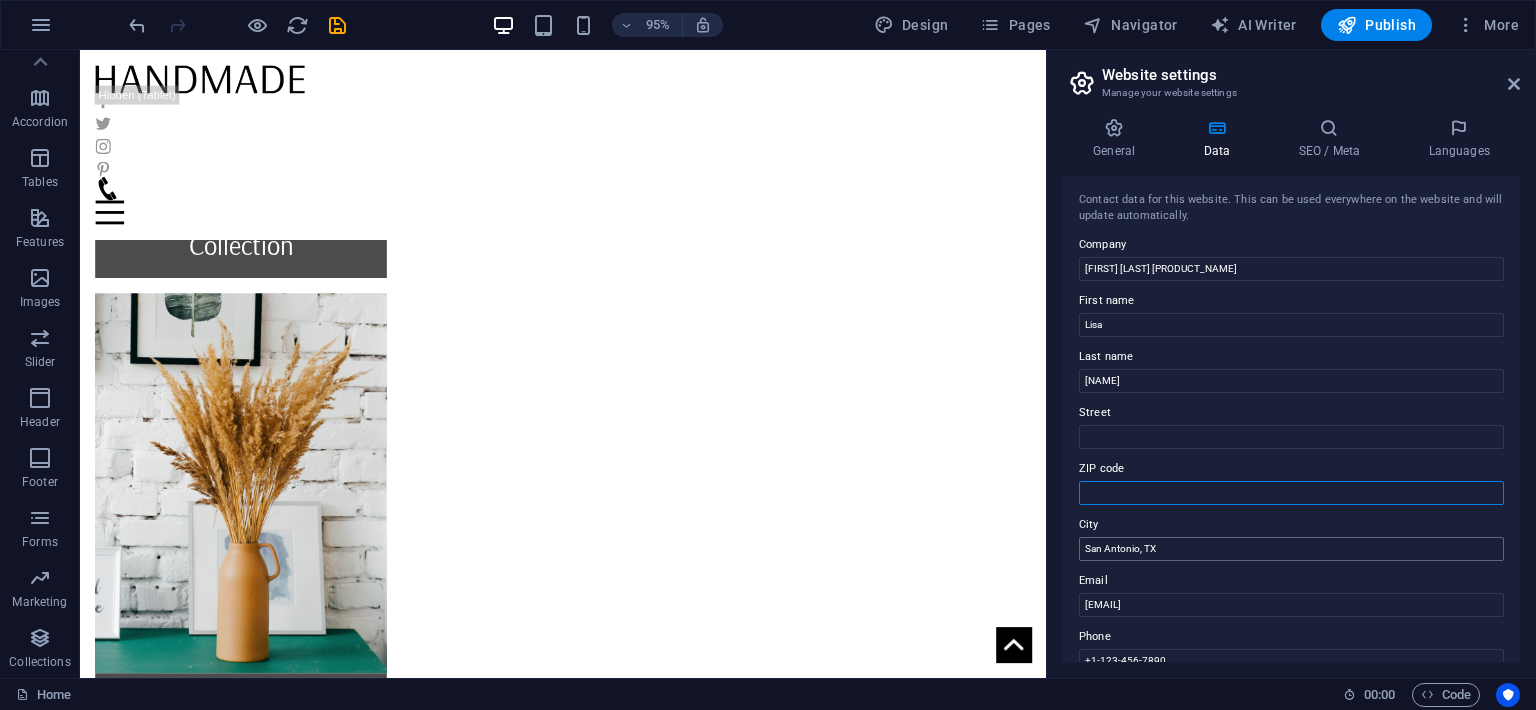 type 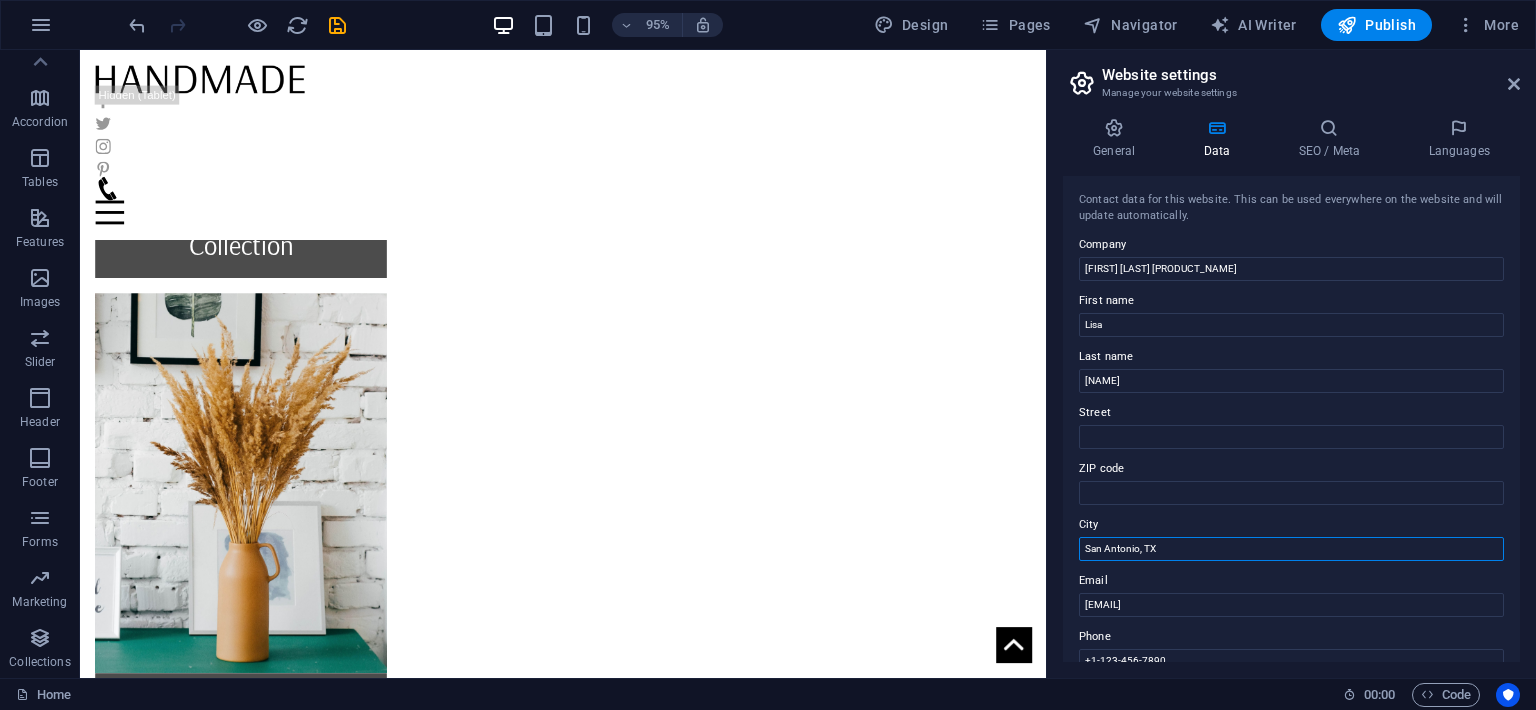 drag, startPoint x: 1174, startPoint y: 545, endPoint x: 1026, endPoint y: 546, distance: 148.00337 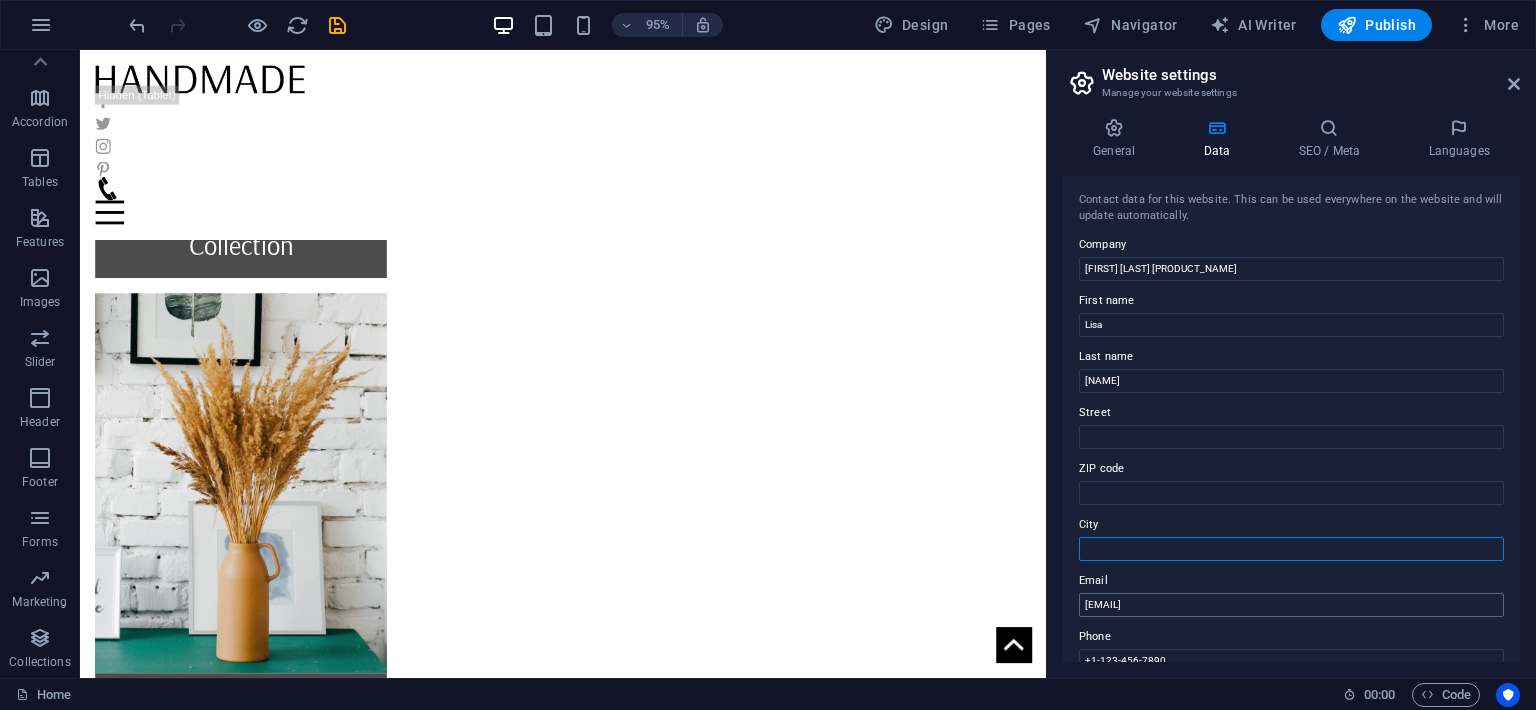 type 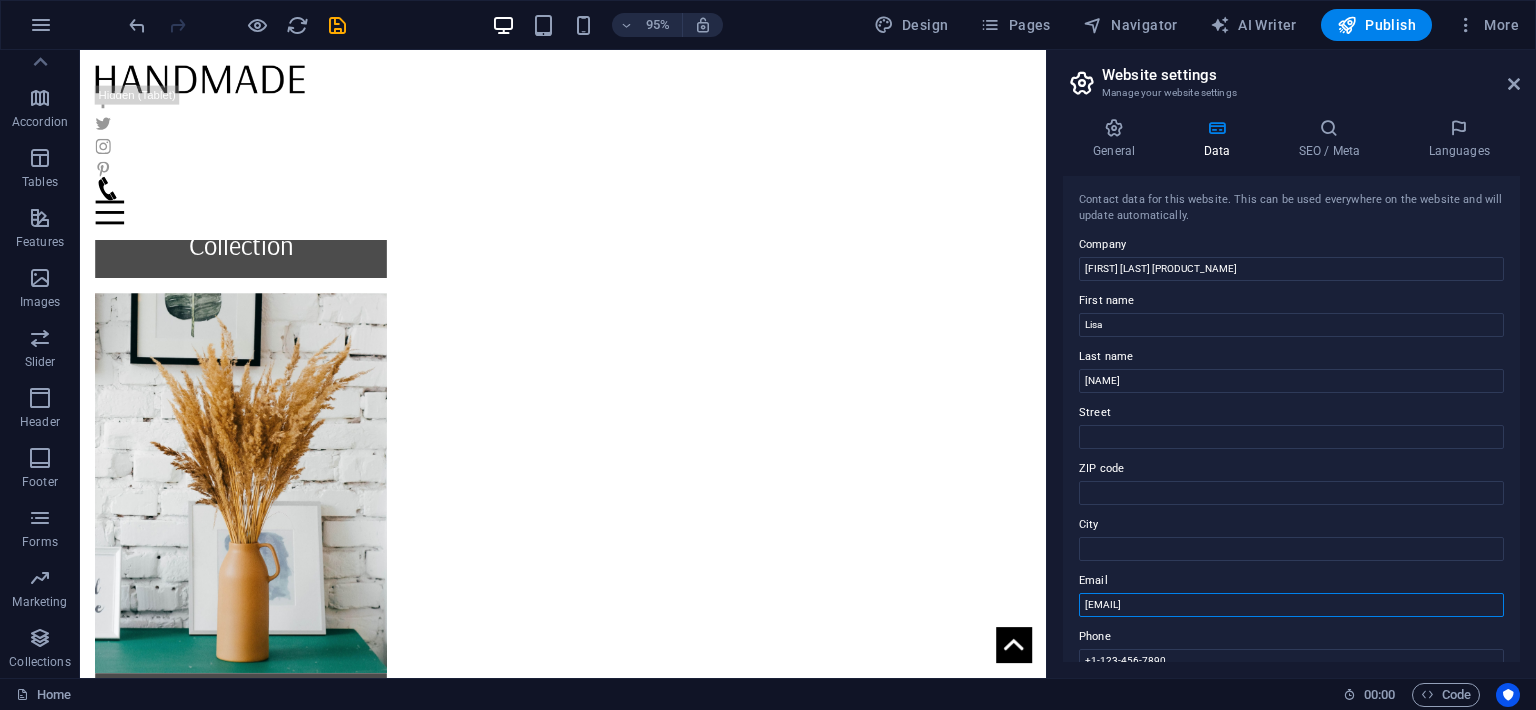 drag, startPoint x: 1329, startPoint y: 604, endPoint x: 1050, endPoint y: 604, distance: 279 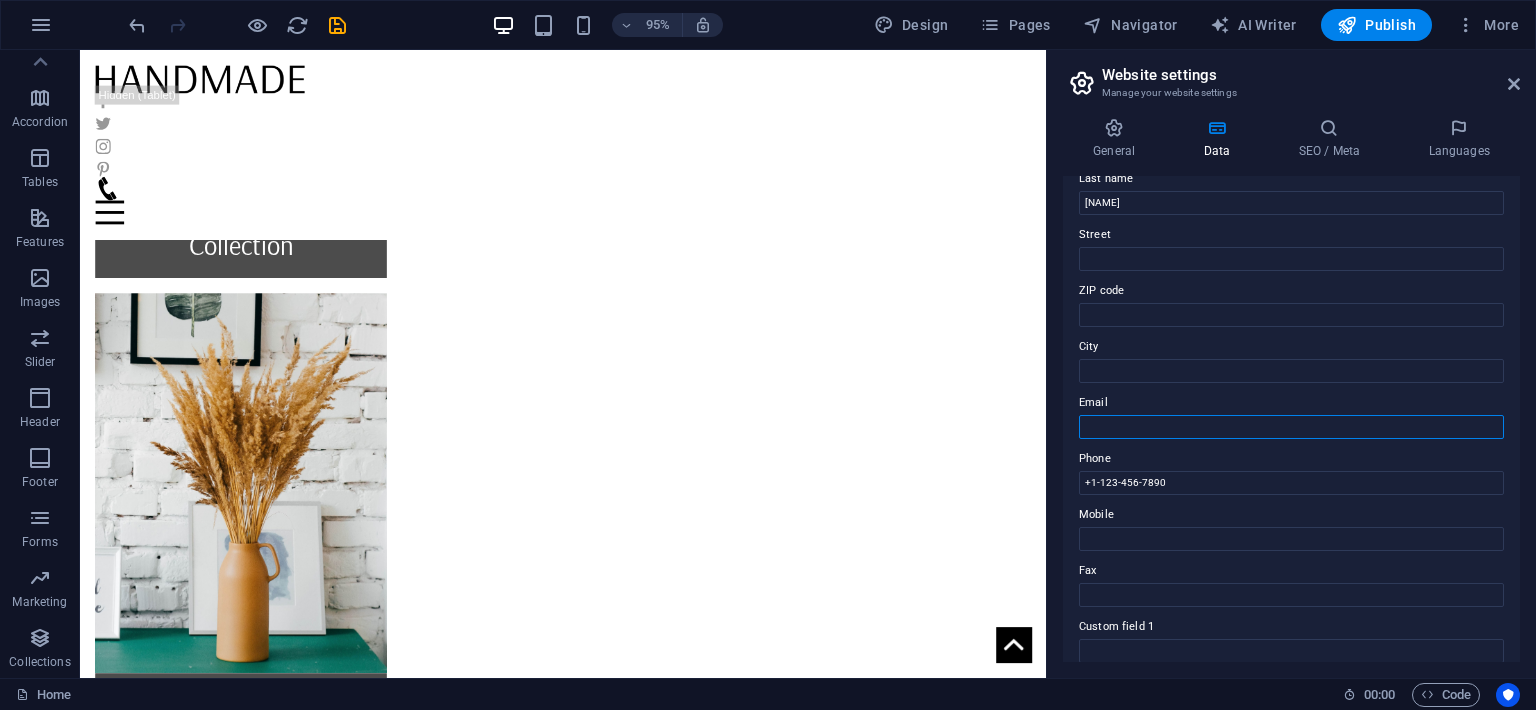 scroll, scrollTop: 182, scrollLeft: 0, axis: vertical 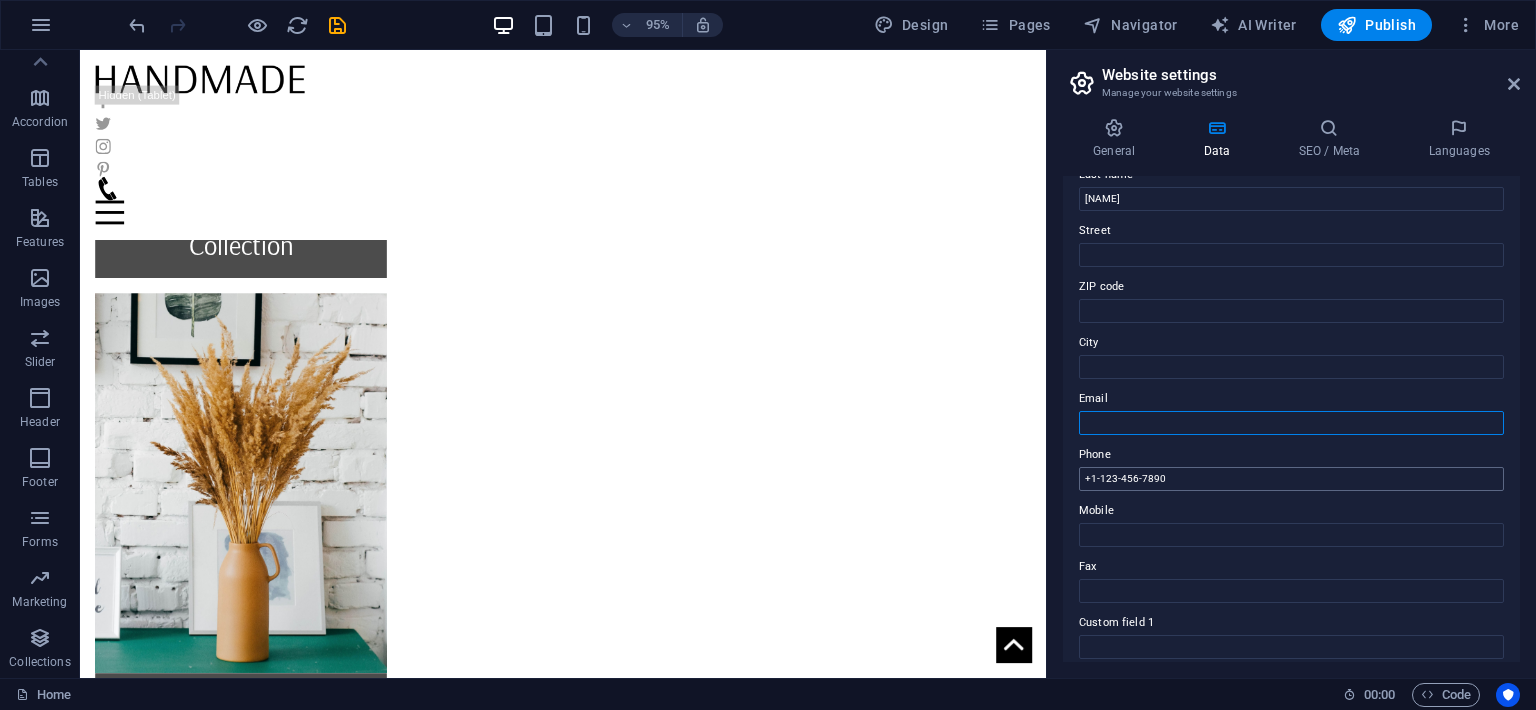 type 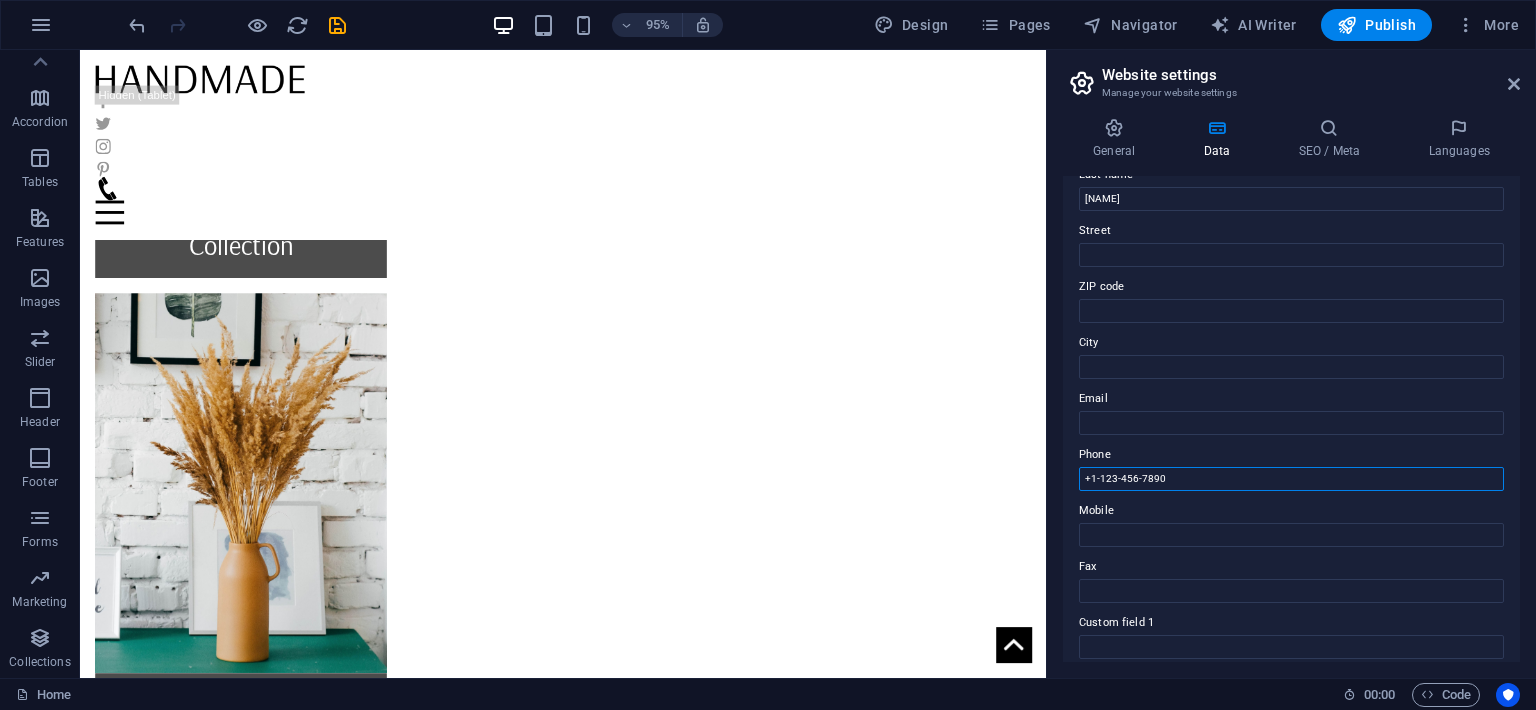 drag, startPoint x: 1189, startPoint y: 475, endPoint x: 984, endPoint y: 456, distance: 205.8786 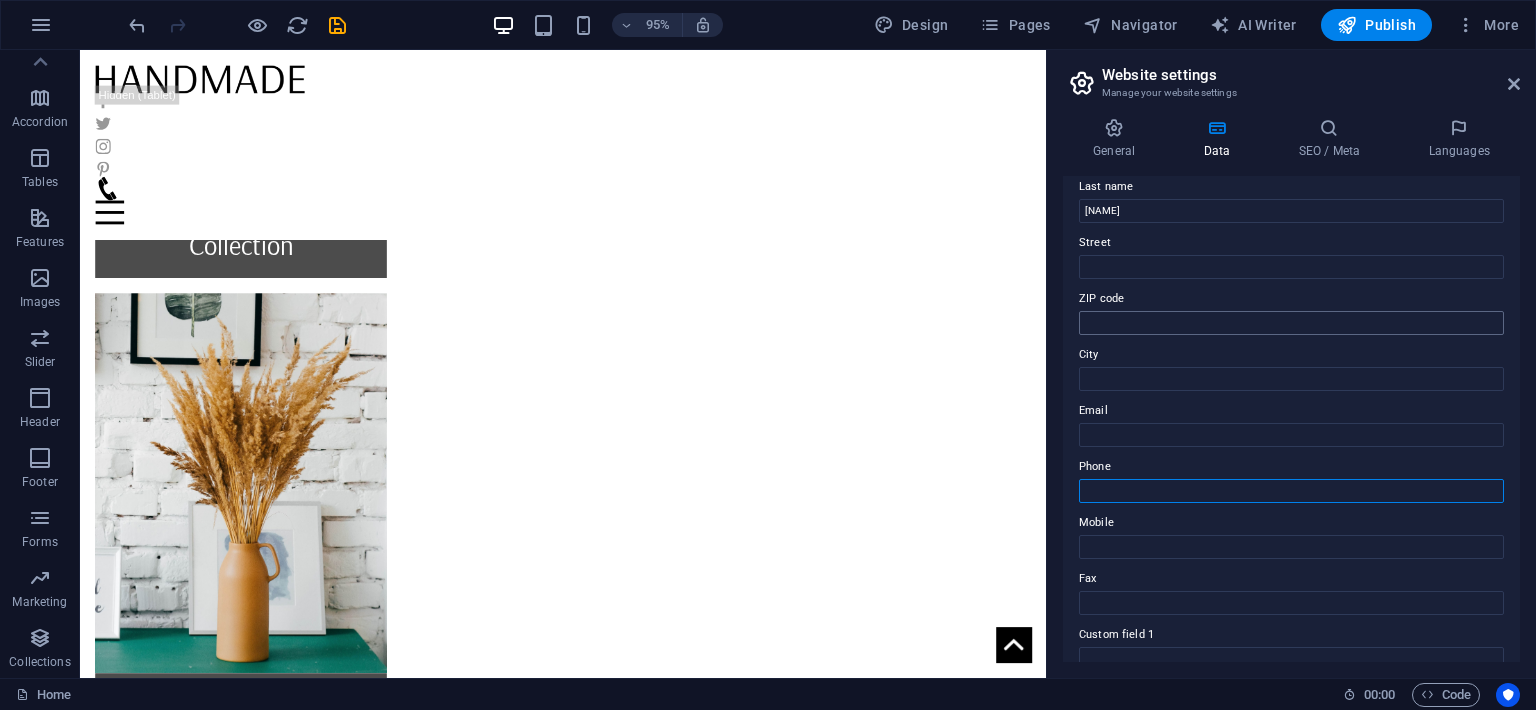 scroll, scrollTop: 0, scrollLeft: 0, axis: both 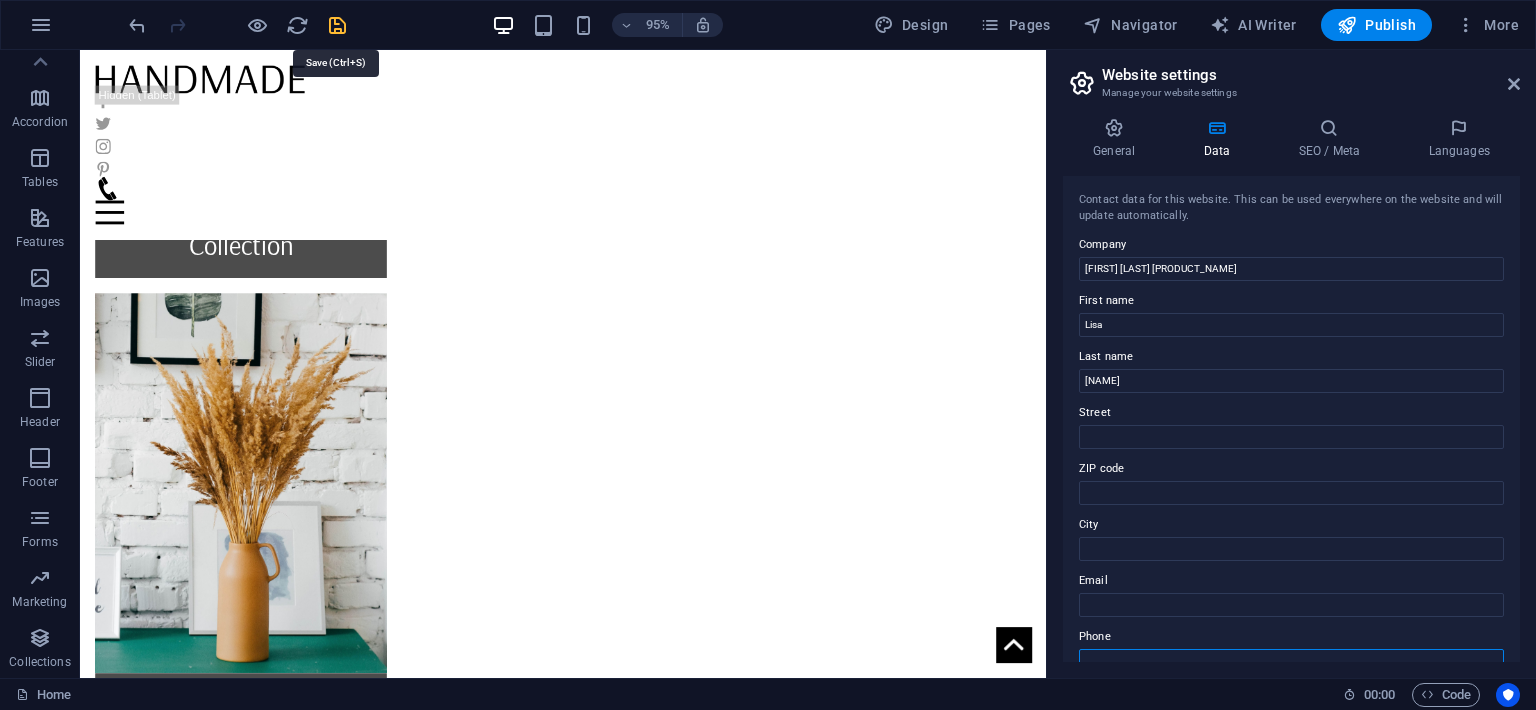 type 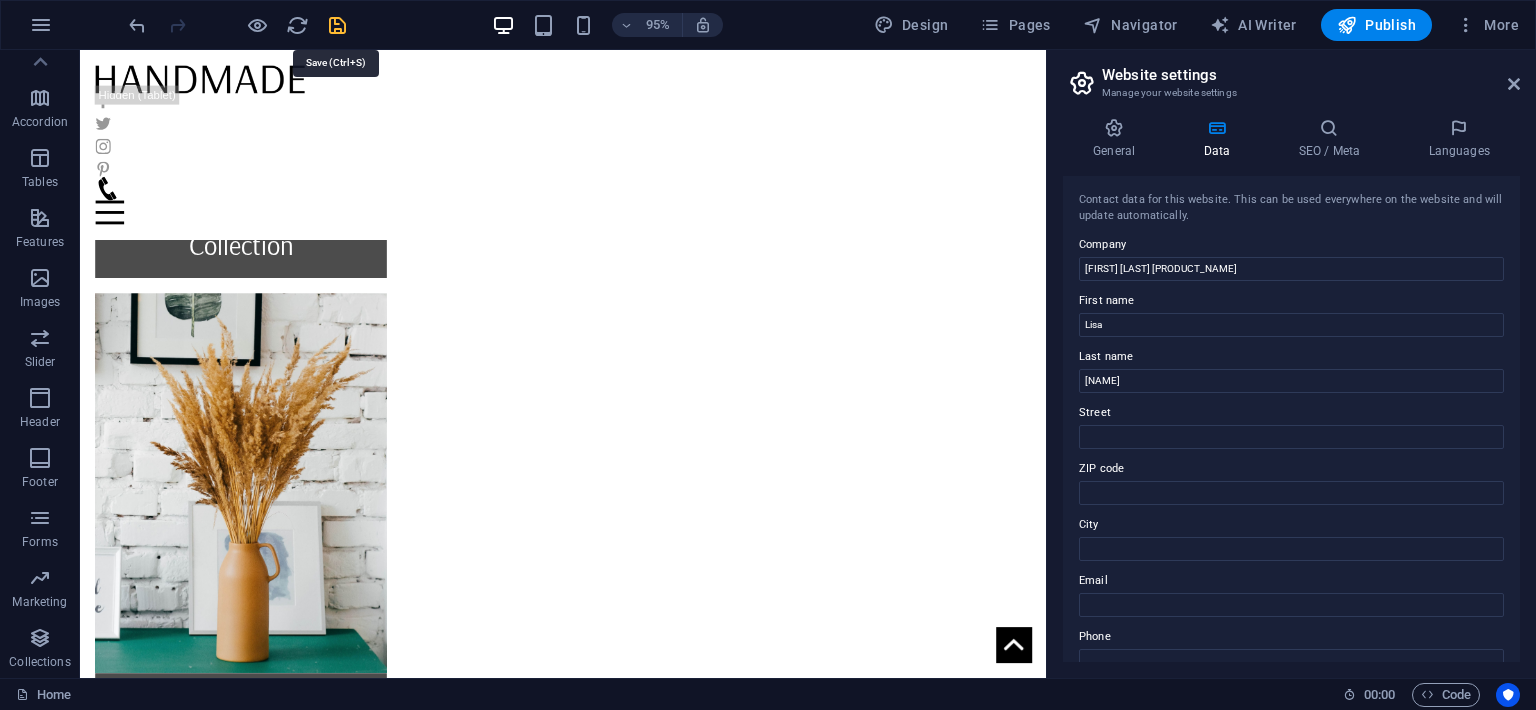 click at bounding box center [337, 25] 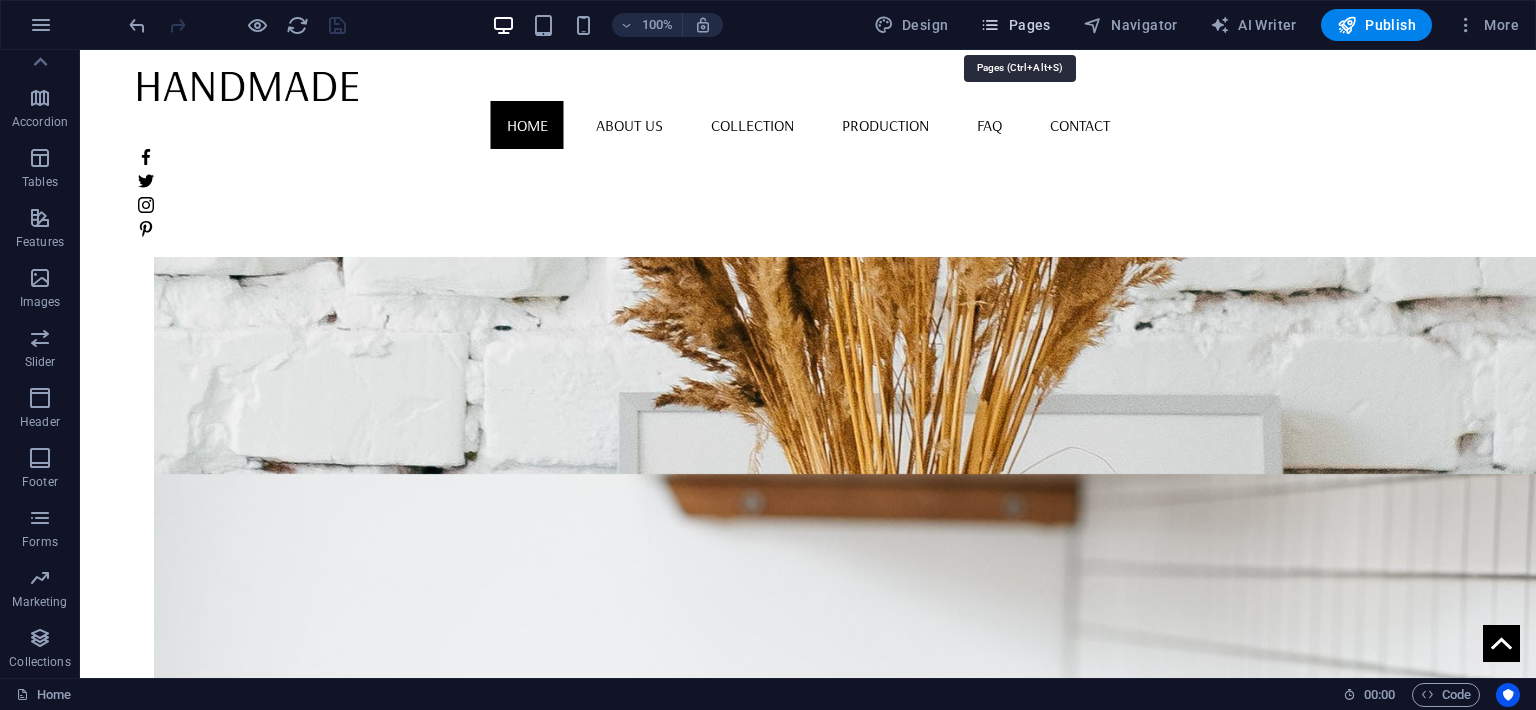 click on "Pages" at bounding box center [1015, 25] 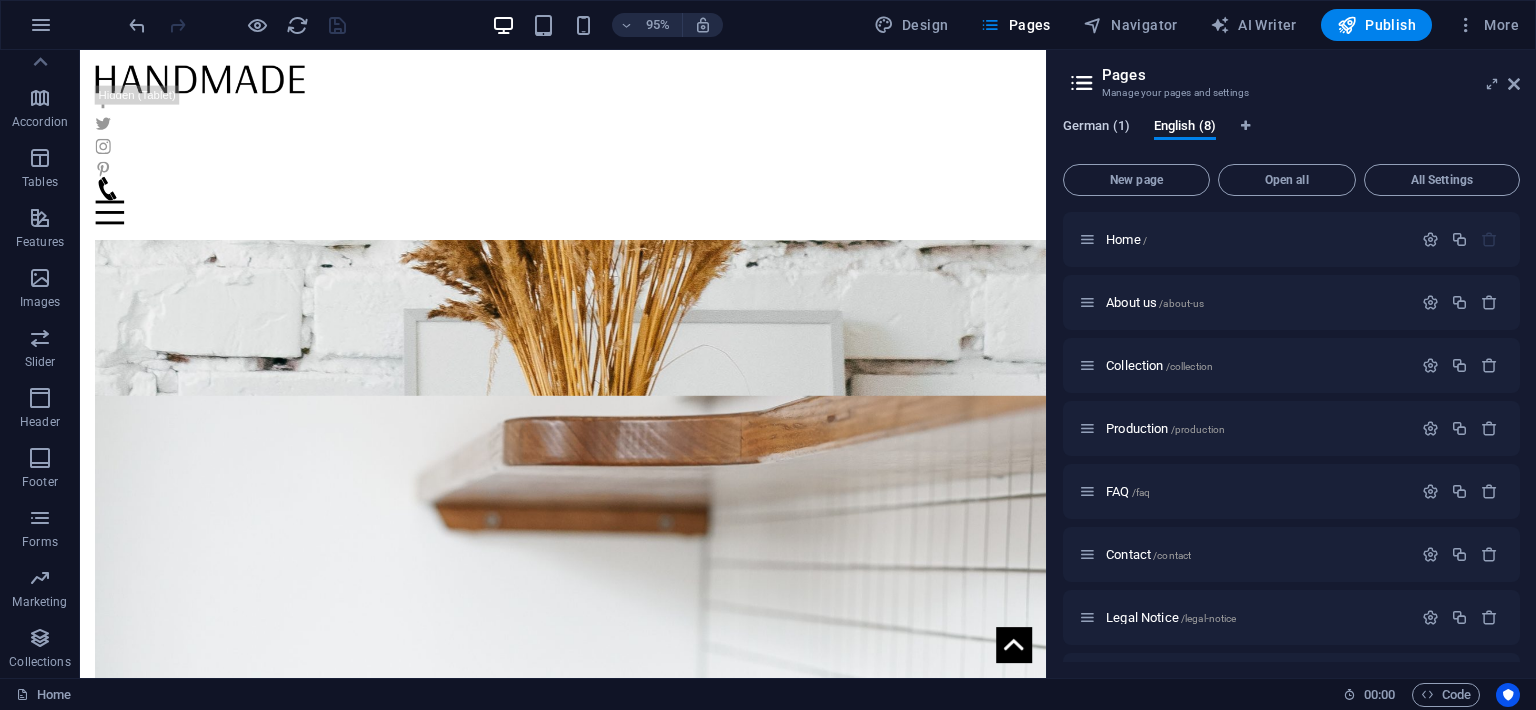 click on "German (1)" at bounding box center [1096, 128] 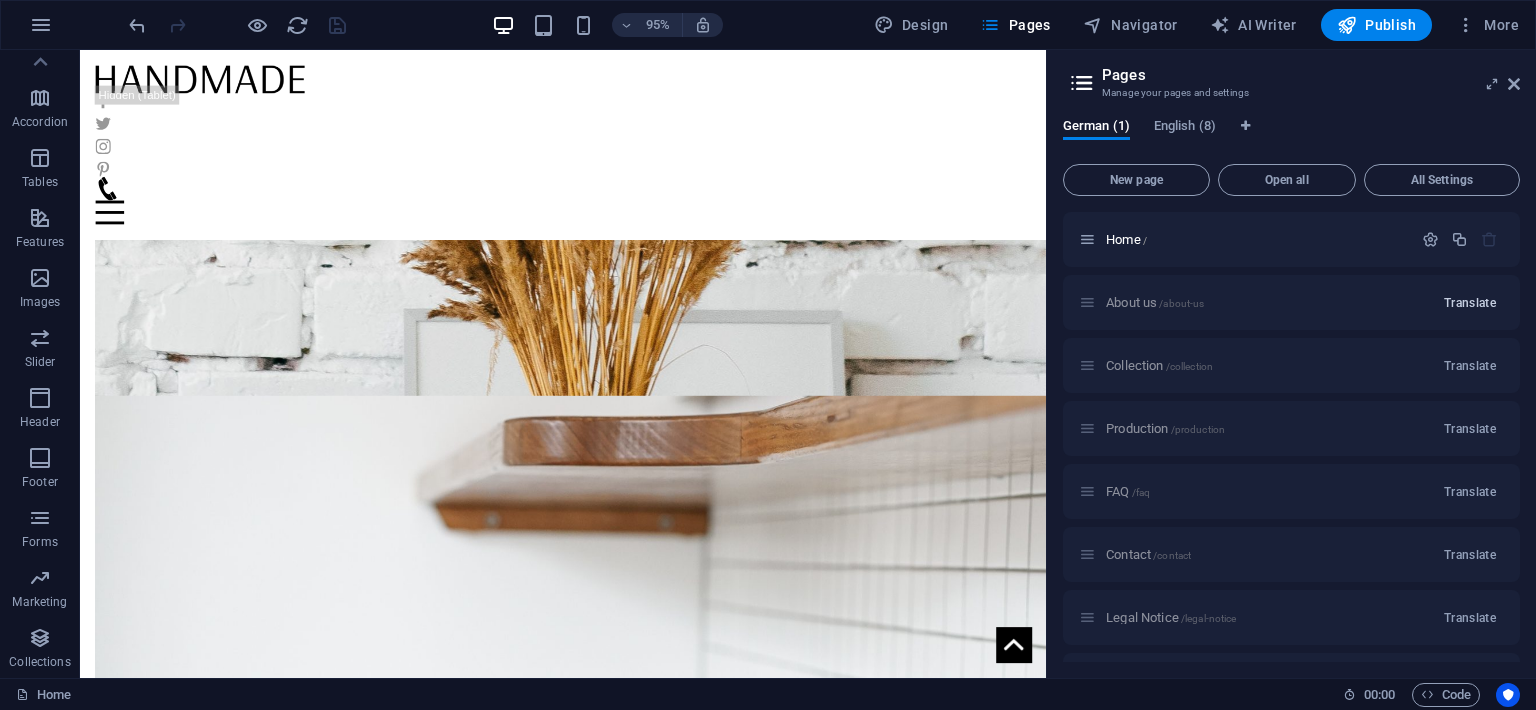 click on "Translate" at bounding box center [1470, 303] 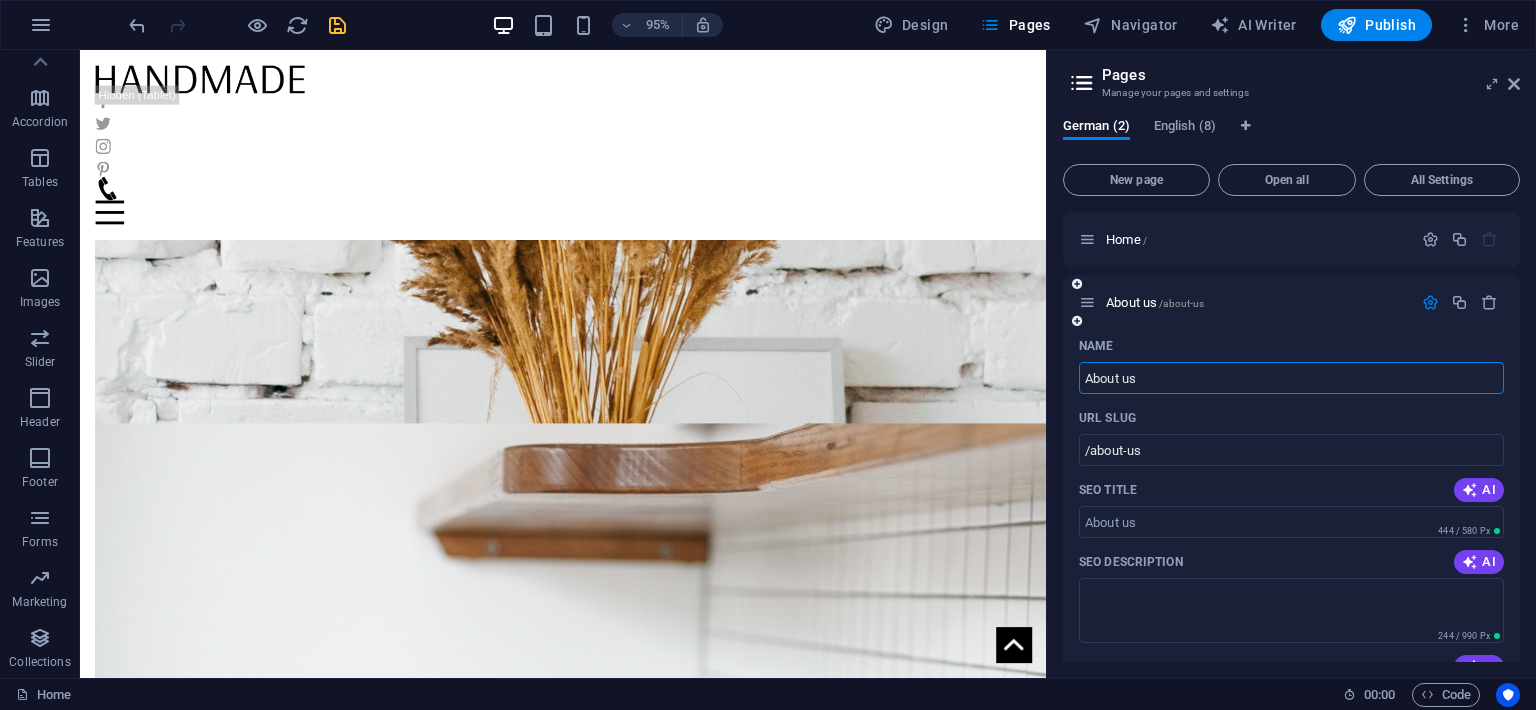 drag, startPoint x: 1174, startPoint y: 371, endPoint x: 1013, endPoint y: 371, distance: 161 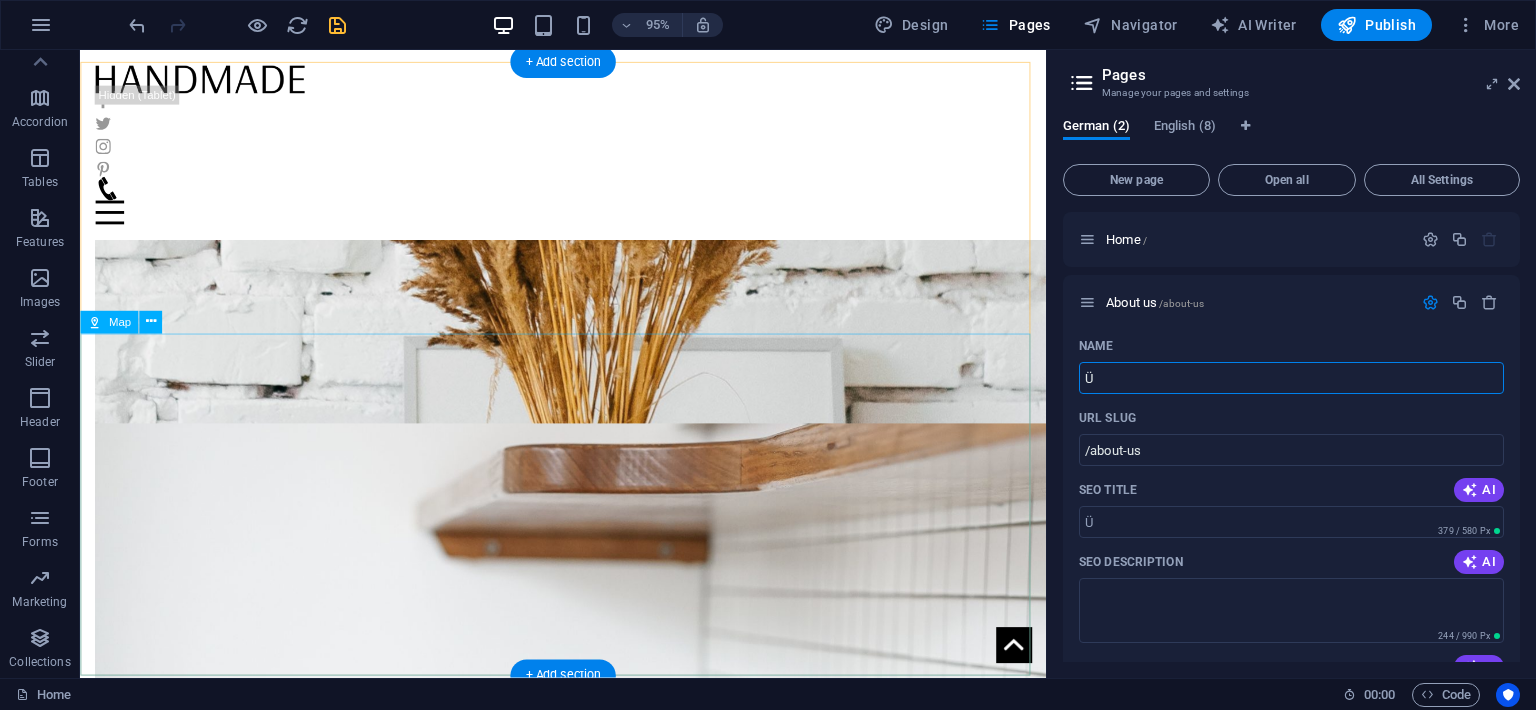 type on "Üb" 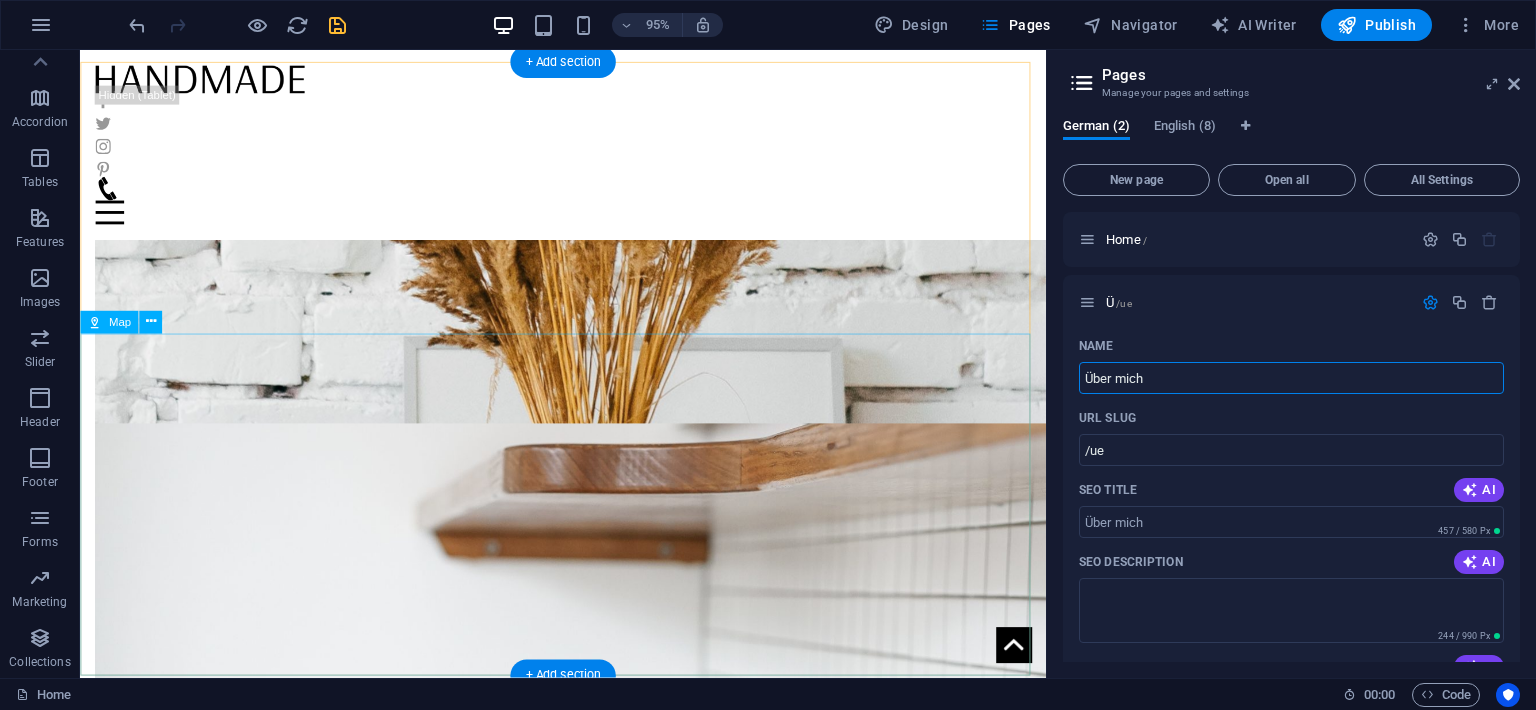 type on "Über mich" 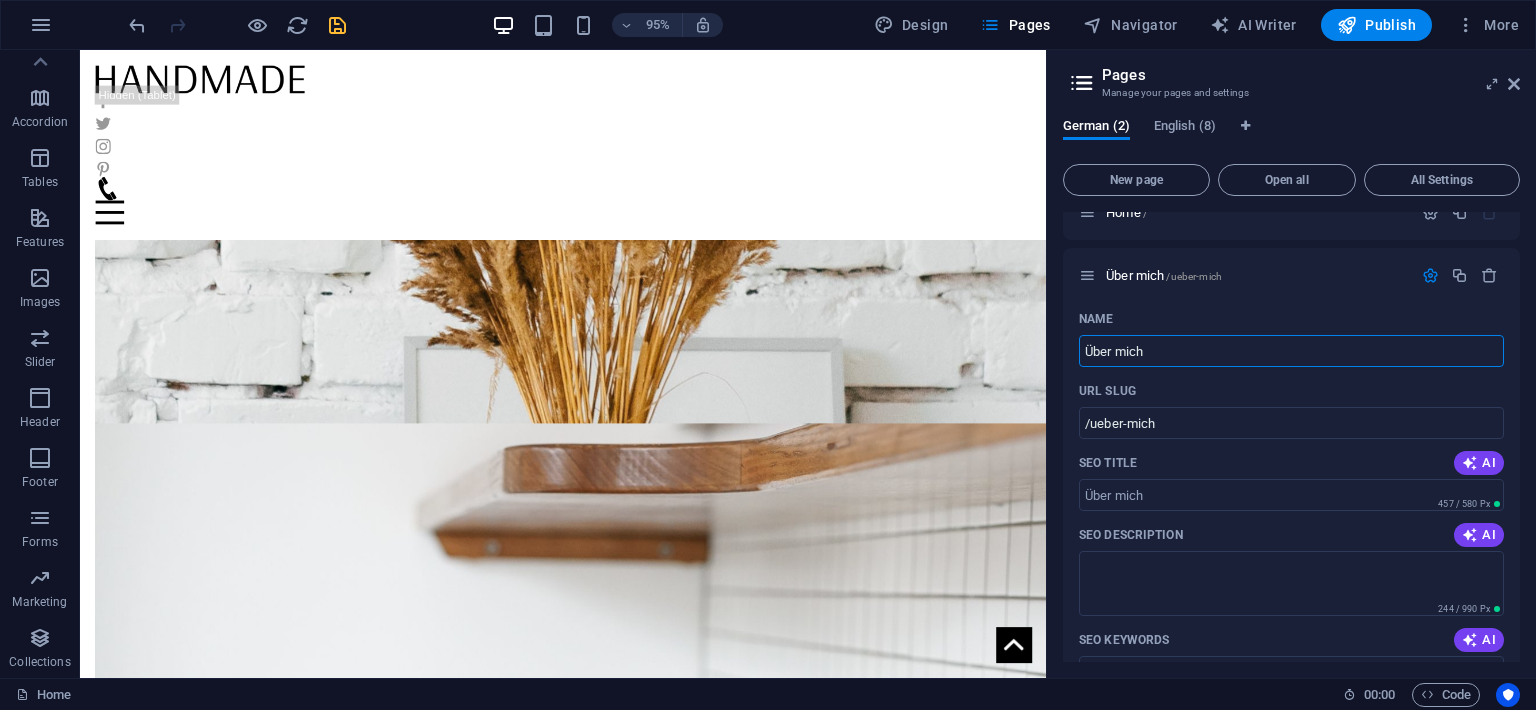 scroll, scrollTop: 0, scrollLeft: 0, axis: both 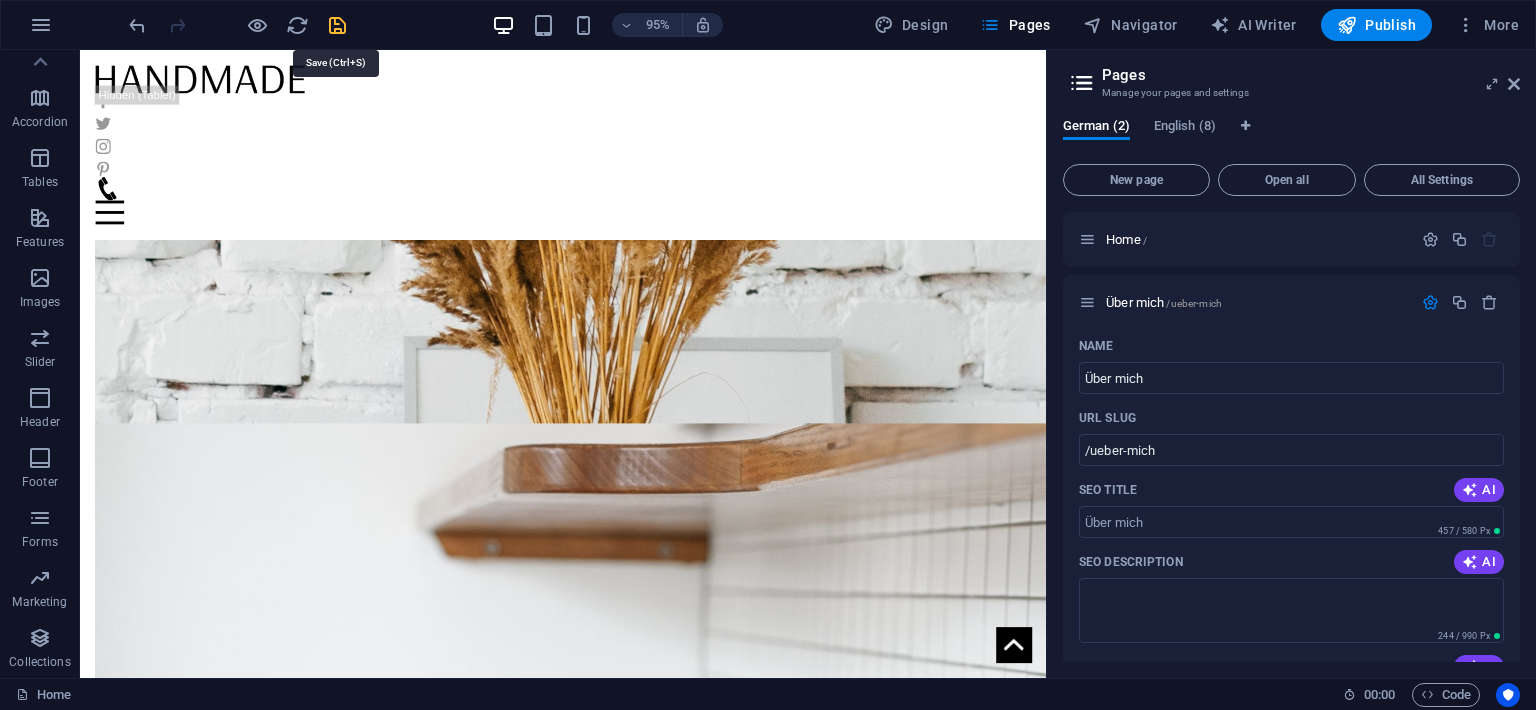 click at bounding box center (337, 25) 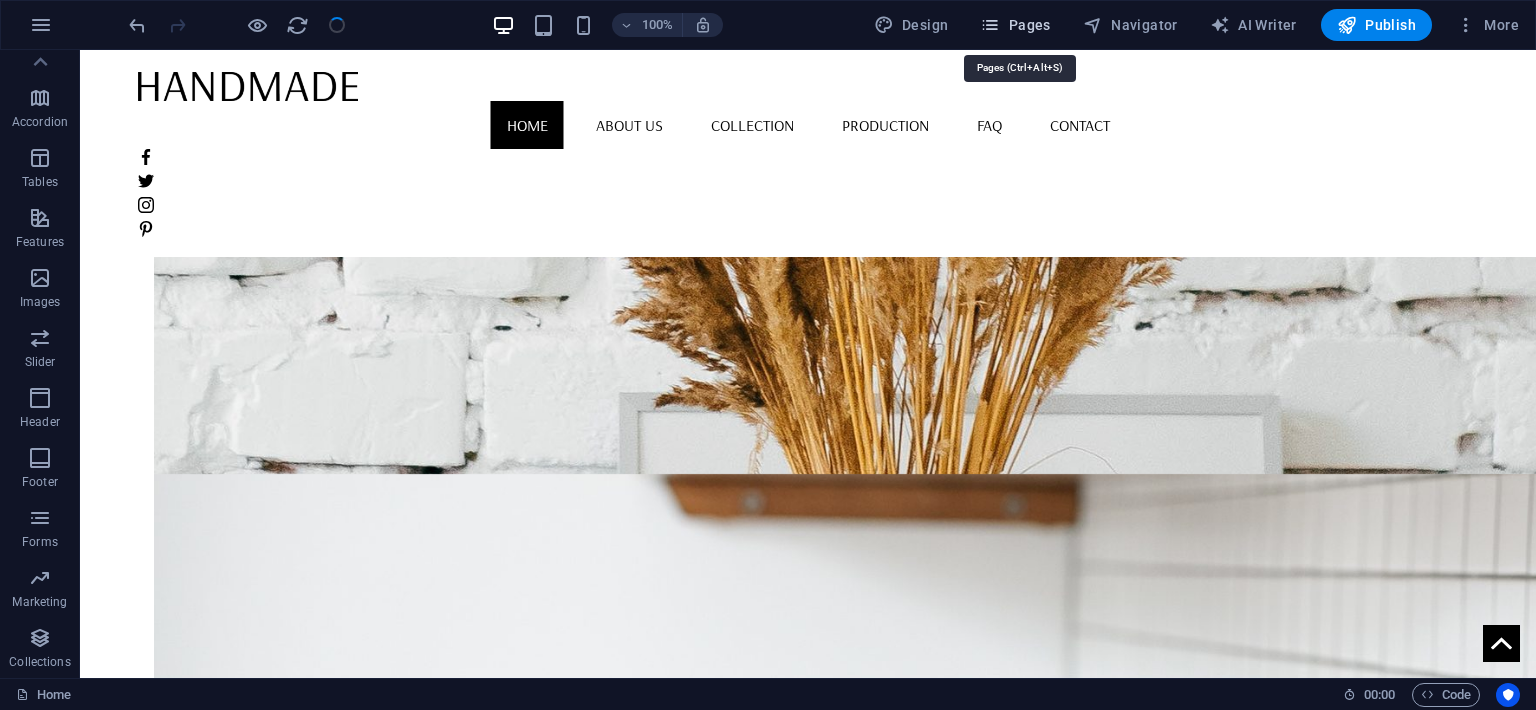 click on "Pages" at bounding box center [1015, 25] 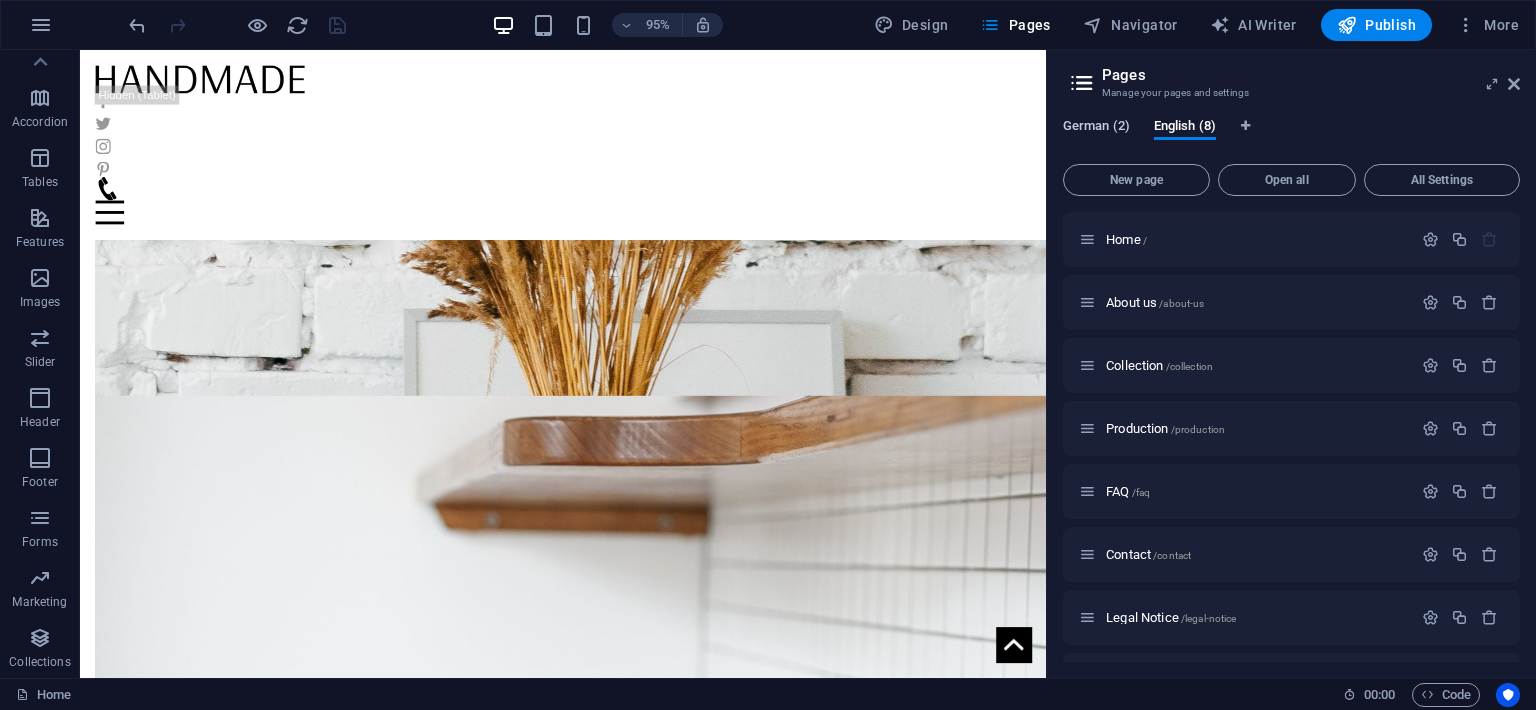 click on "German (2)" at bounding box center (1096, 128) 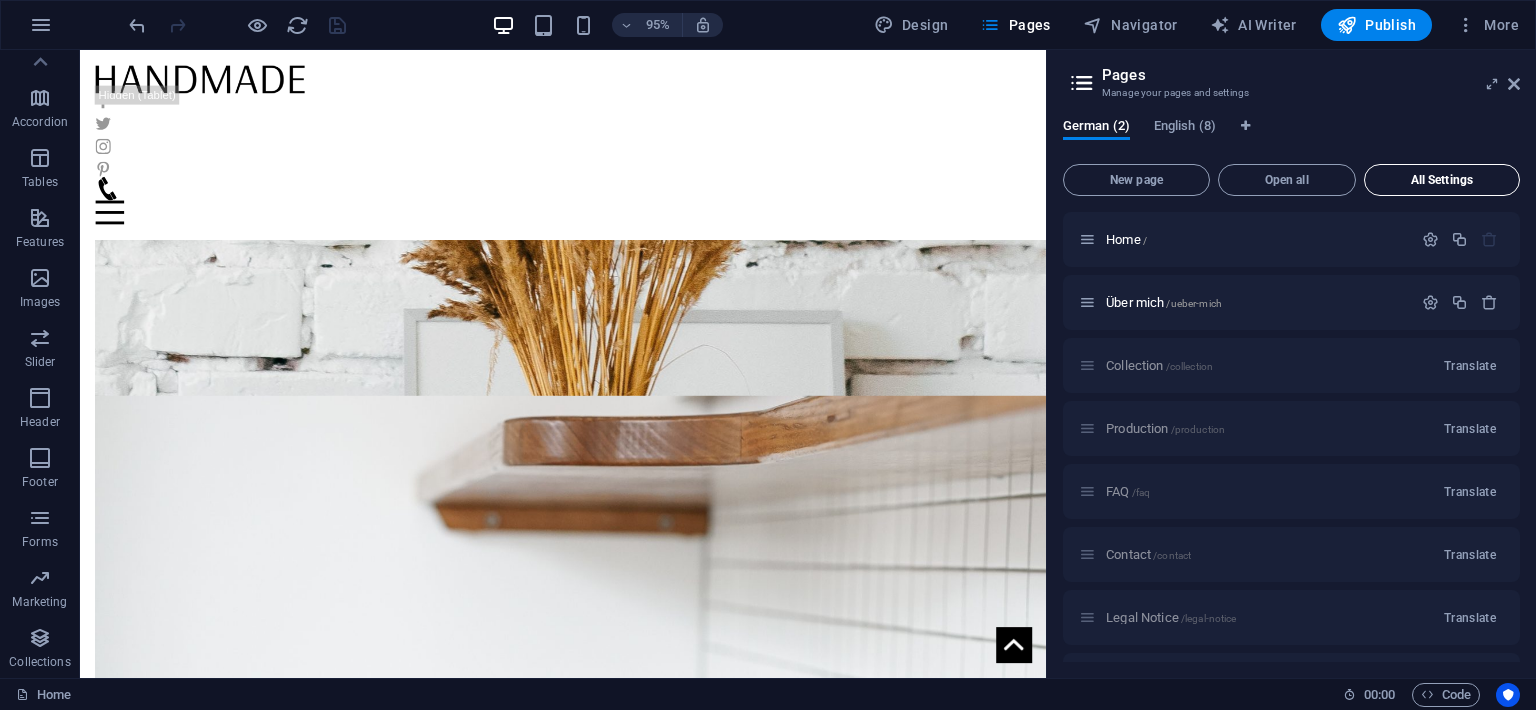 click on "All Settings" at bounding box center (1442, 180) 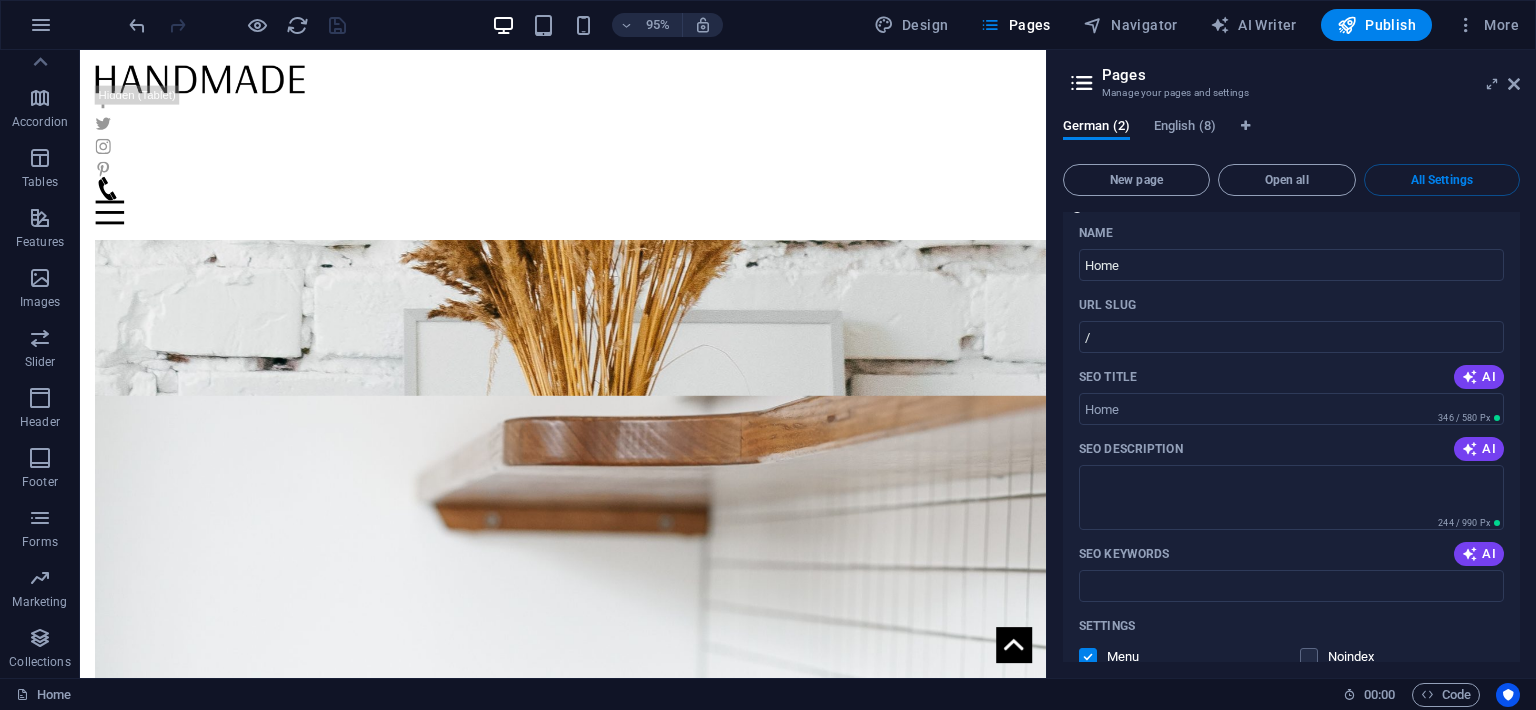 scroll, scrollTop: 50, scrollLeft: 0, axis: vertical 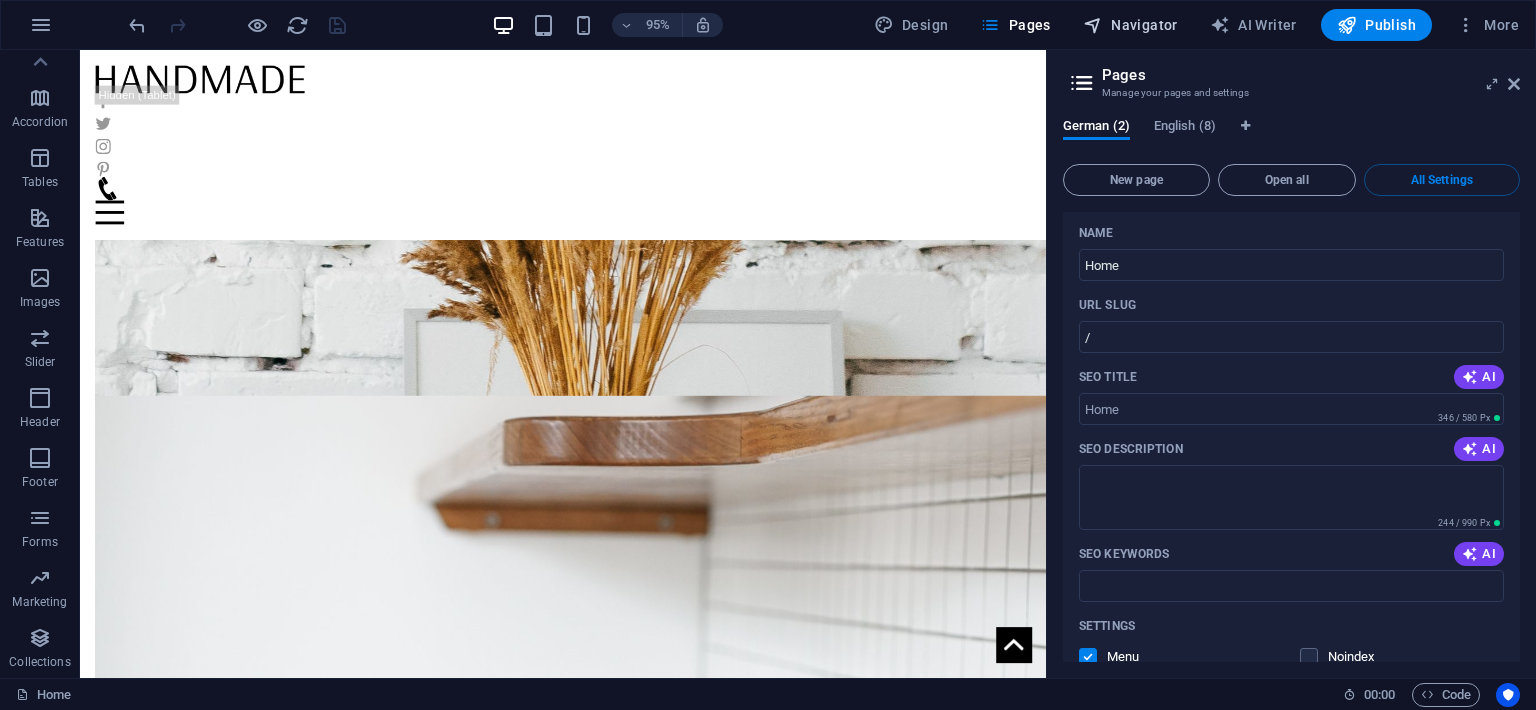 click on "Navigator" at bounding box center (1130, 25) 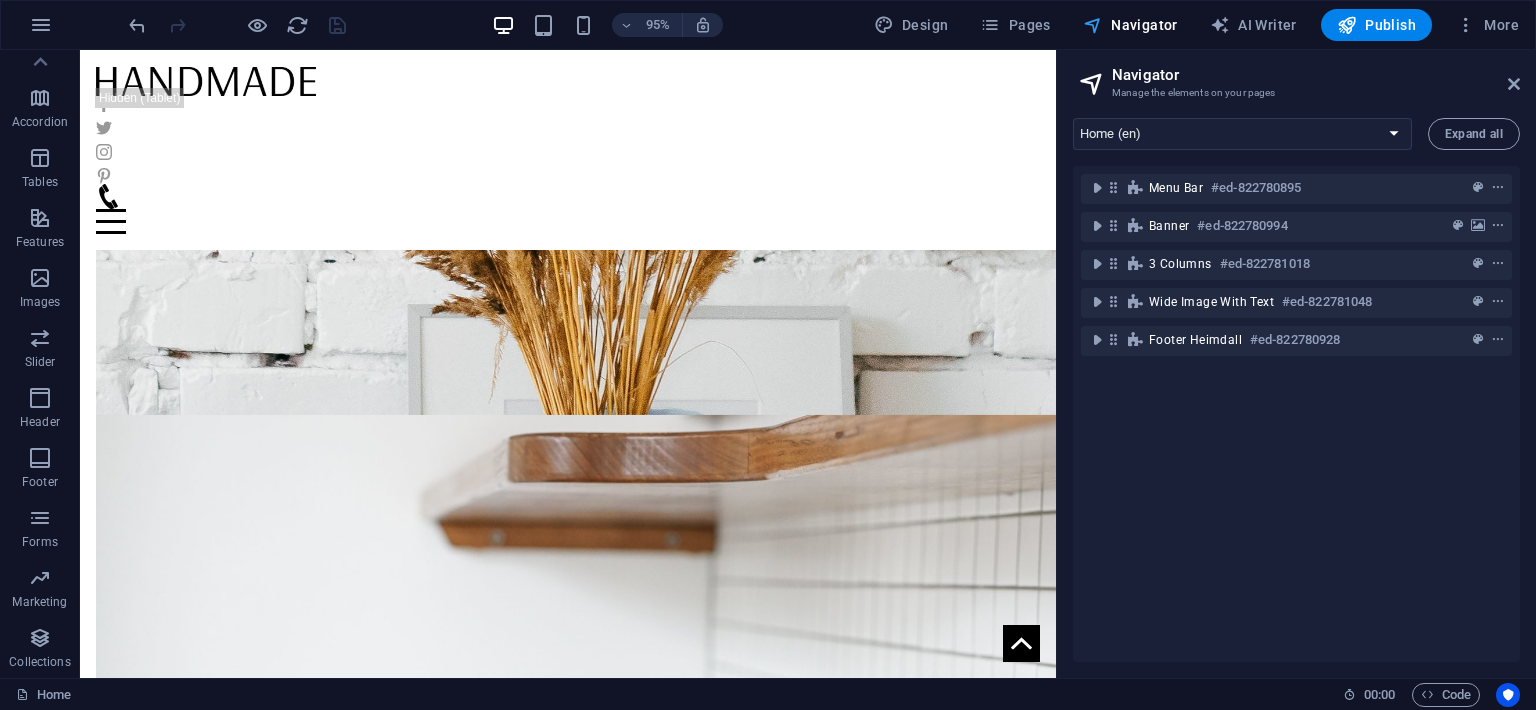 scroll, scrollTop: 1529, scrollLeft: 0, axis: vertical 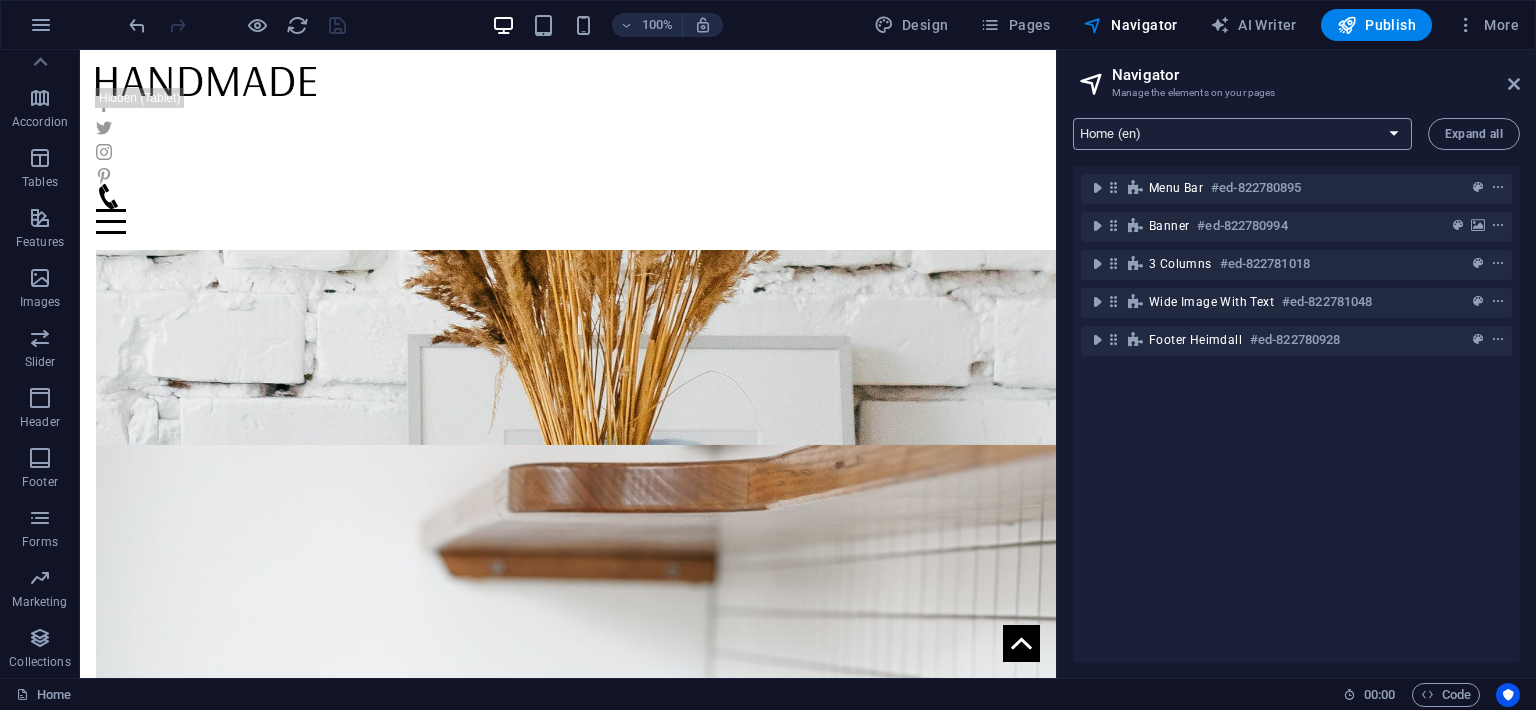 click on "Home  (de) Über mich  (de) Home  (en) About us  (en) Collection  (en) Production  (en) FAQ  (en) Contact  (en) Legal Notice  (en) Privacy  (en)" at bounding box center [1242, 134] 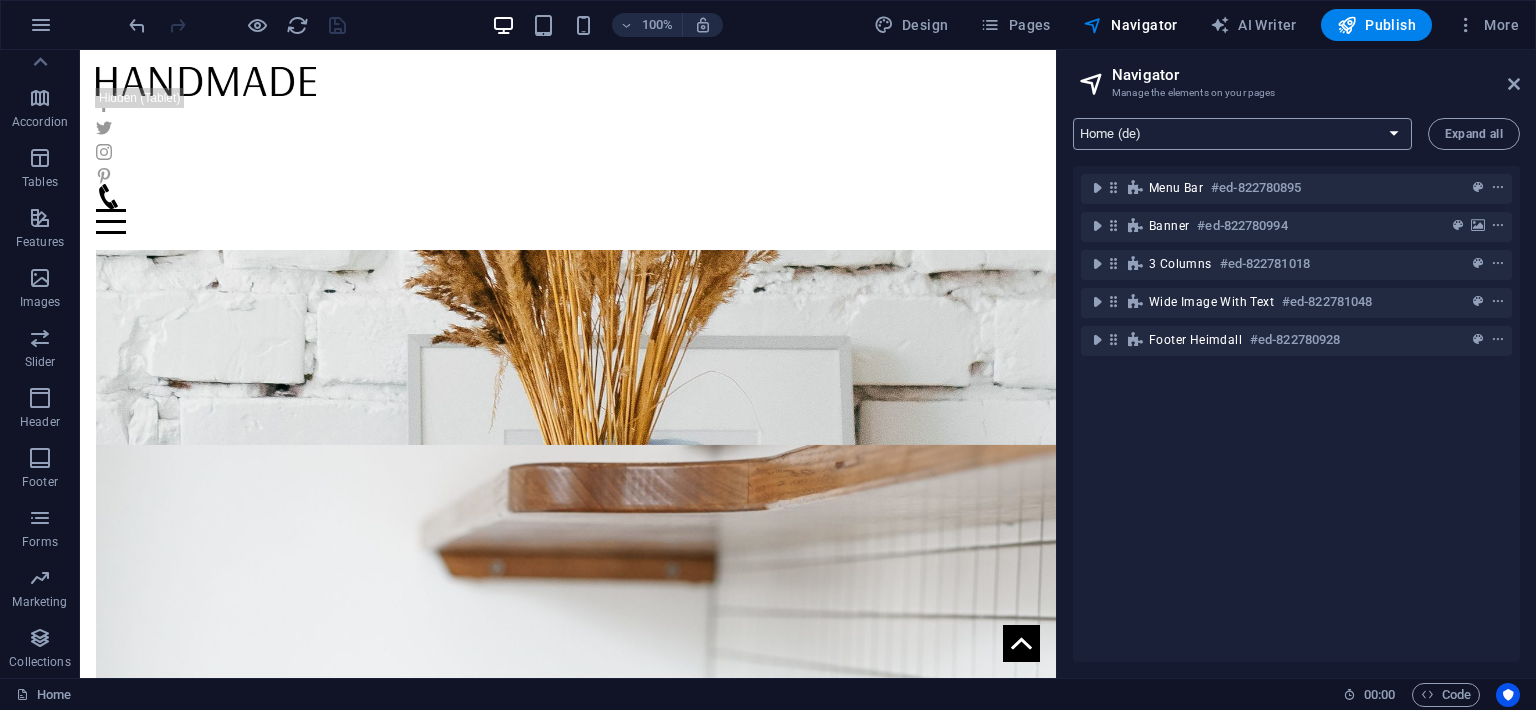 click on "Home  (de)" at bounding box center [0, 0] 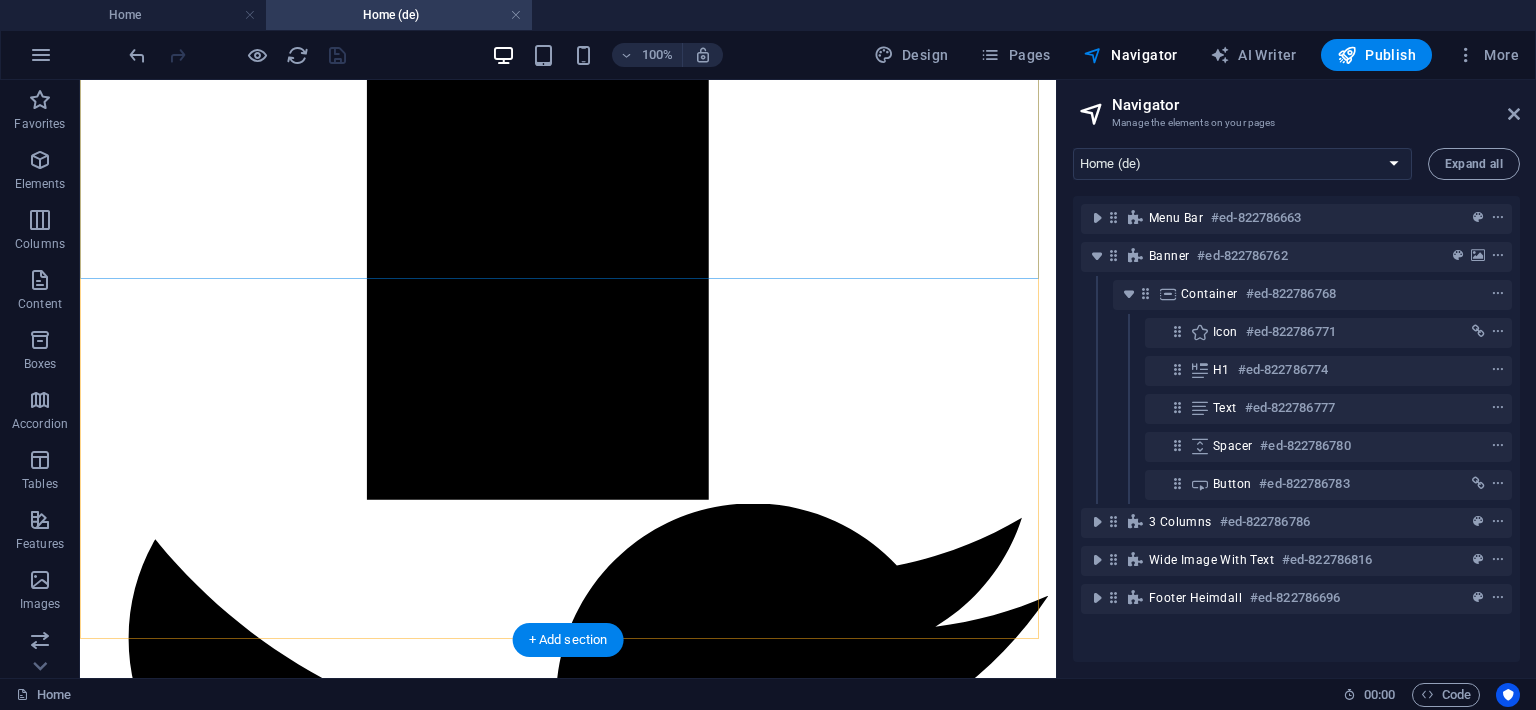 scroll, scrollTop: 1601, scrollLeft: 0, axis: vertical 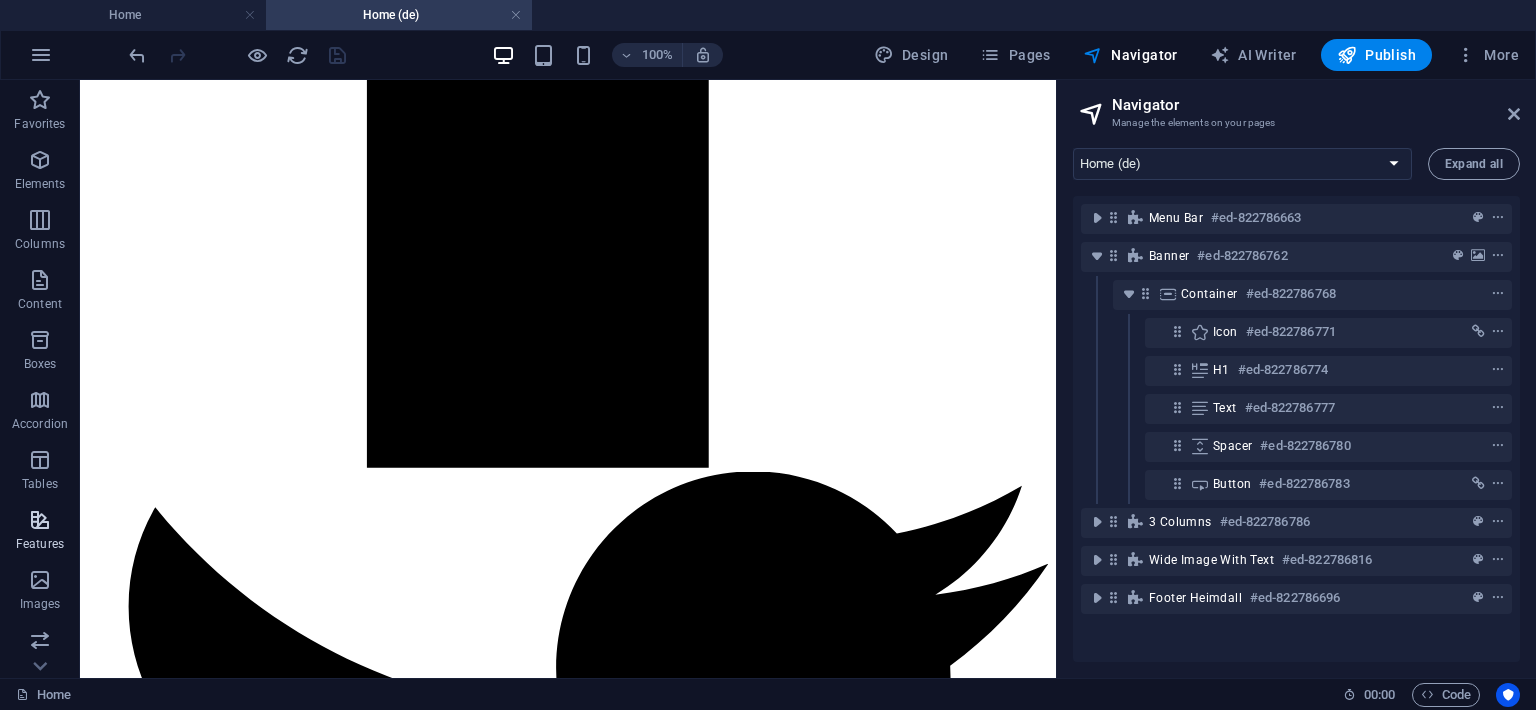click on "Features" at bounding box center [40, 532] 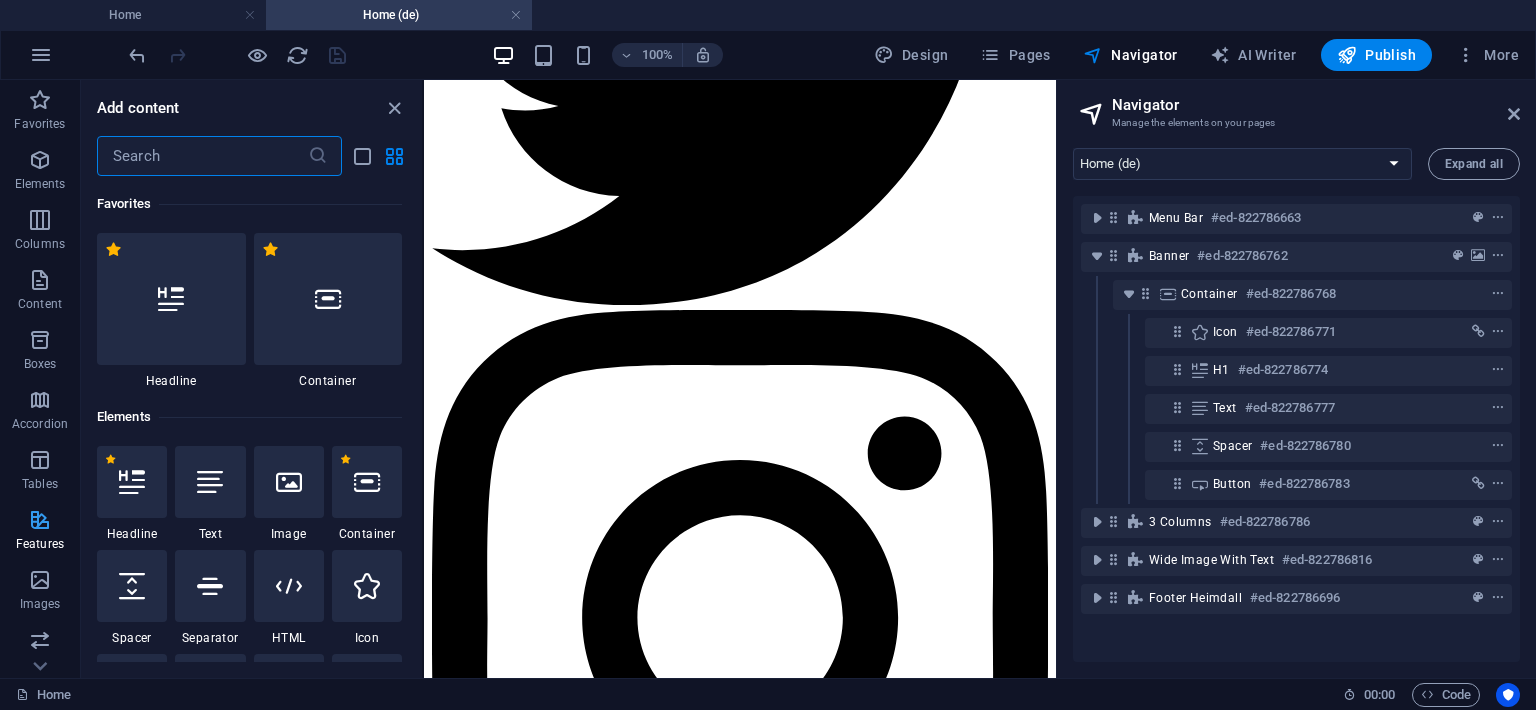 scroll, scrollTop: 1564, scrollLeft: 0, axis: vertical 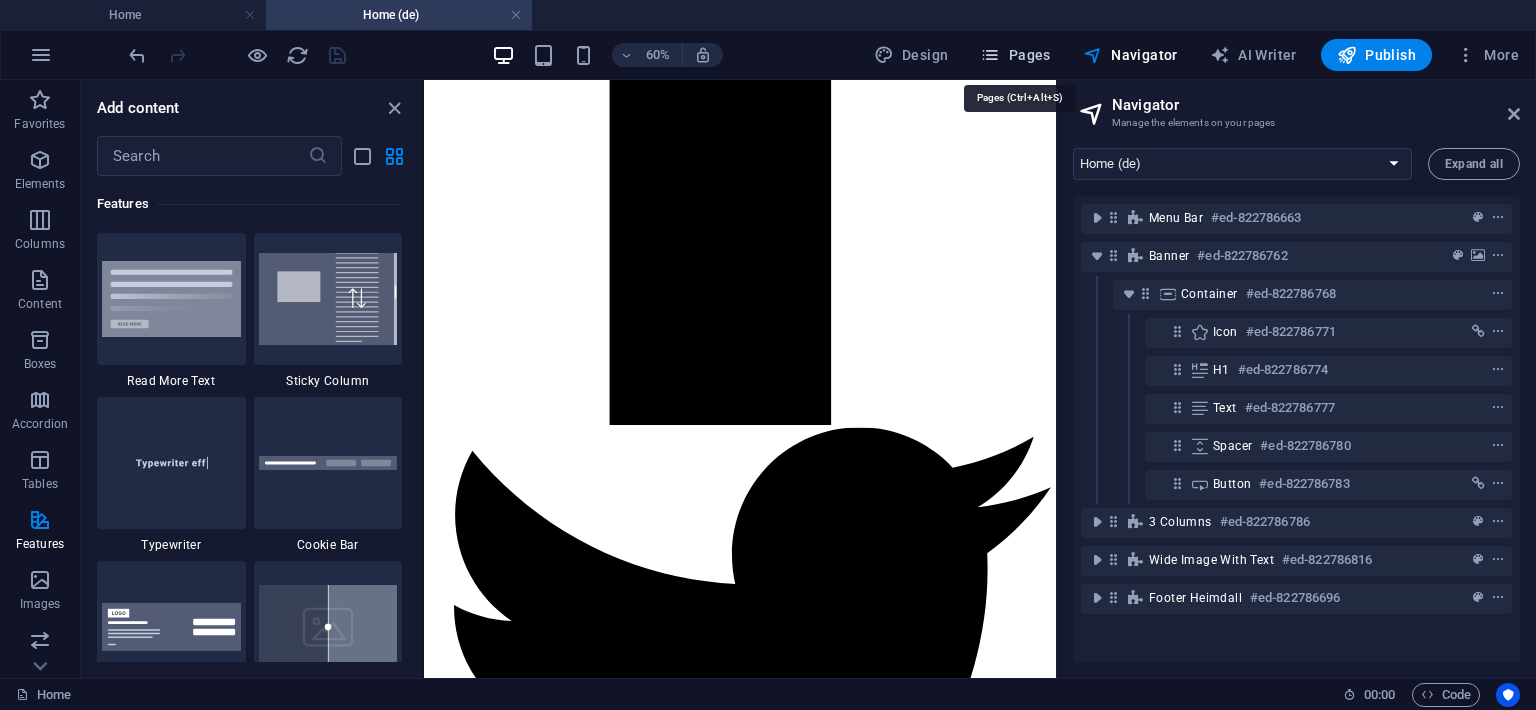 click on "Pages" at bounding box center [1015, 55] 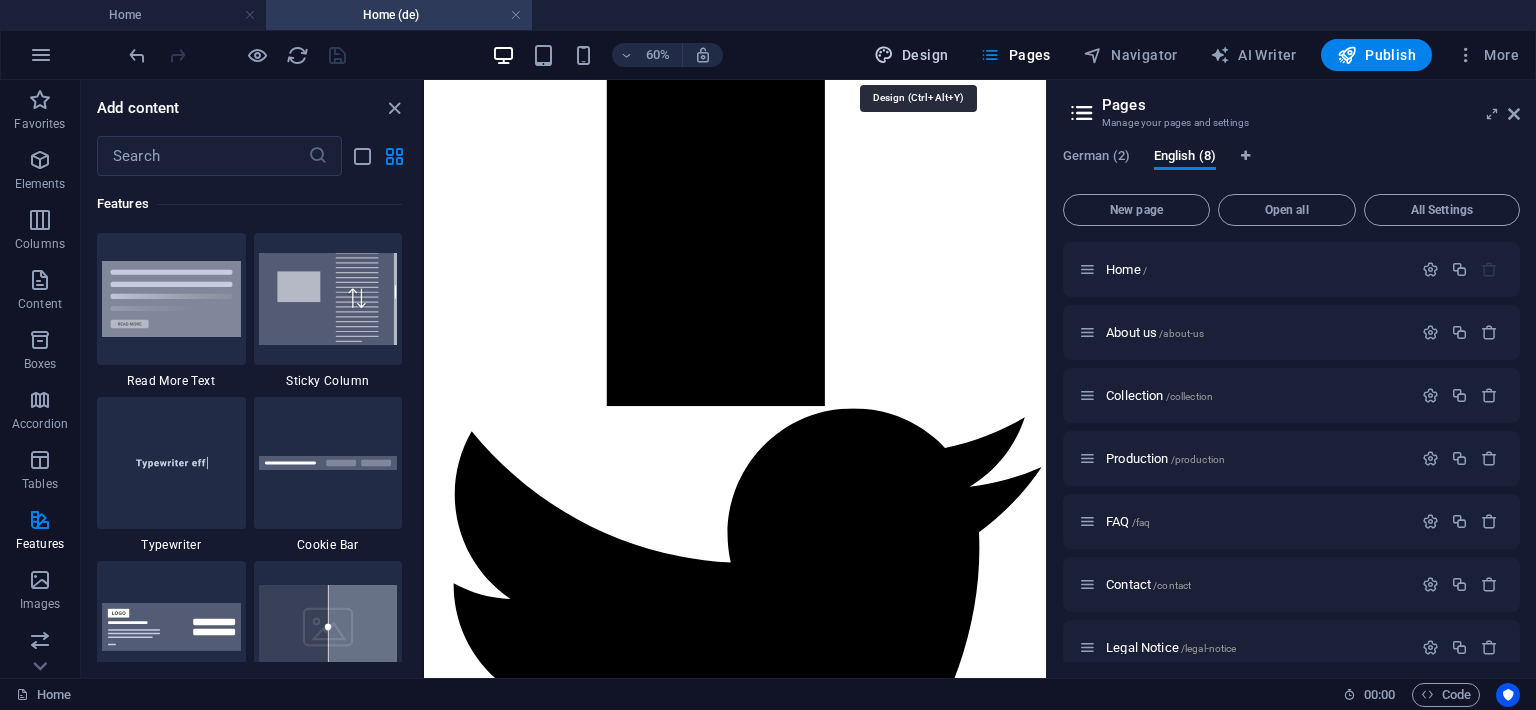 click on "Design" at bounding box center [911, 55] 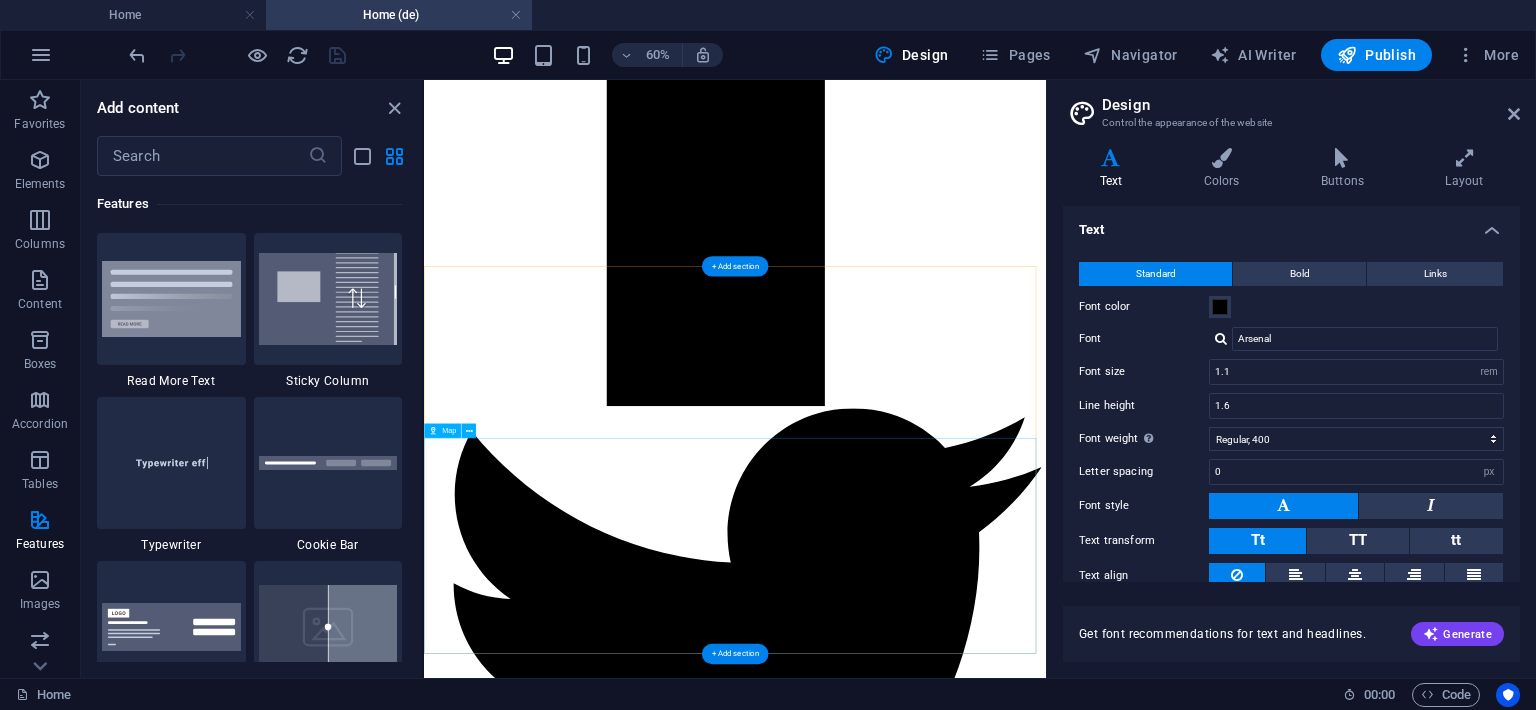 type 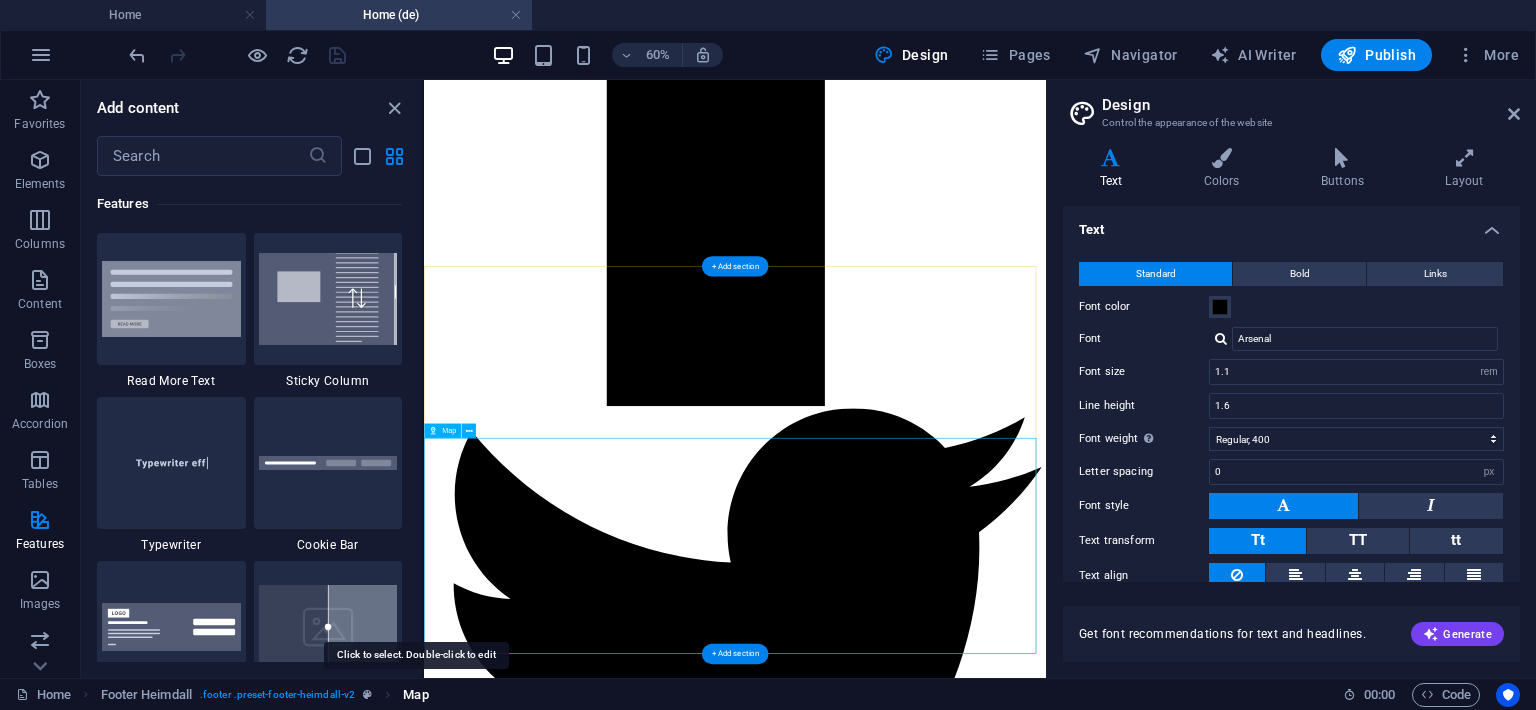 click on "Map" at bounding box center (415, 695) 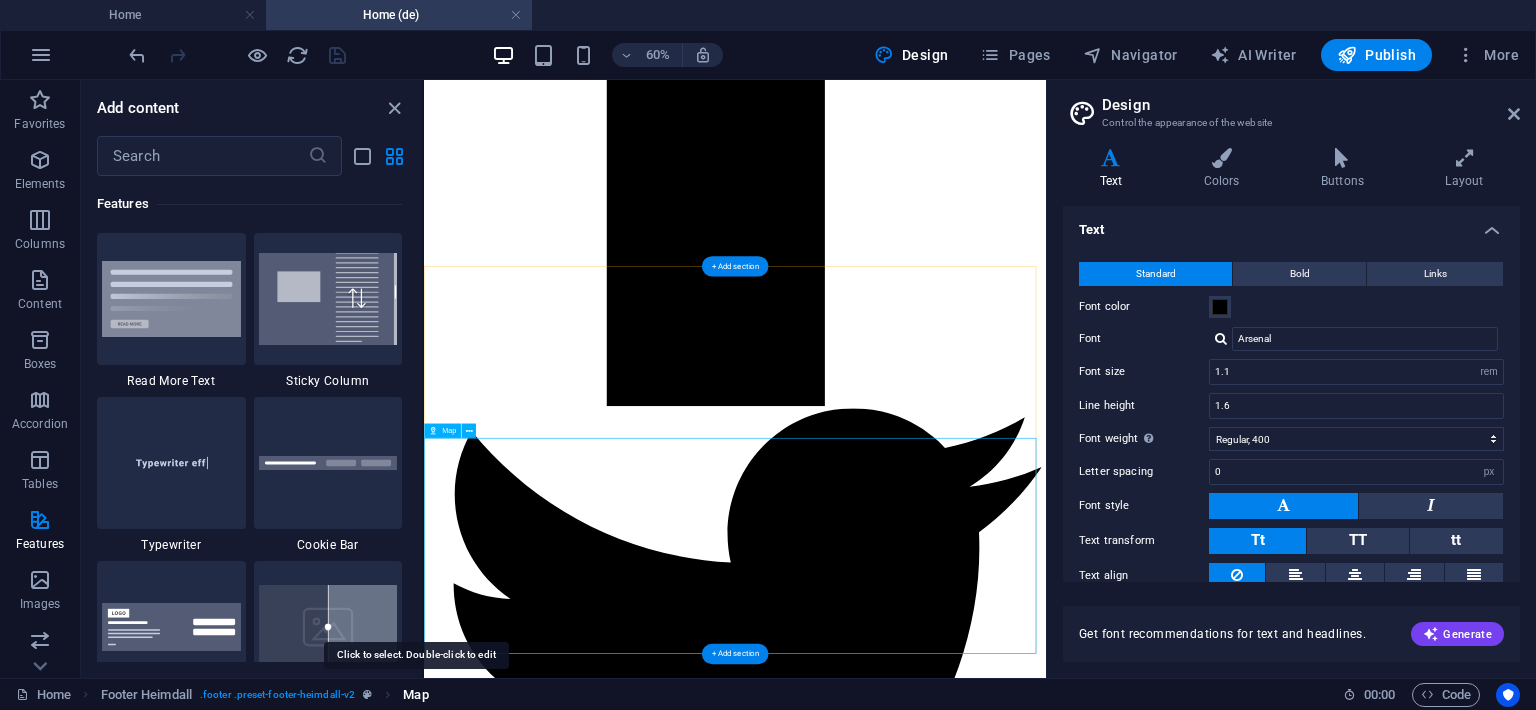 click on "Map" at bounding box center [415, 695] 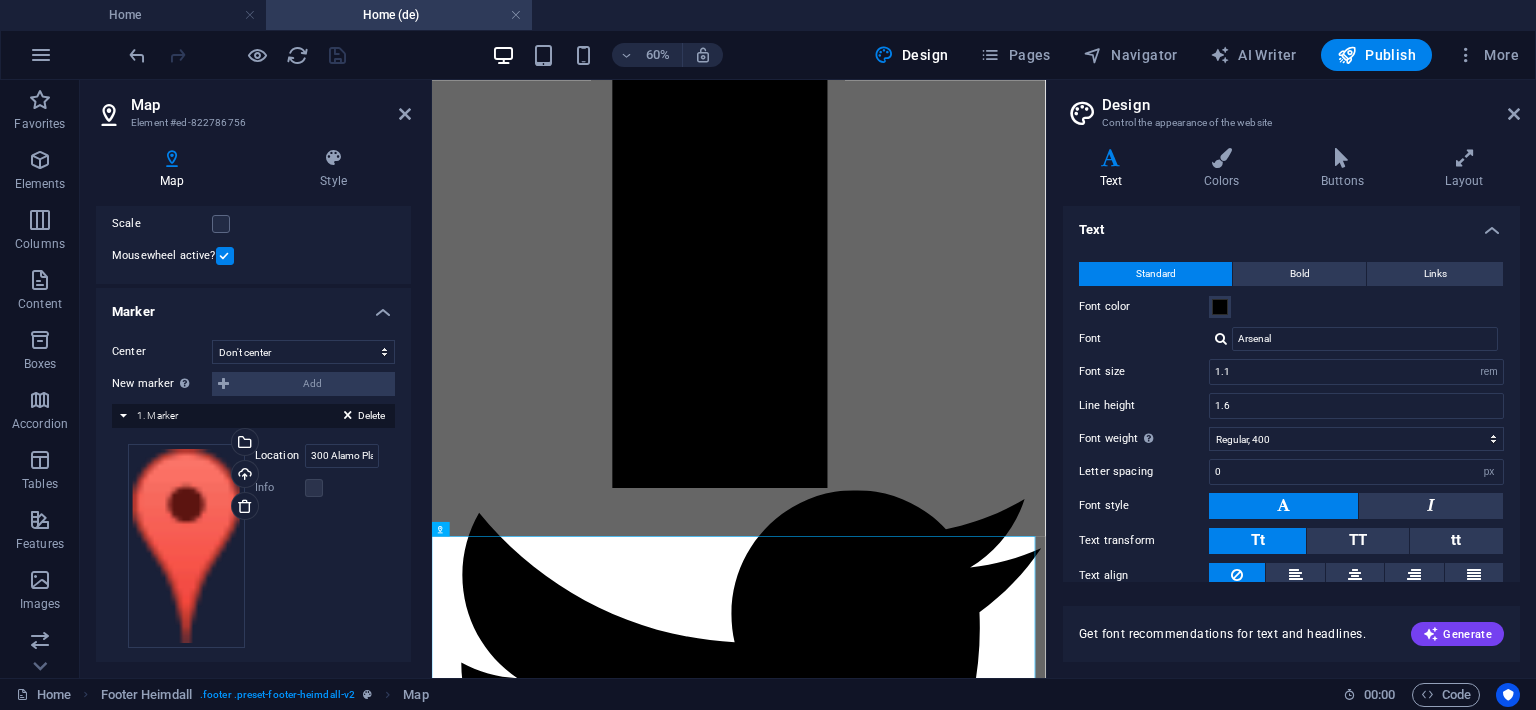 scroll, scrollTop: 0, scrollLeft: 0, axis: both 